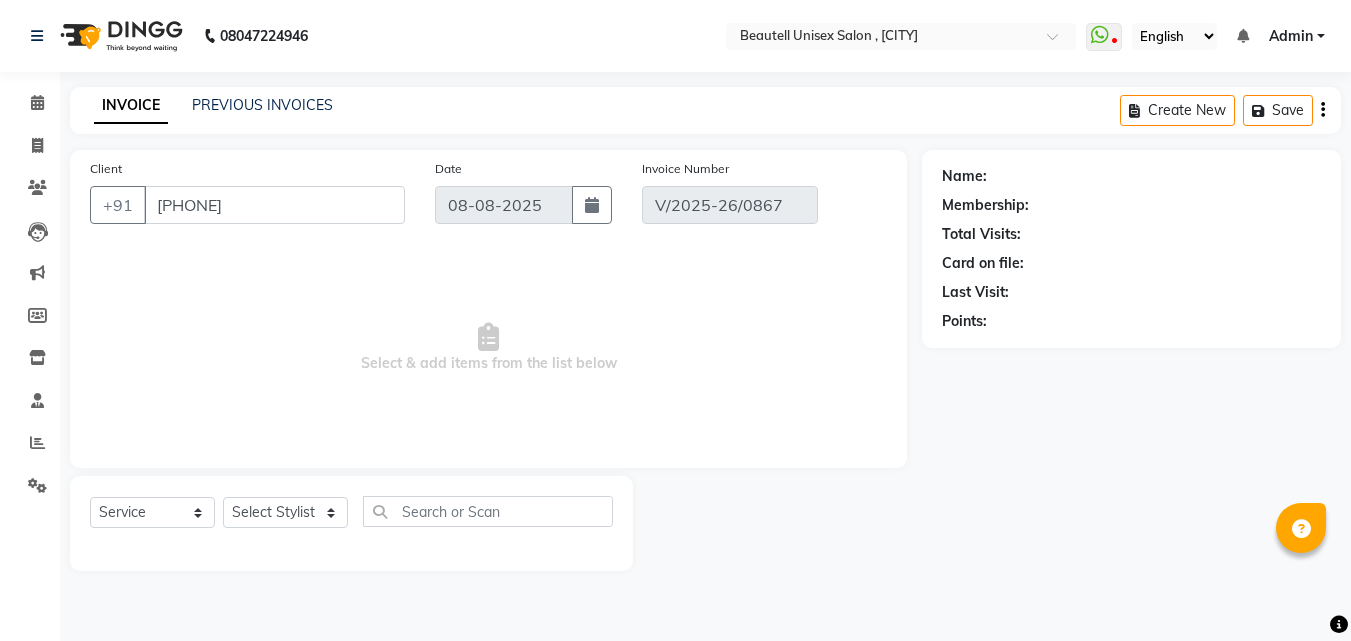 scroll, scrollTop: 0, scrollLeft: 0, axis: both 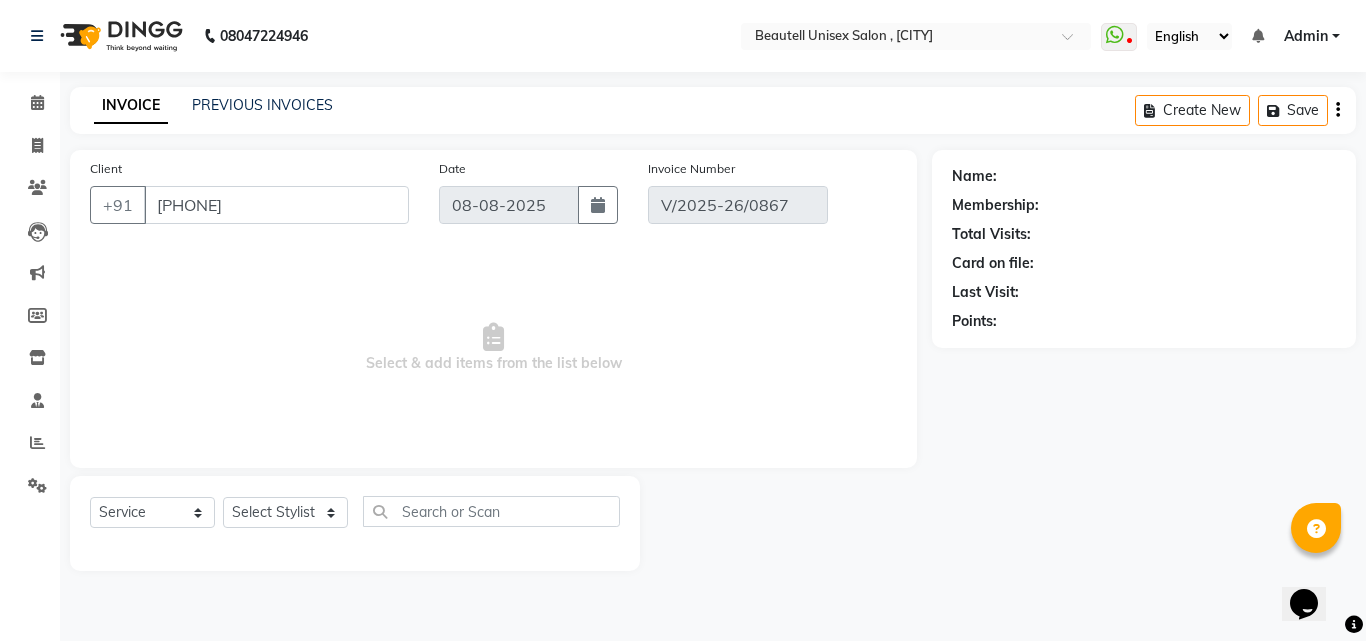 select on "select" 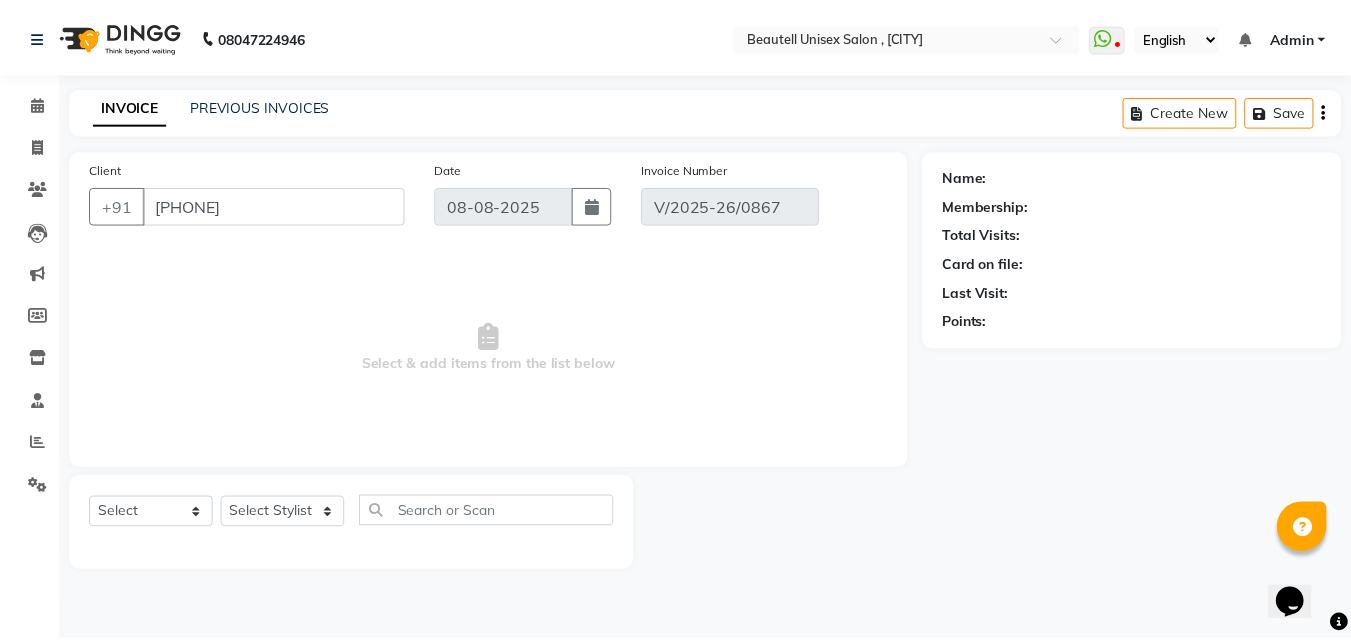 scroll, scrollTop: 0, scrollLeft: 0, axis: both 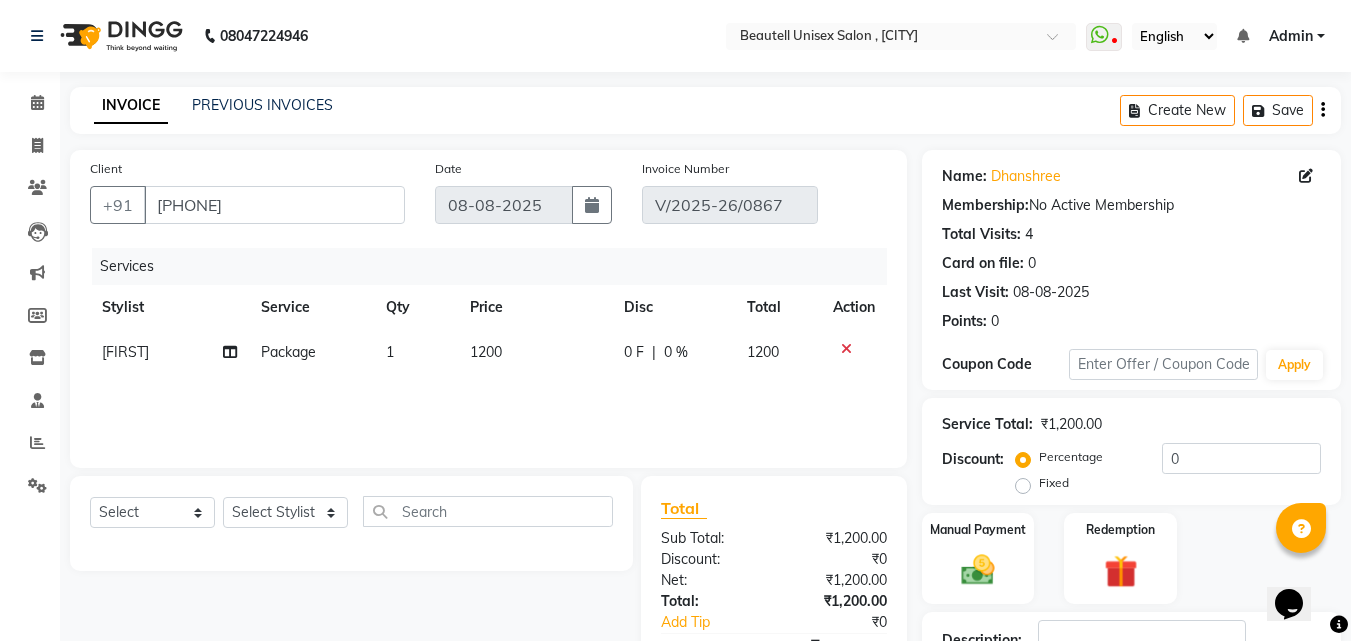 click on "1200" 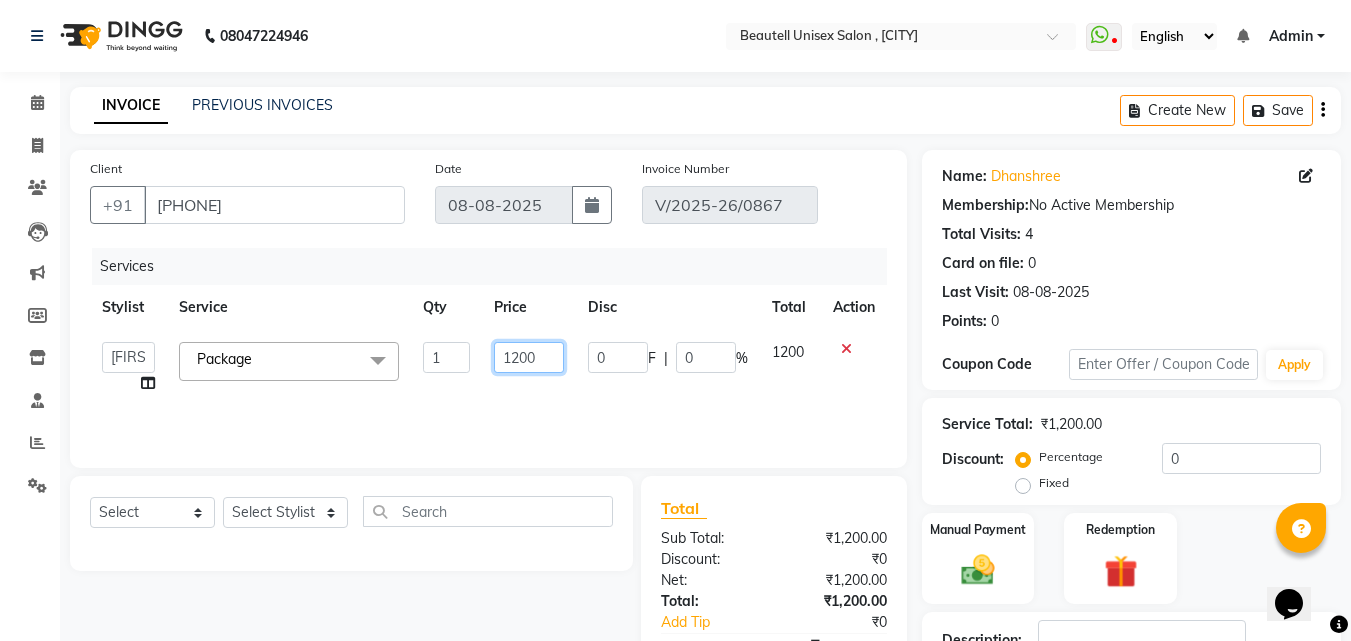 click on "1200" 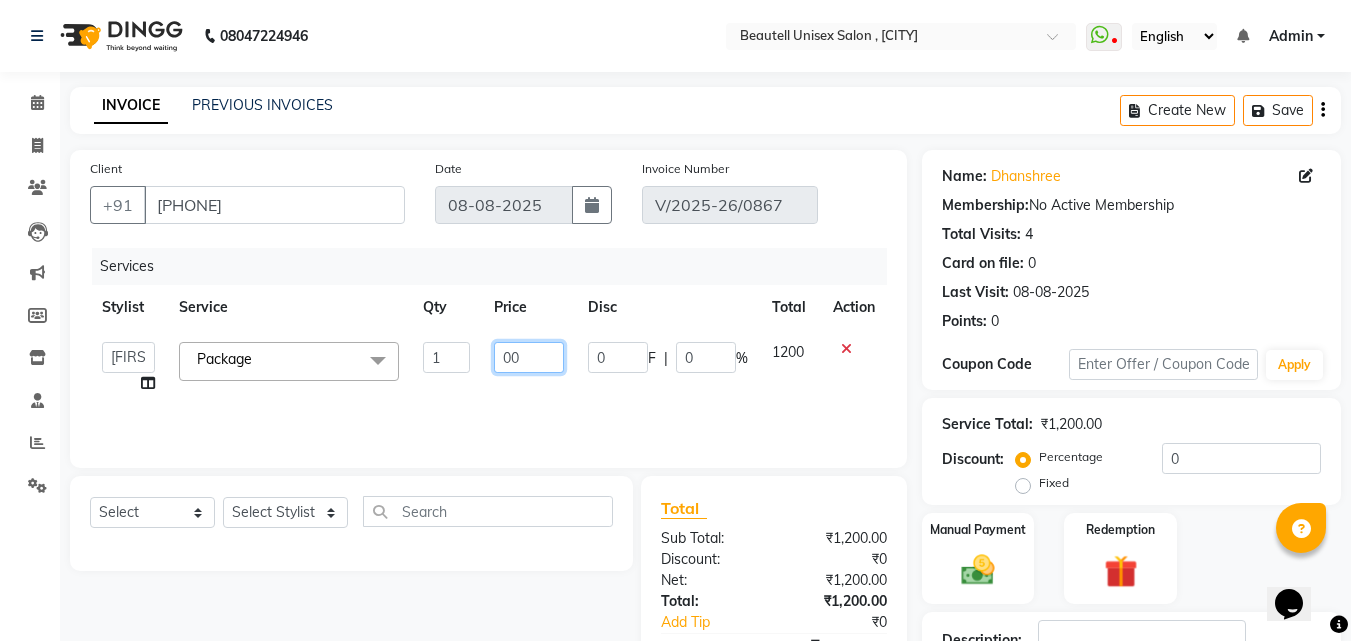 type on "900" 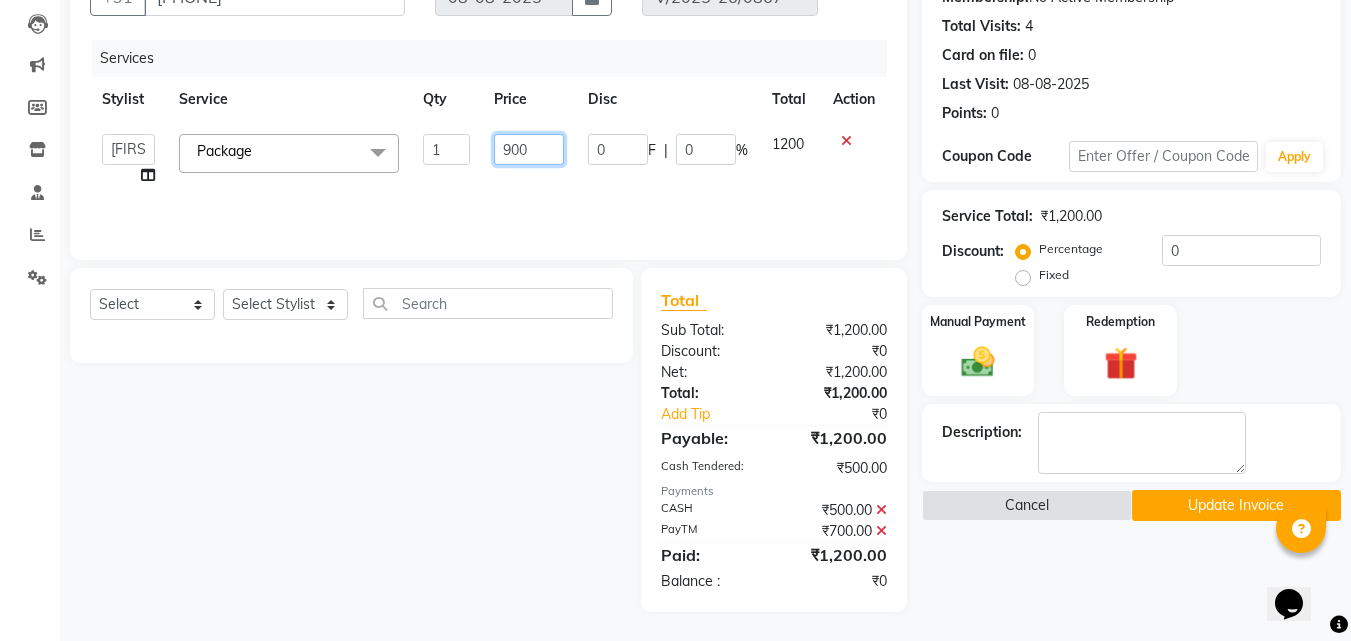 scroll, scrollTop: 209, scrollLeft: 0, axis: vertical 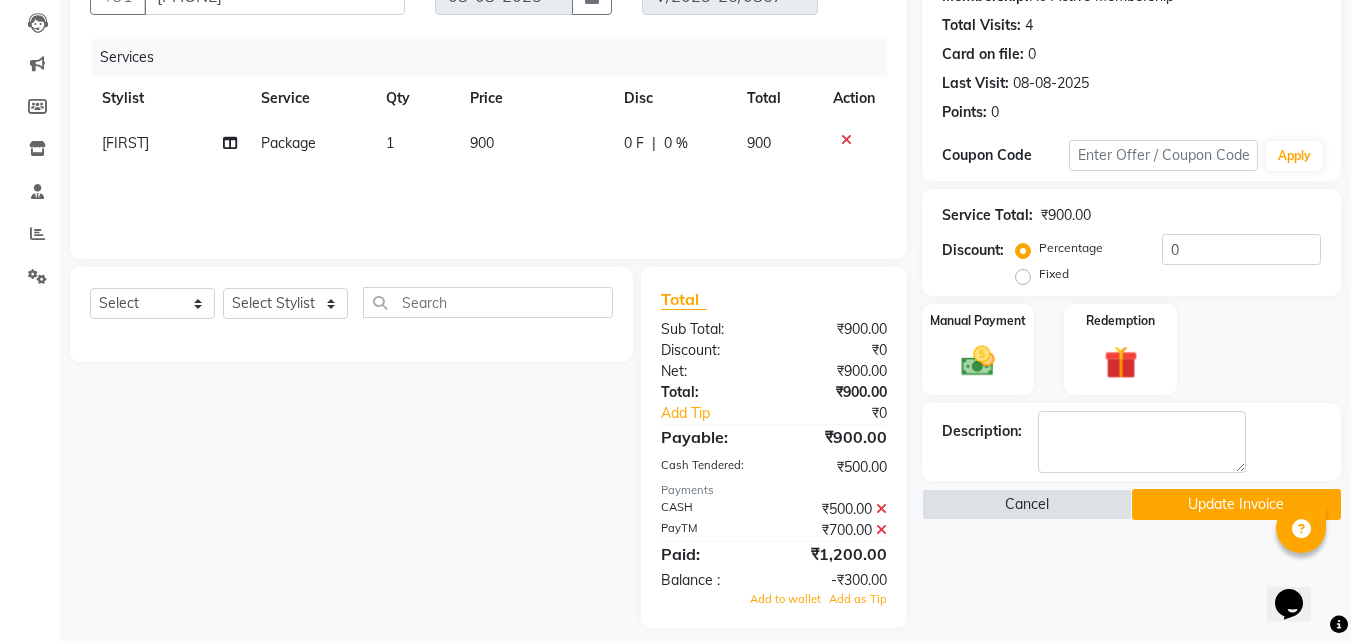 click 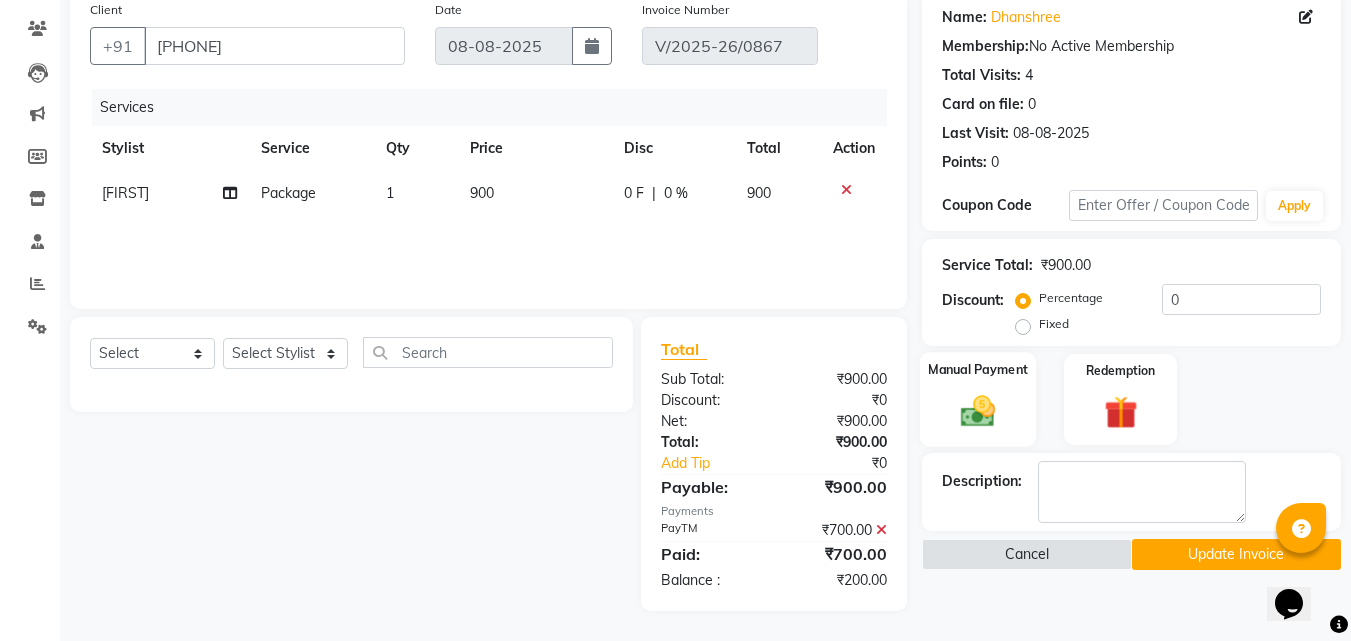 click on "Manual Payment" 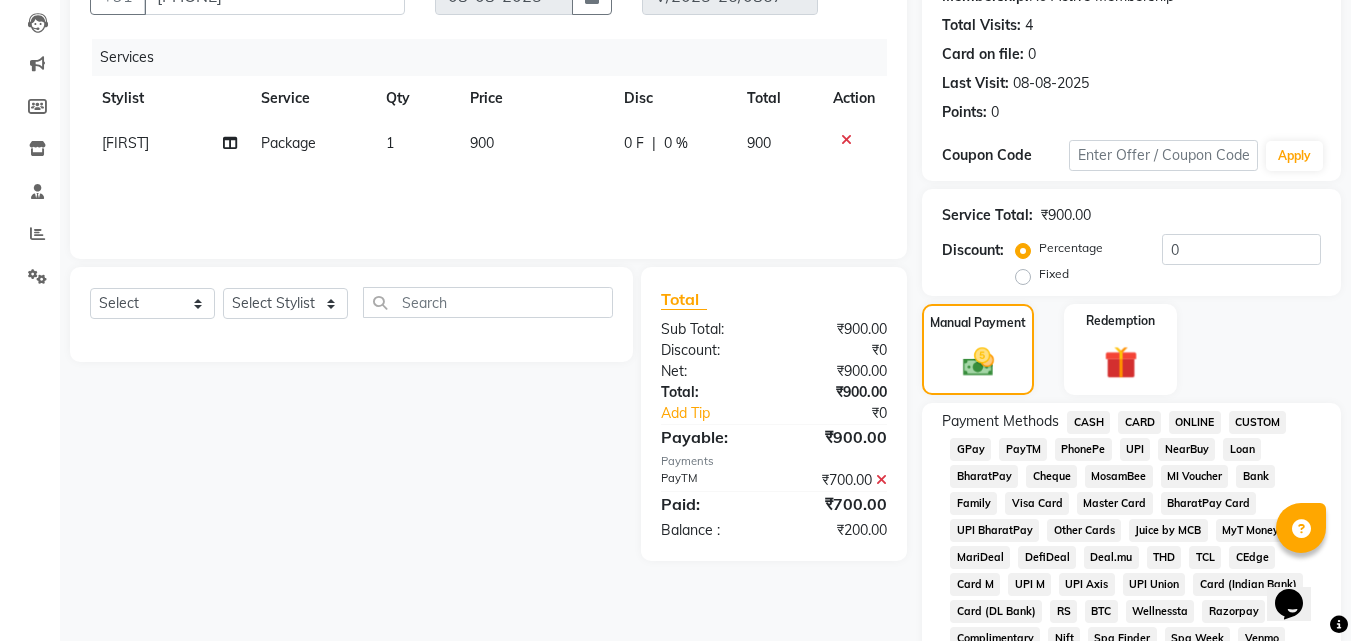 click on "CASH" 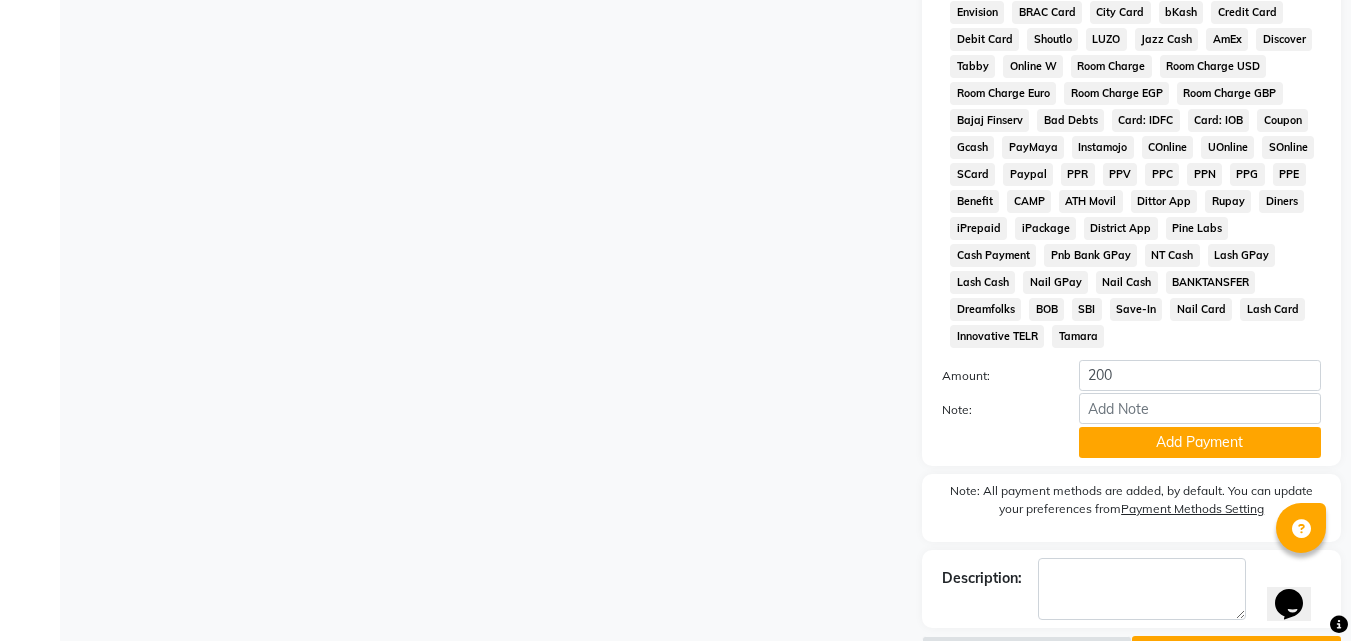scroll, scrollTop: 919, scrollLeft: 0, axis: vertical 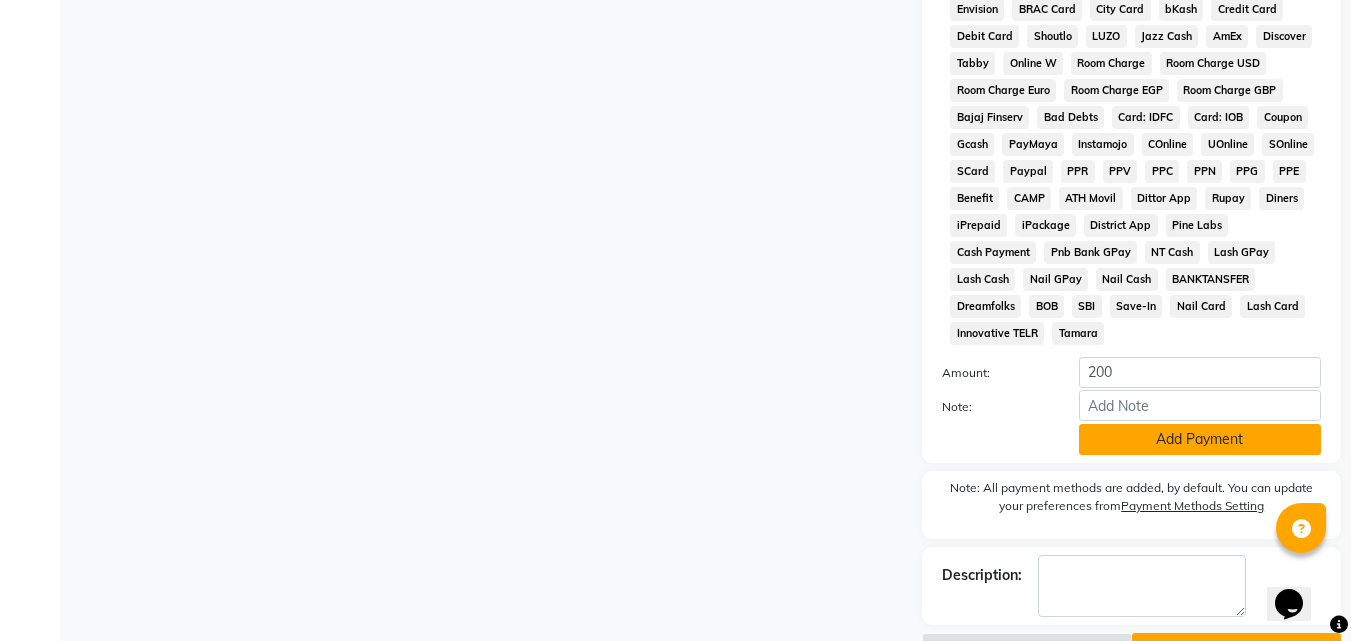 click on "Add Payment" 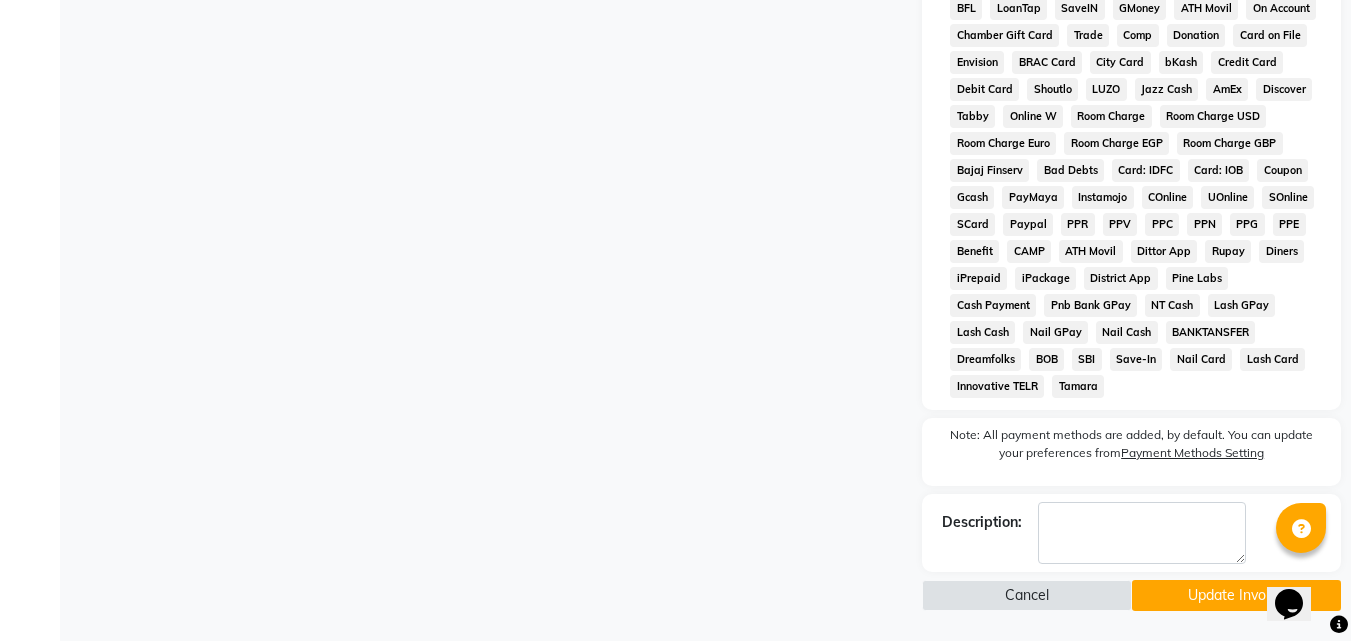 scroll, scrollTop: 866, scrollLeft: 0, axis: vertical 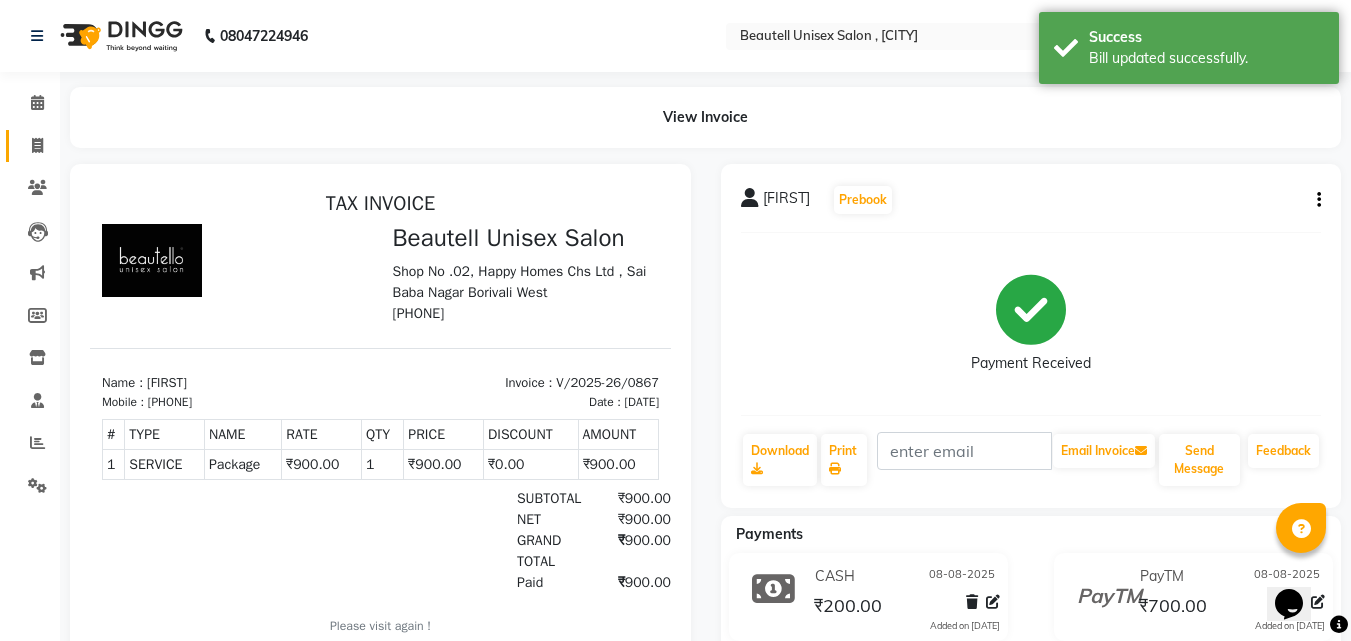 click 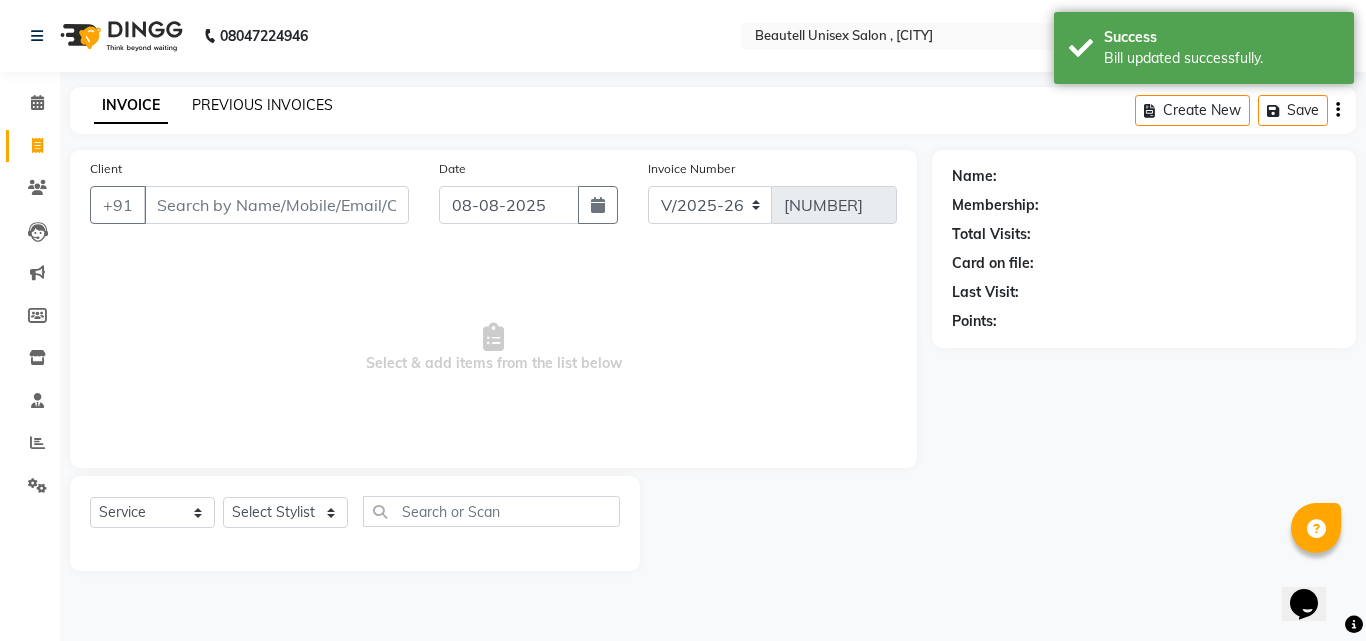 click on "PREVIOUS INVOICES" 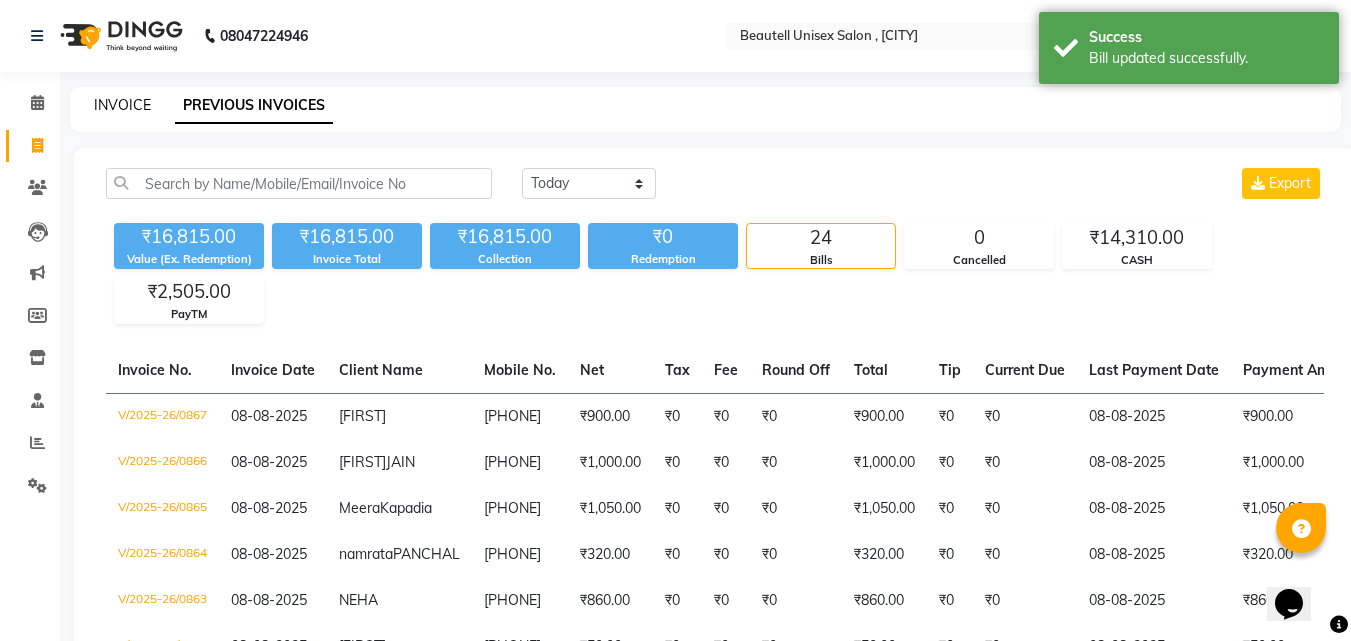 click on "INVOICE" 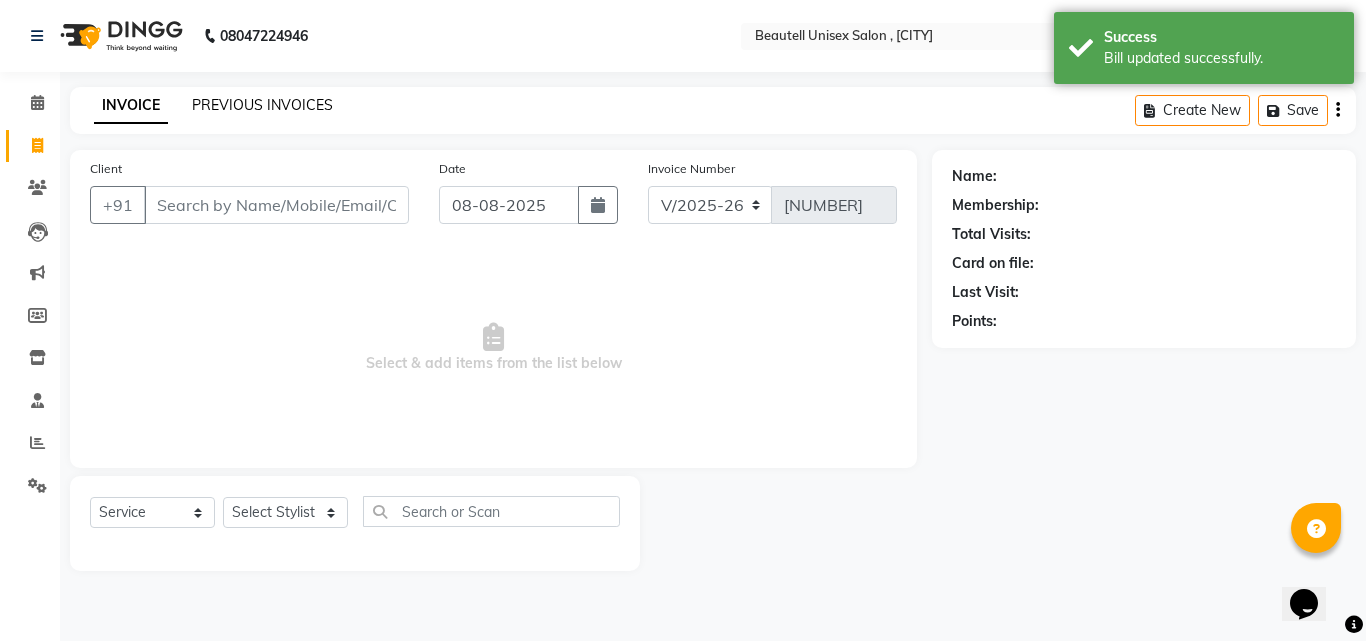 click on "PREVIOUS INVOICES" 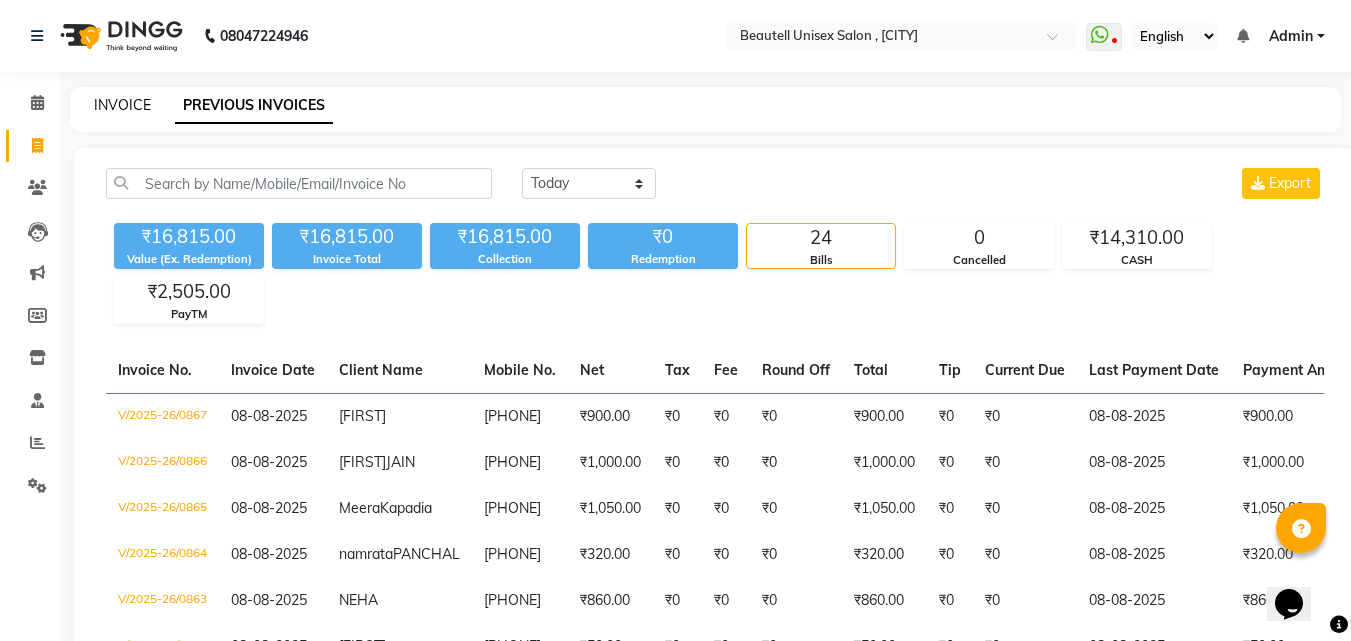 click on "INVOICE" 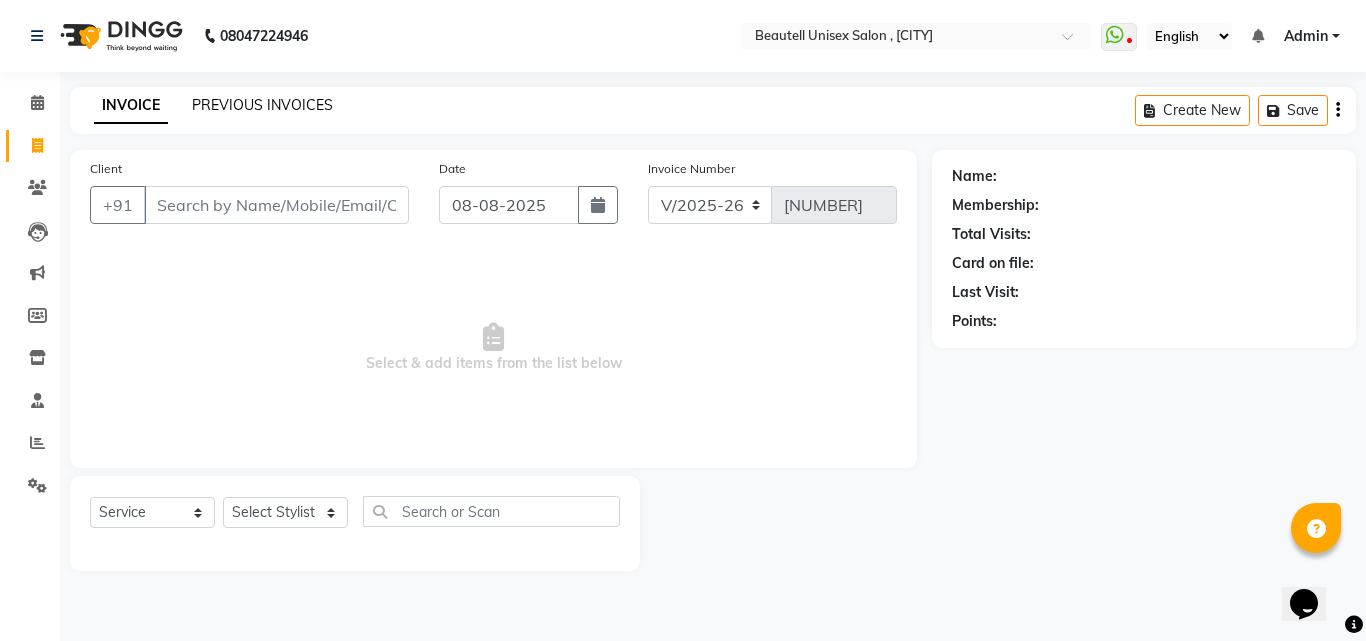 click on "PREVIOUS INVOICES" 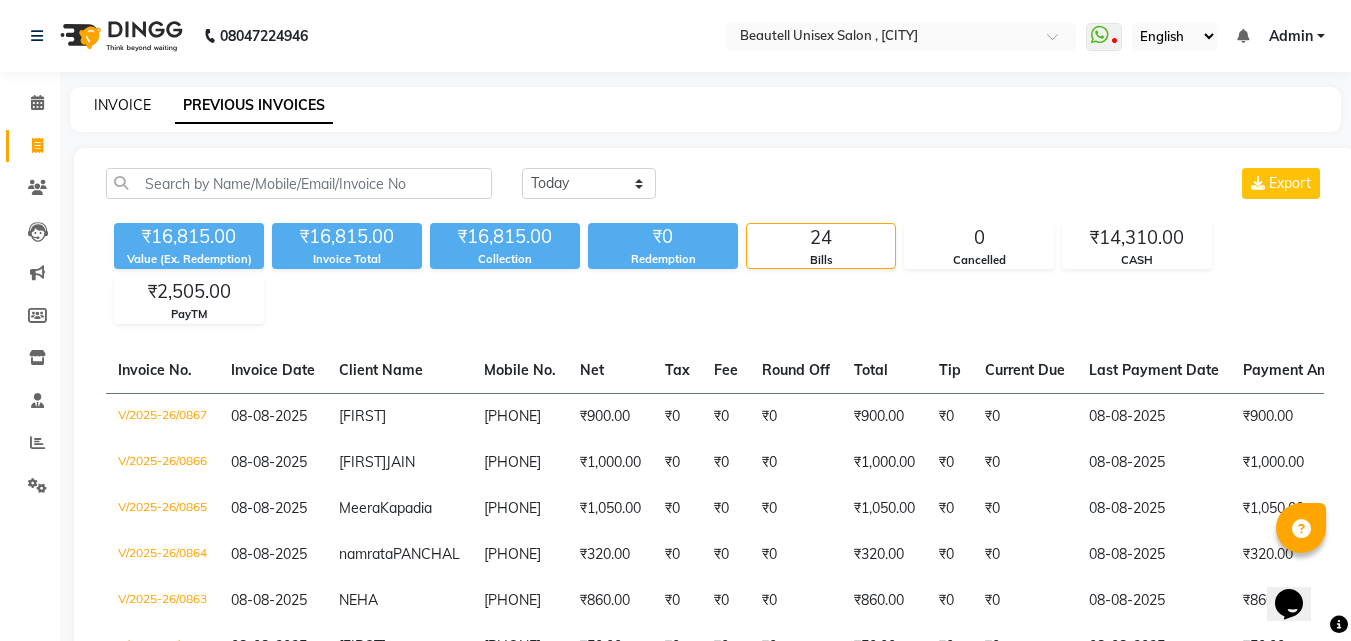 click on "INVOICE" 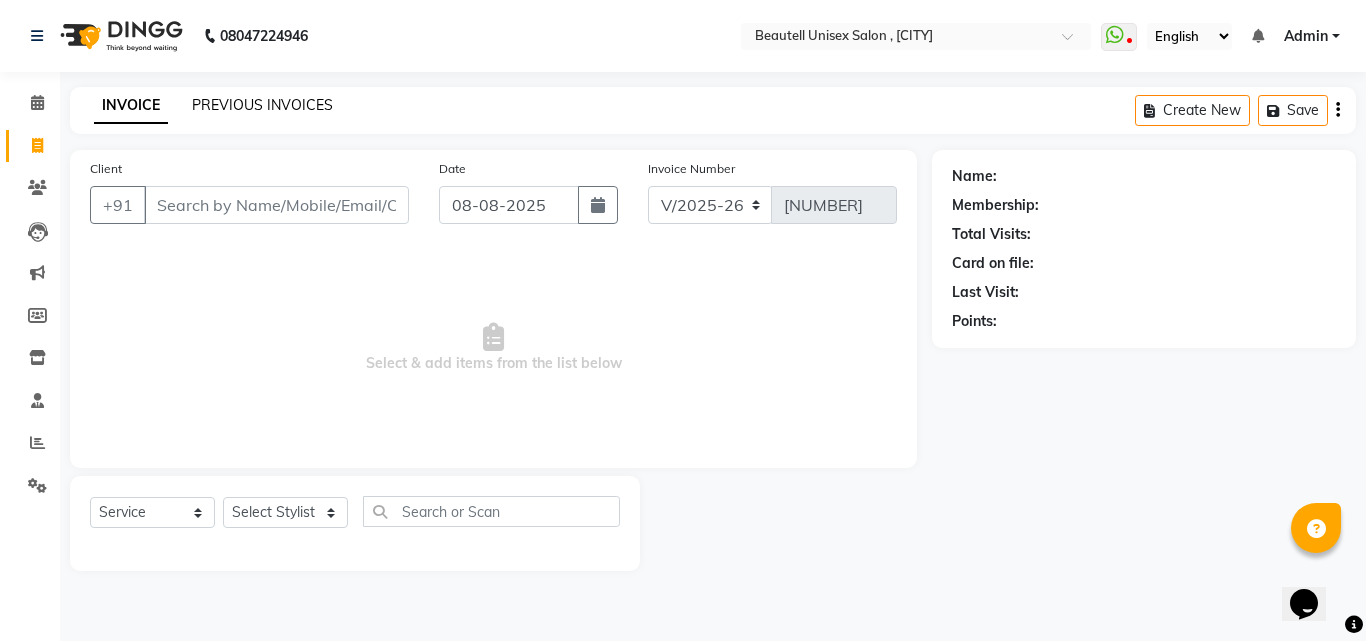 click on "PREVIOUS INVOICES" 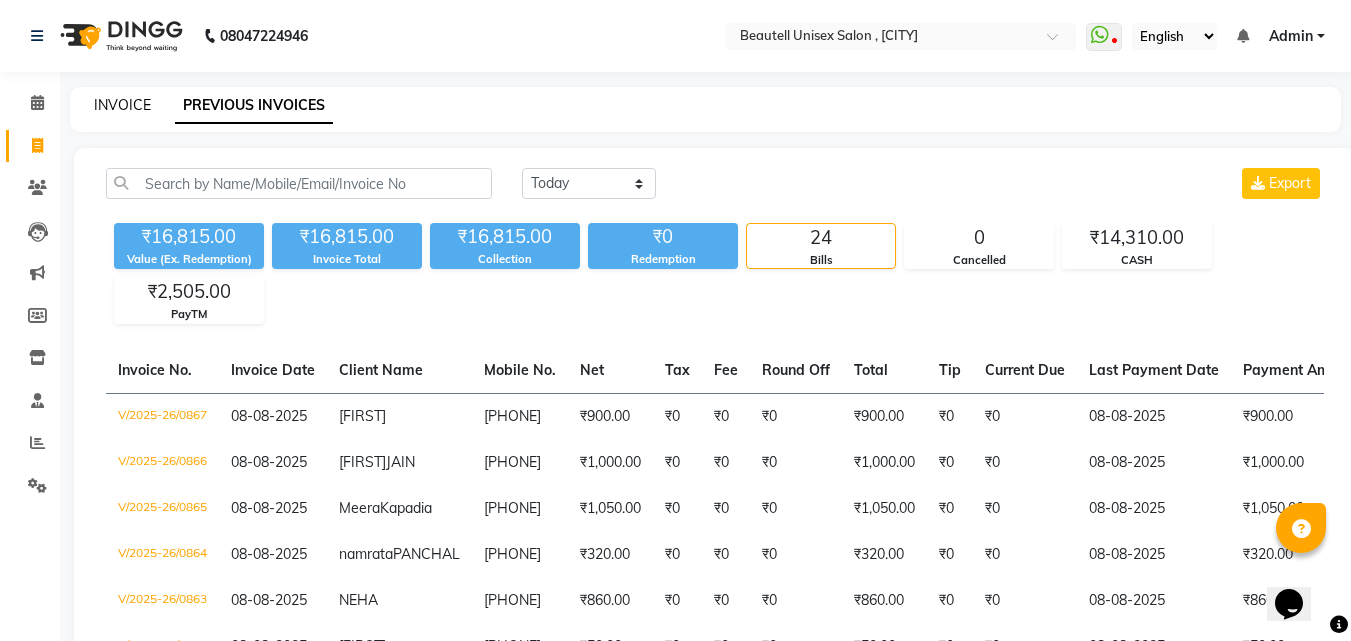 click on "INVOICE" 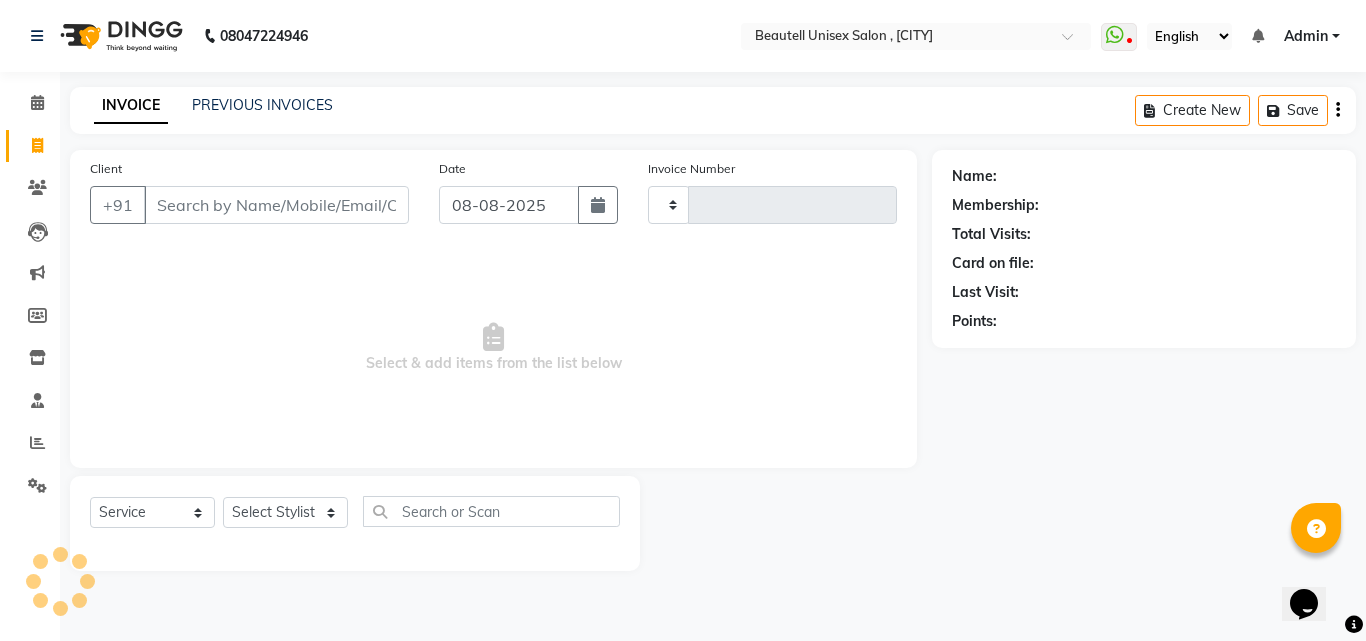 type on "[NUMBER]" 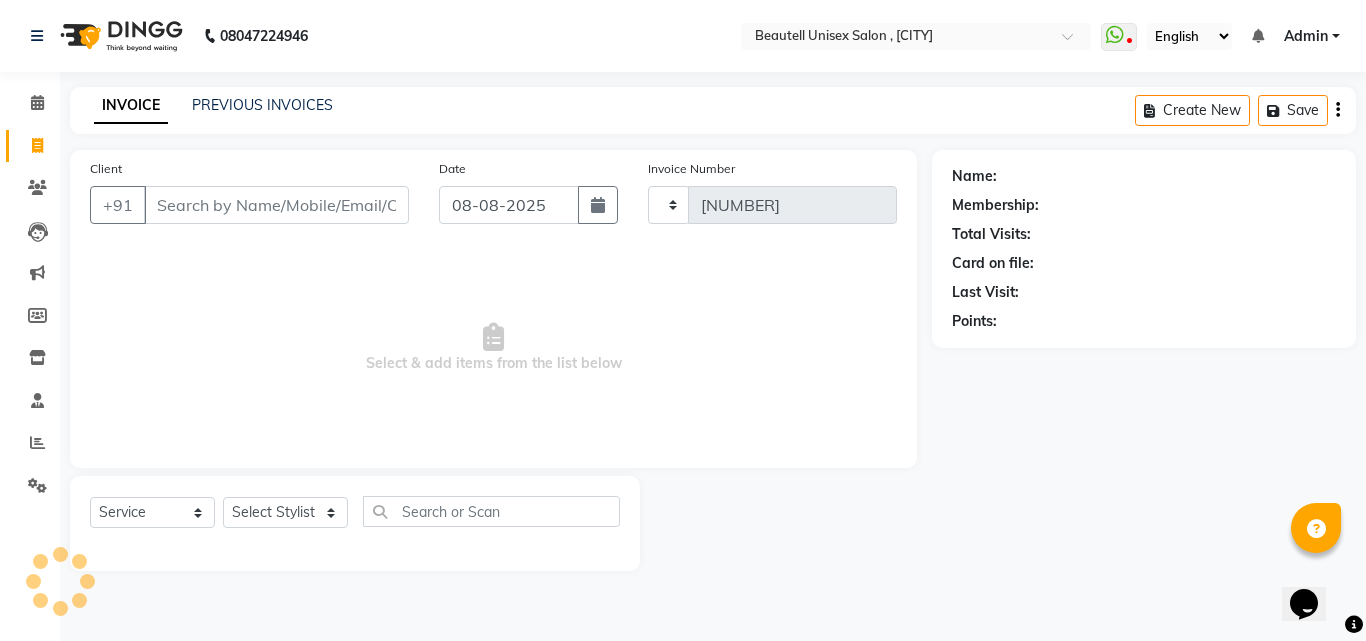 select on "7692" 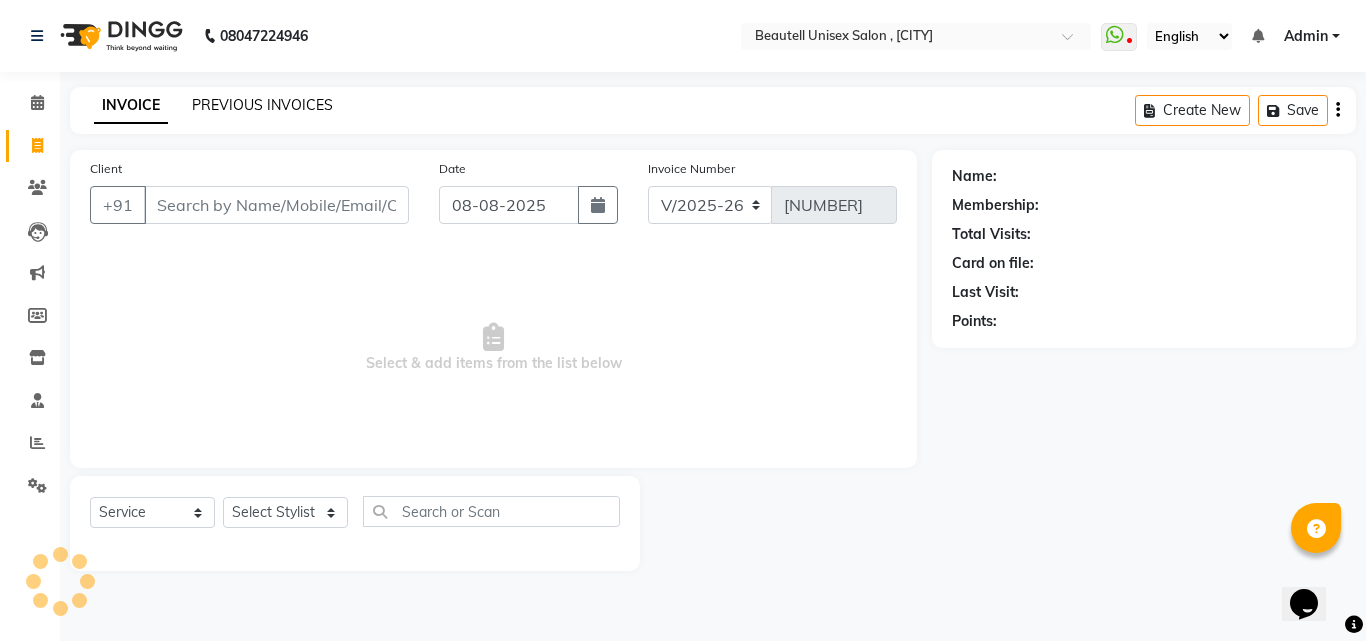 click on "PREVIOUS INVOICES" 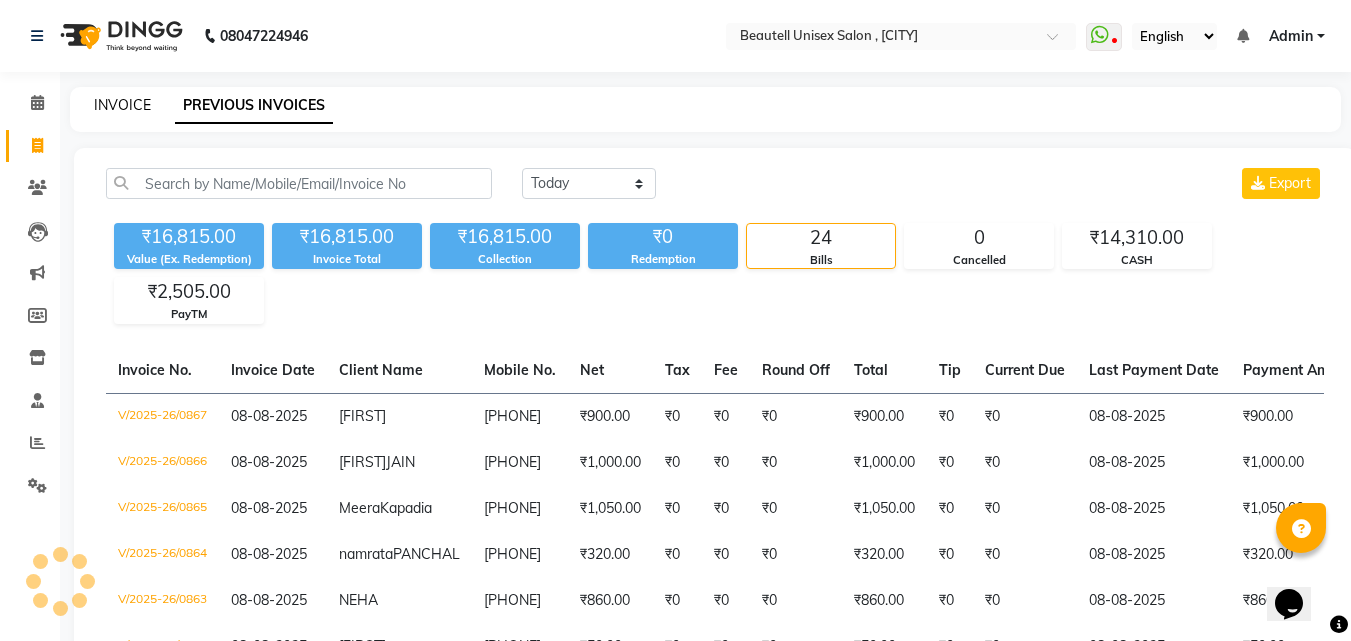 click on "INVOICE" 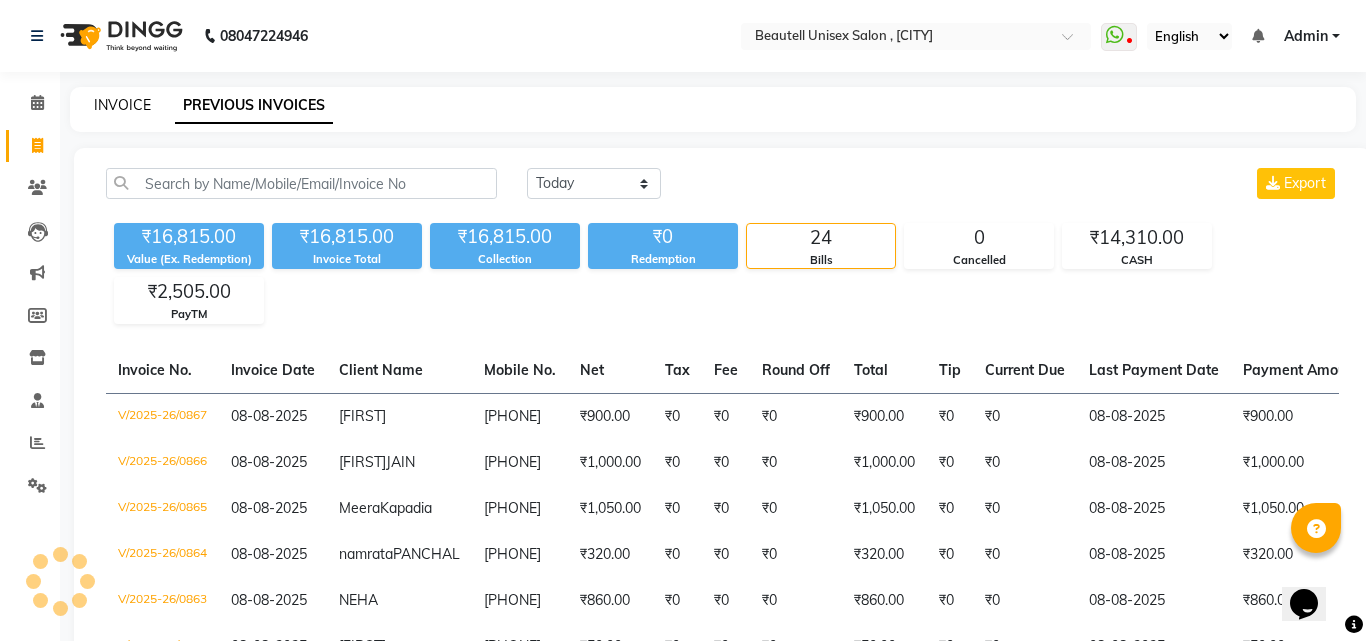 select on "7692" 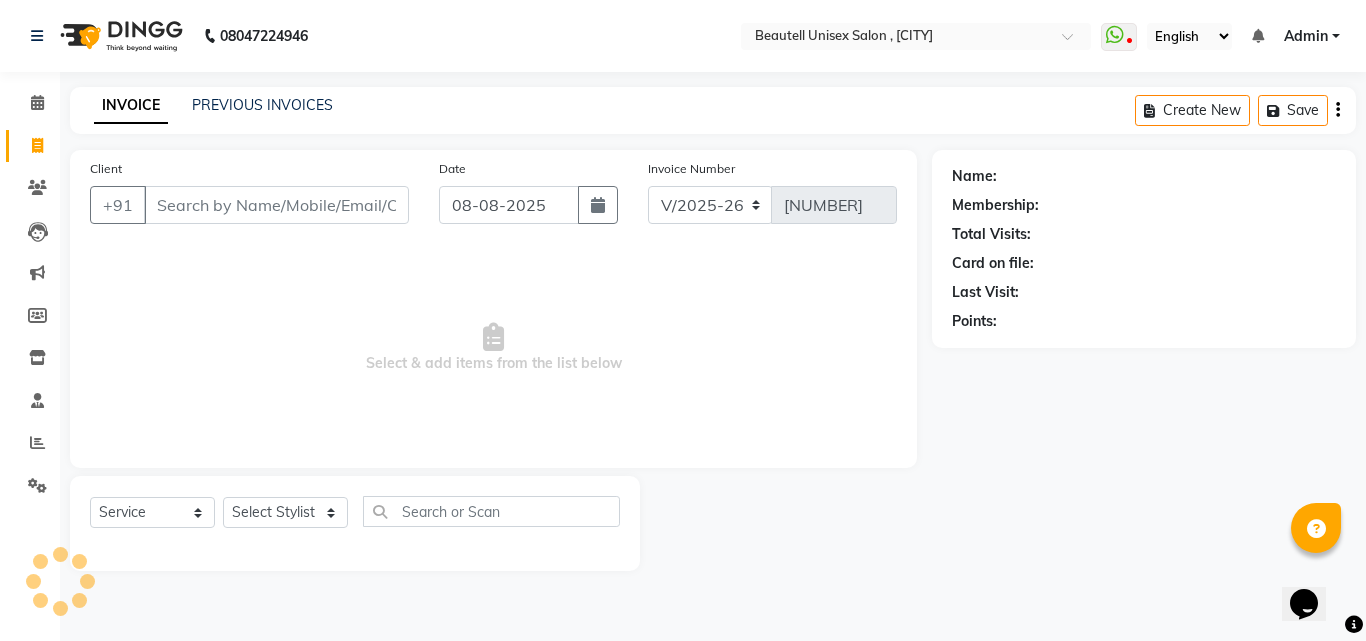 click on "INVOICE" 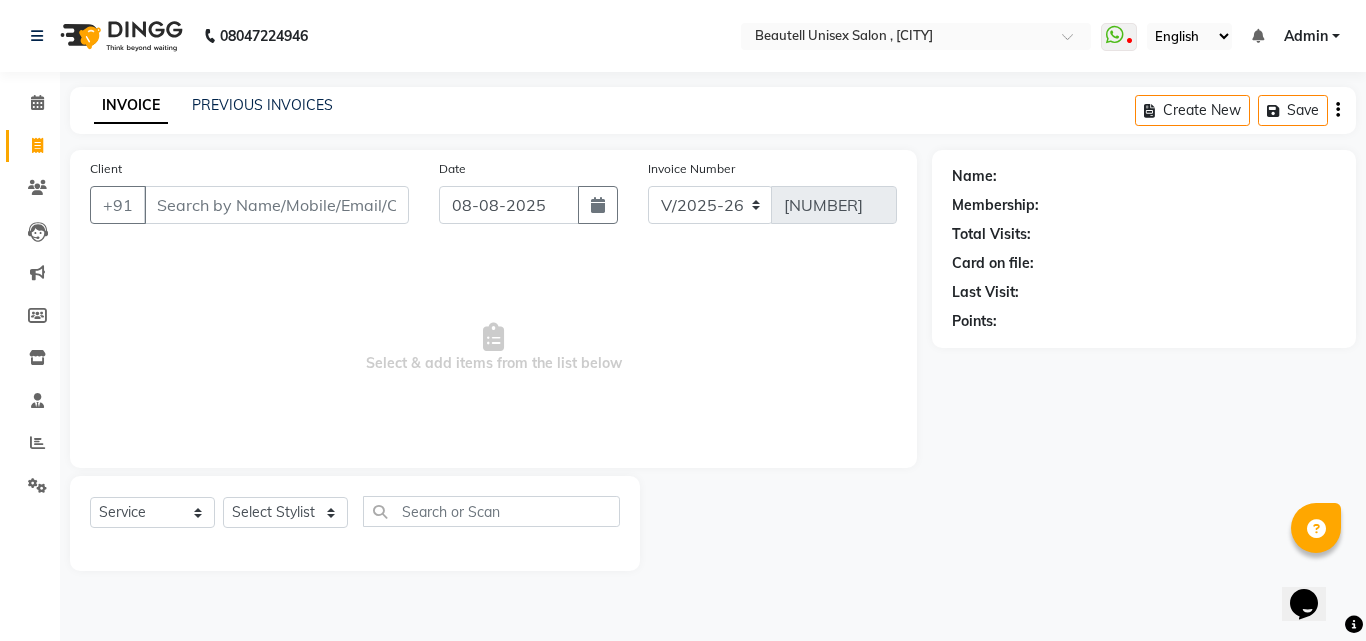 click on "INVOICE" 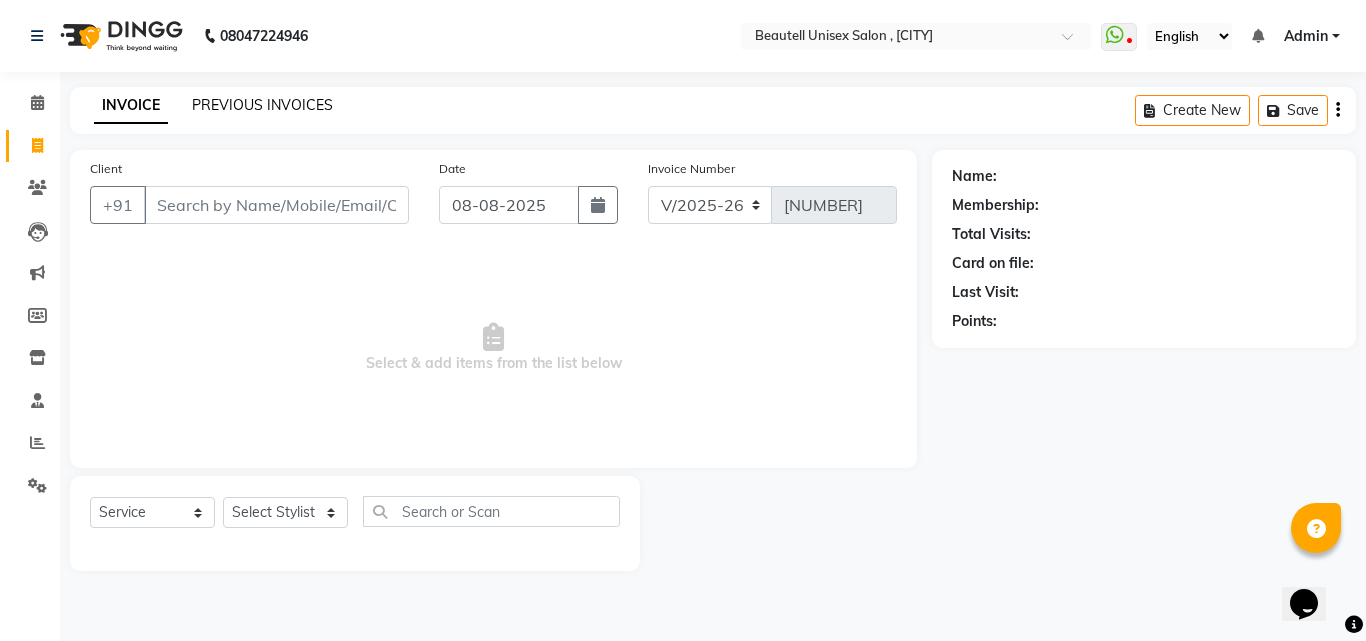 click on "PREVIOUS INVOICES" 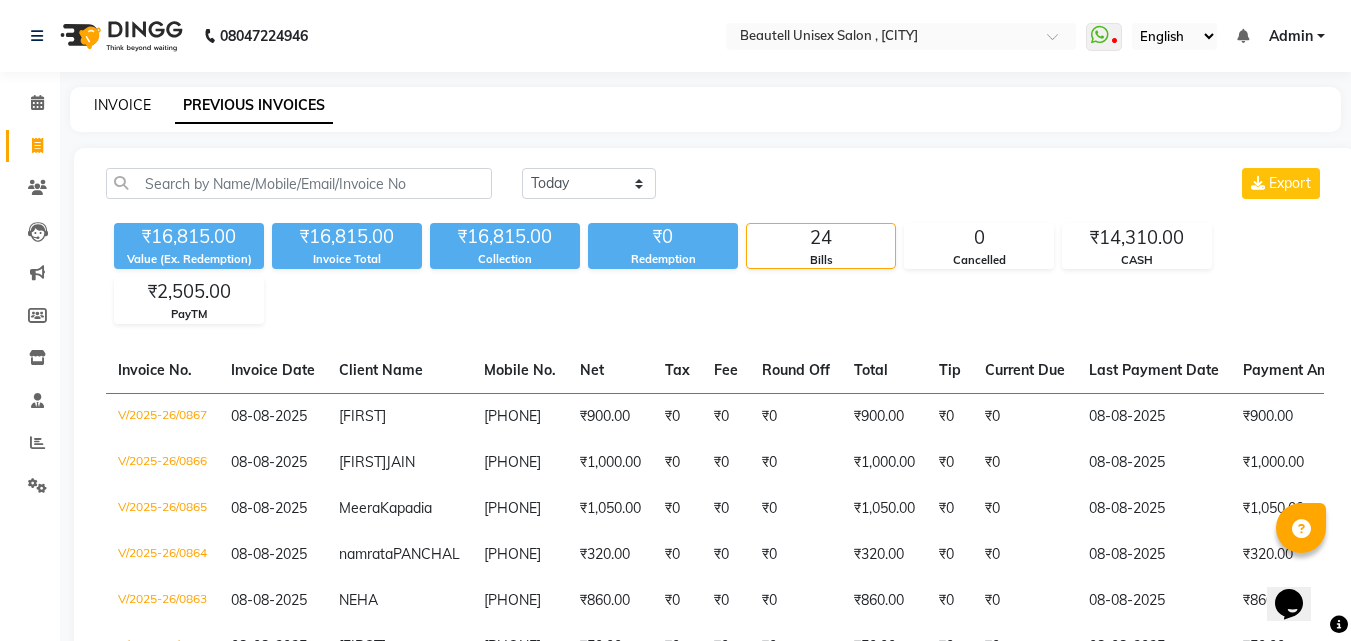click on "INVOICE" 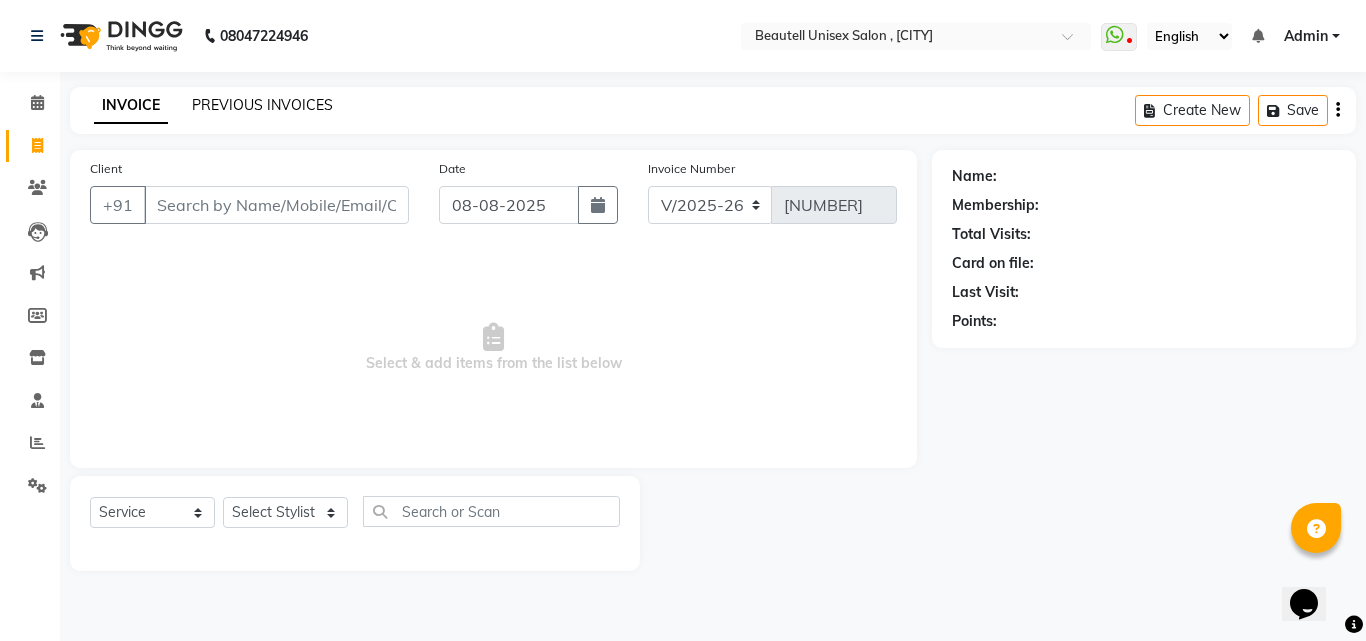 click on "PREVIOUS INVOICES" 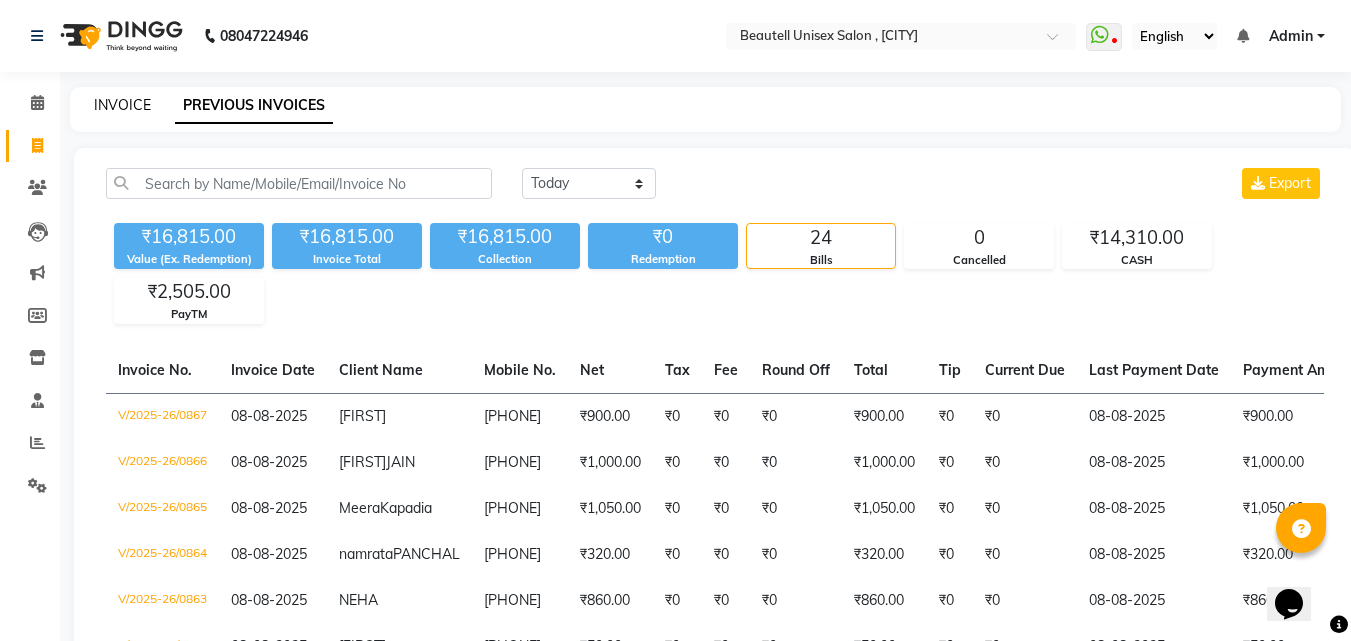 click on "INVOICE" 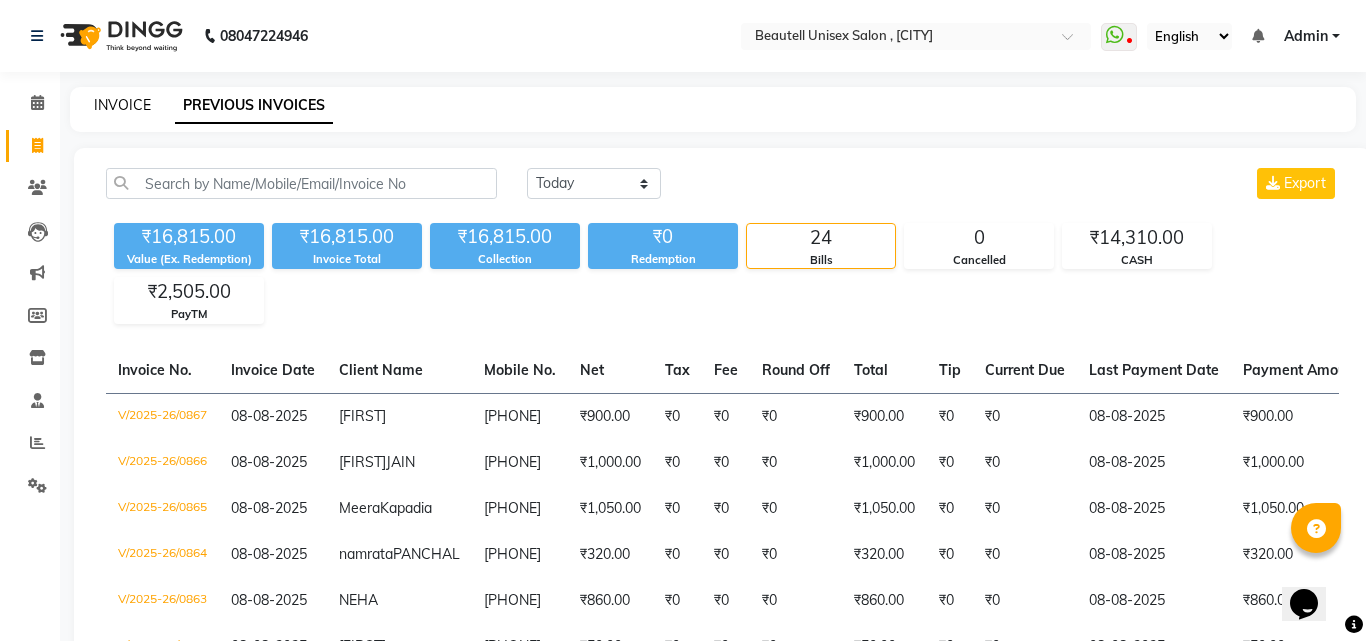 select on "7692" 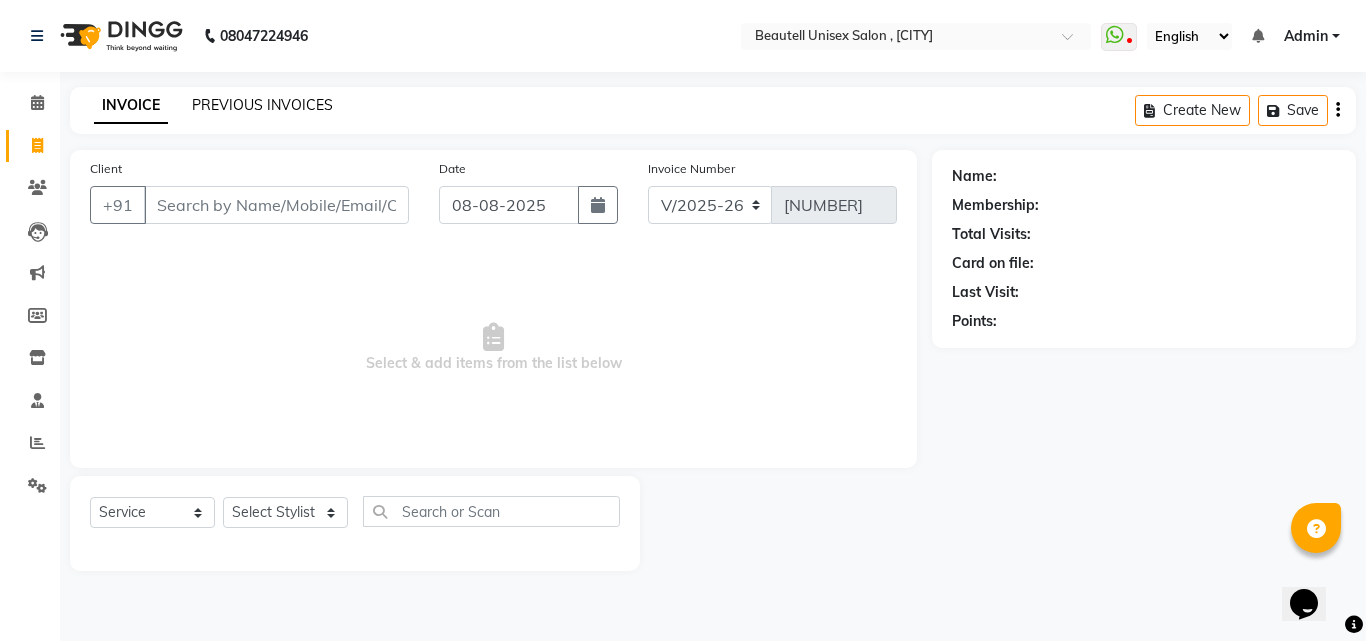 click on "PREVIOUS INVOICES" 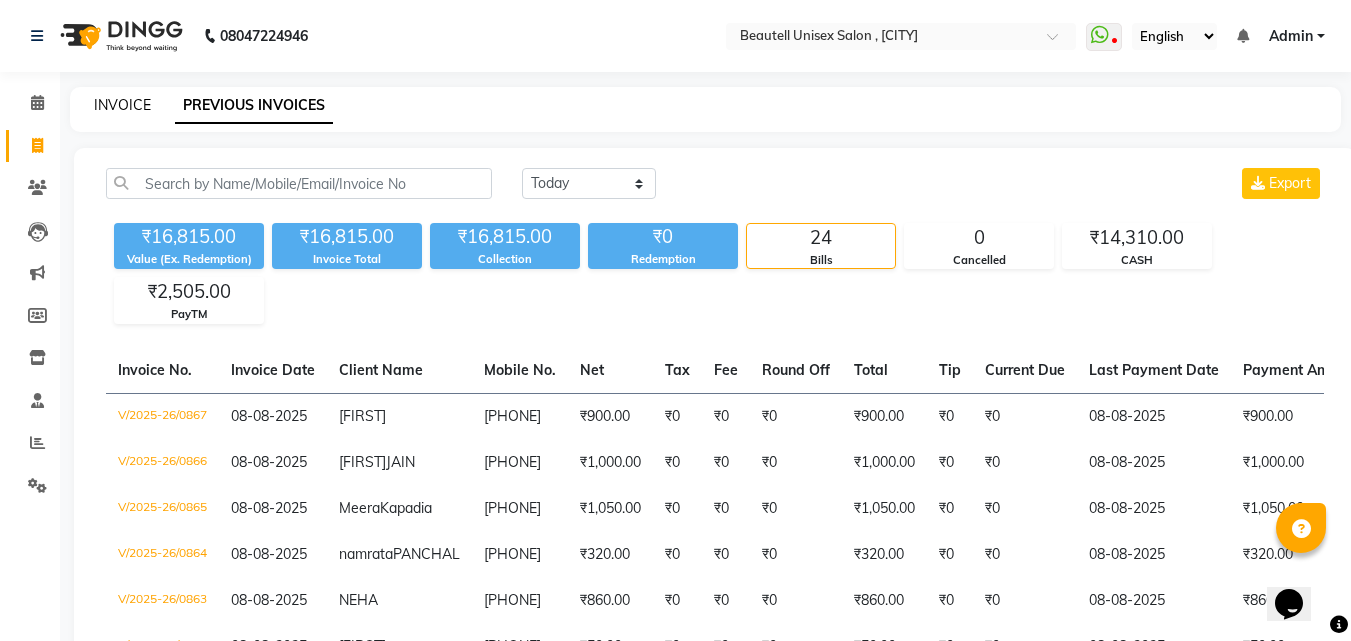 click on "INVOICE" 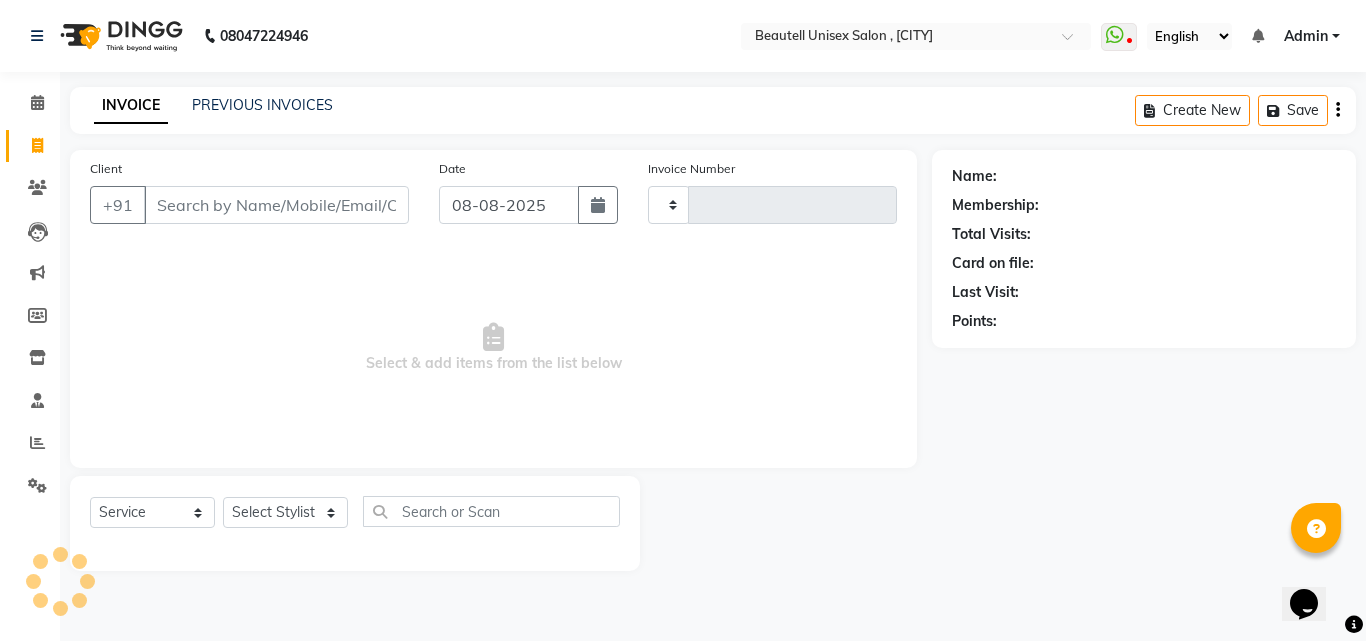 type on "[NUMBER]" 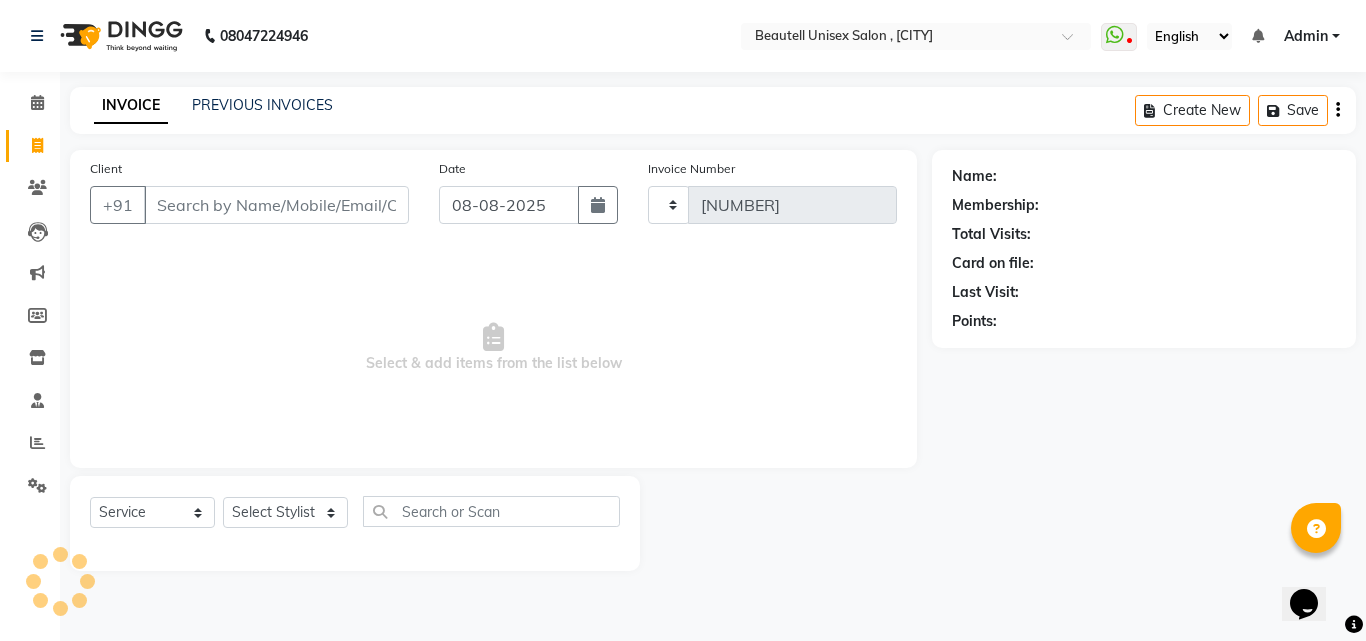 select on "7692" 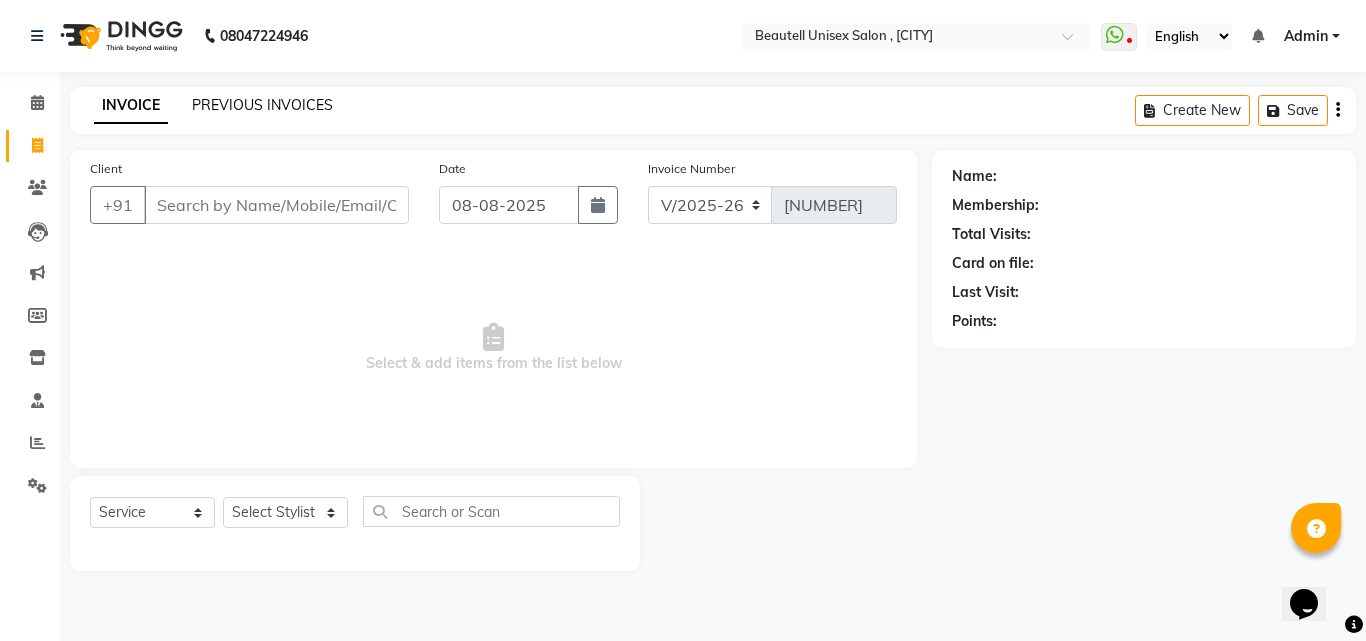 click on "PREVIOUS INVOICES" 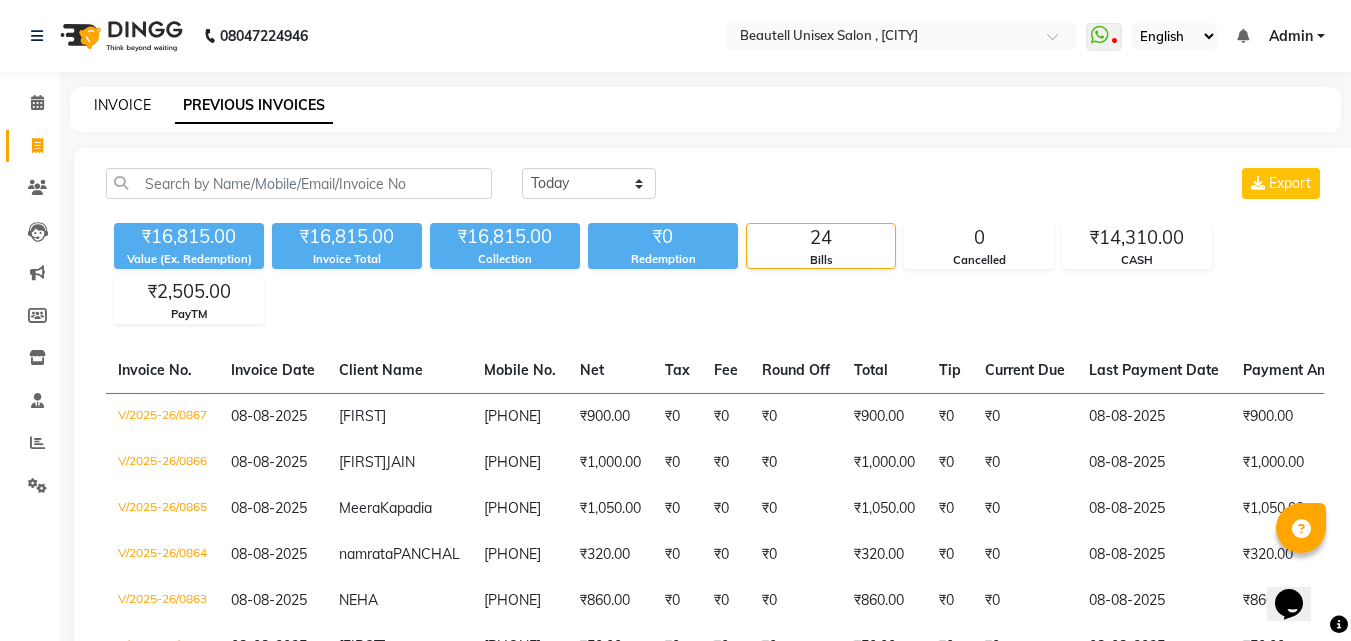 click on "INVOICE" 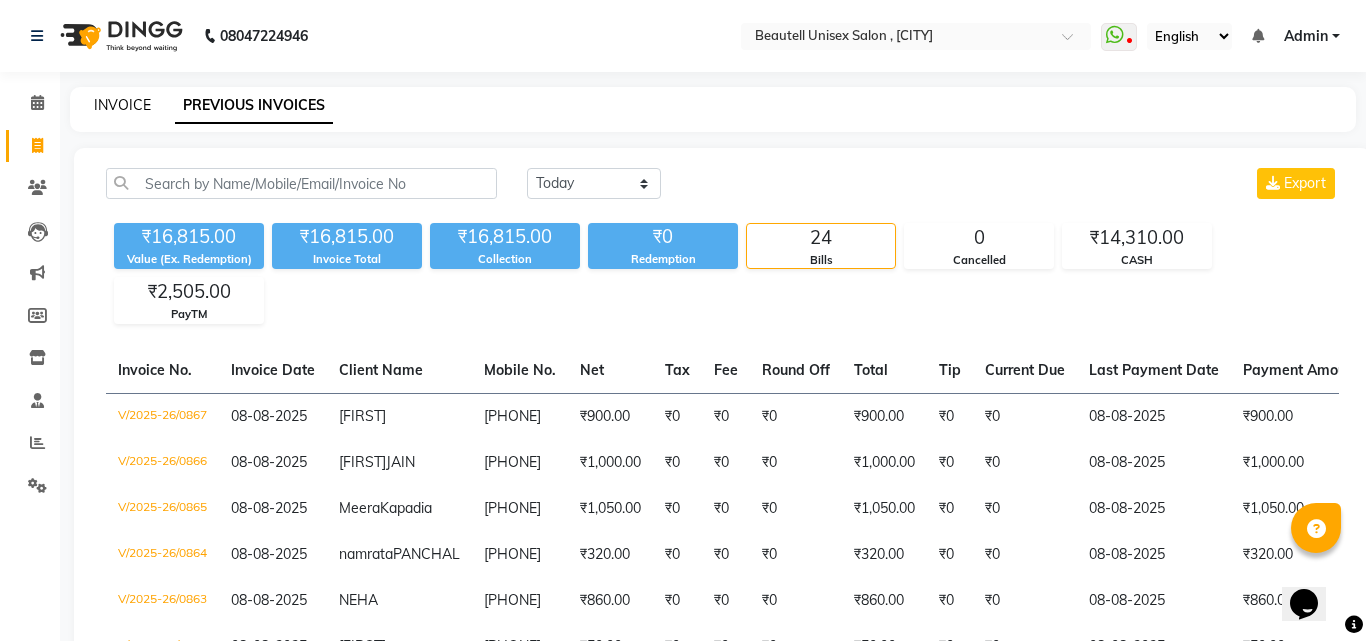 select on "7692" 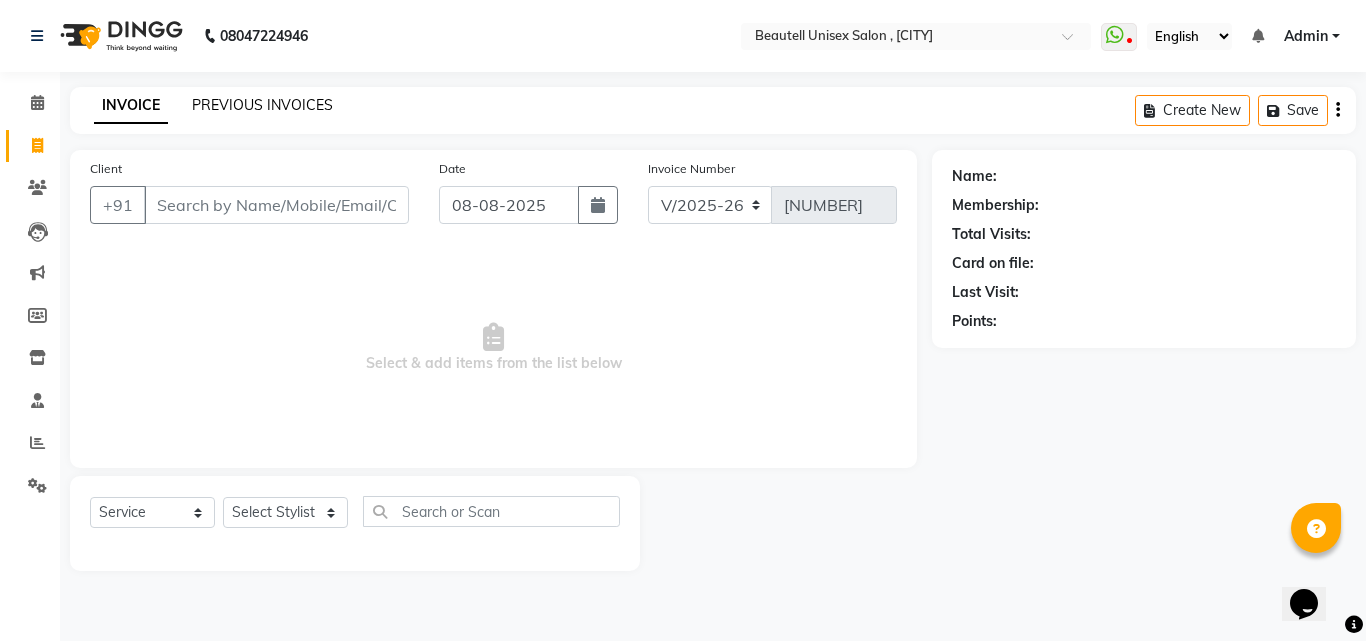 click on "PREVIOUS INVOICES" 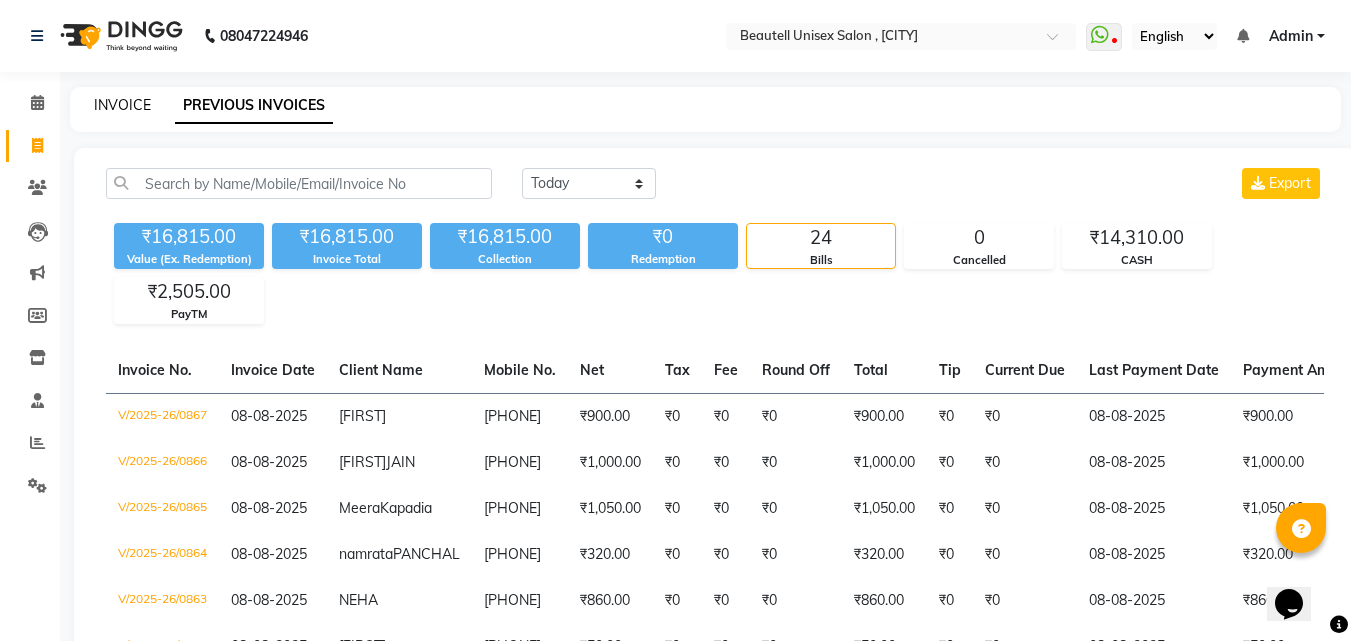 click on "INVOICE" 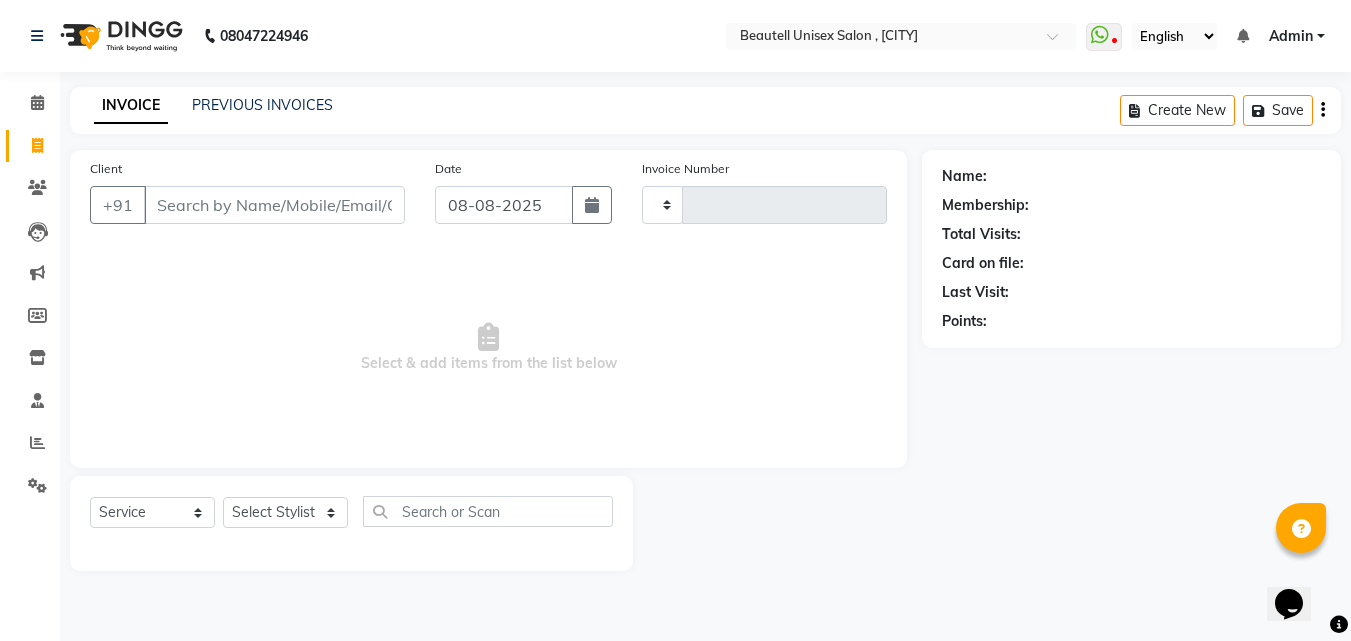 type on "[NUMBER]" 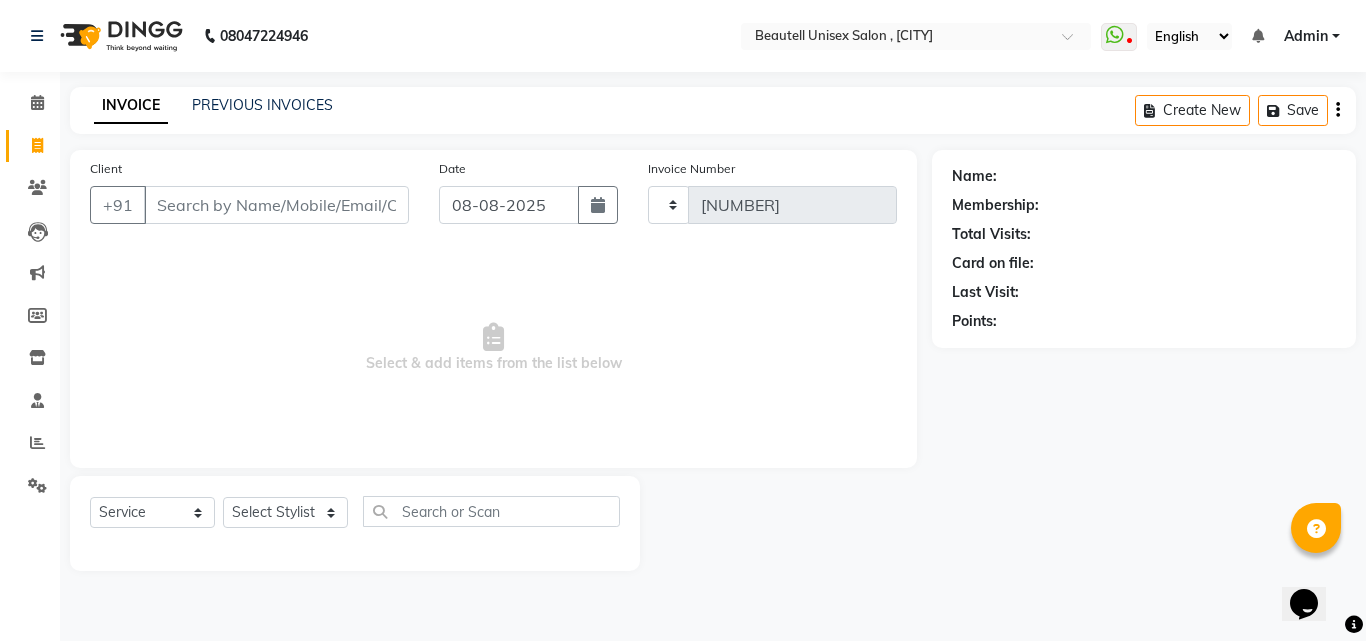 select on "7692" 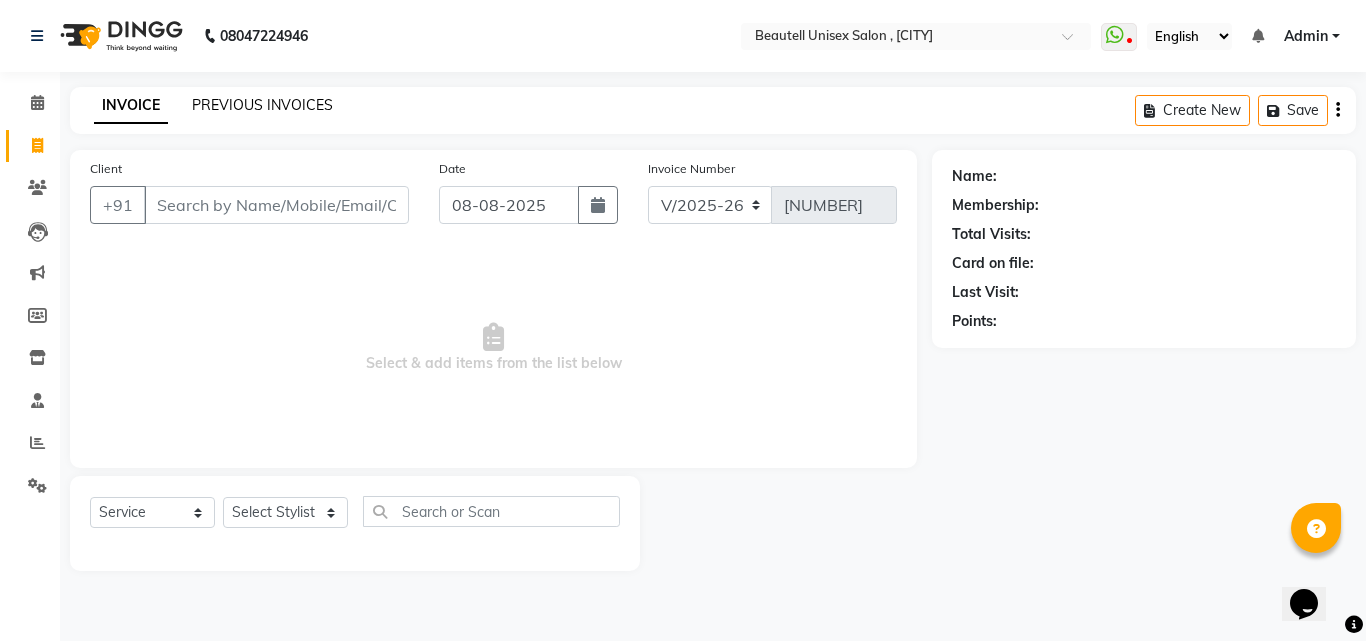 click on "PREVIOUS INVOICES" 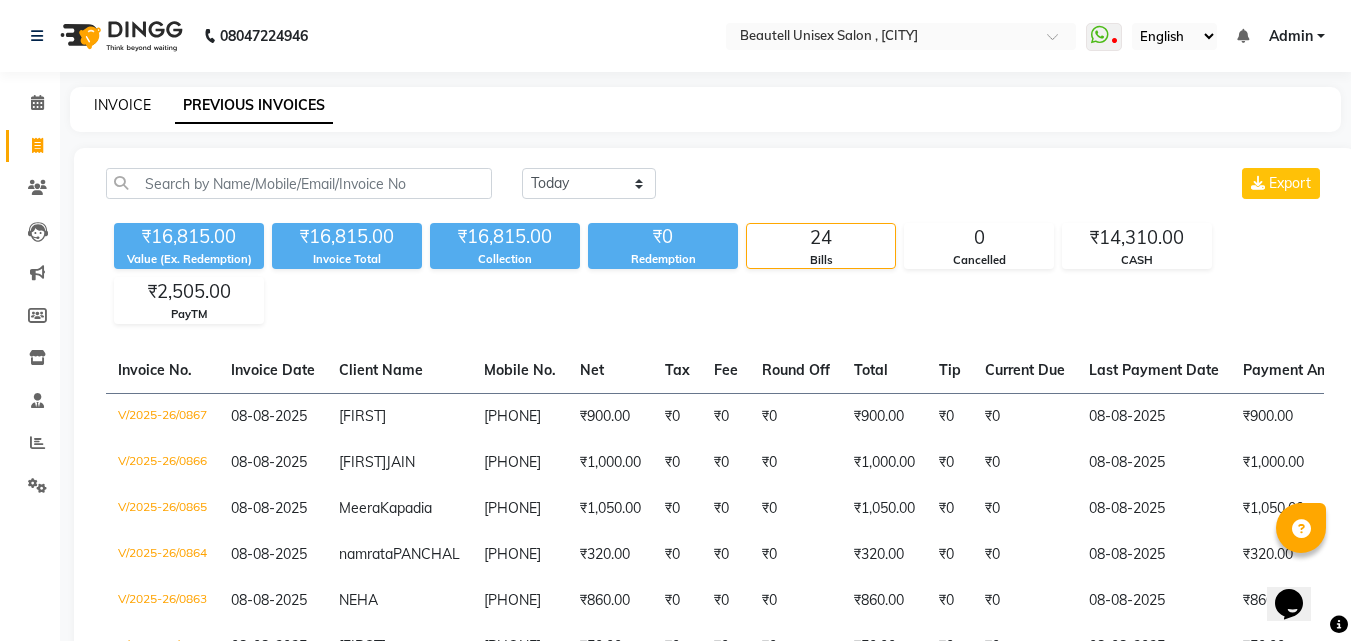 click on "INVOICE" 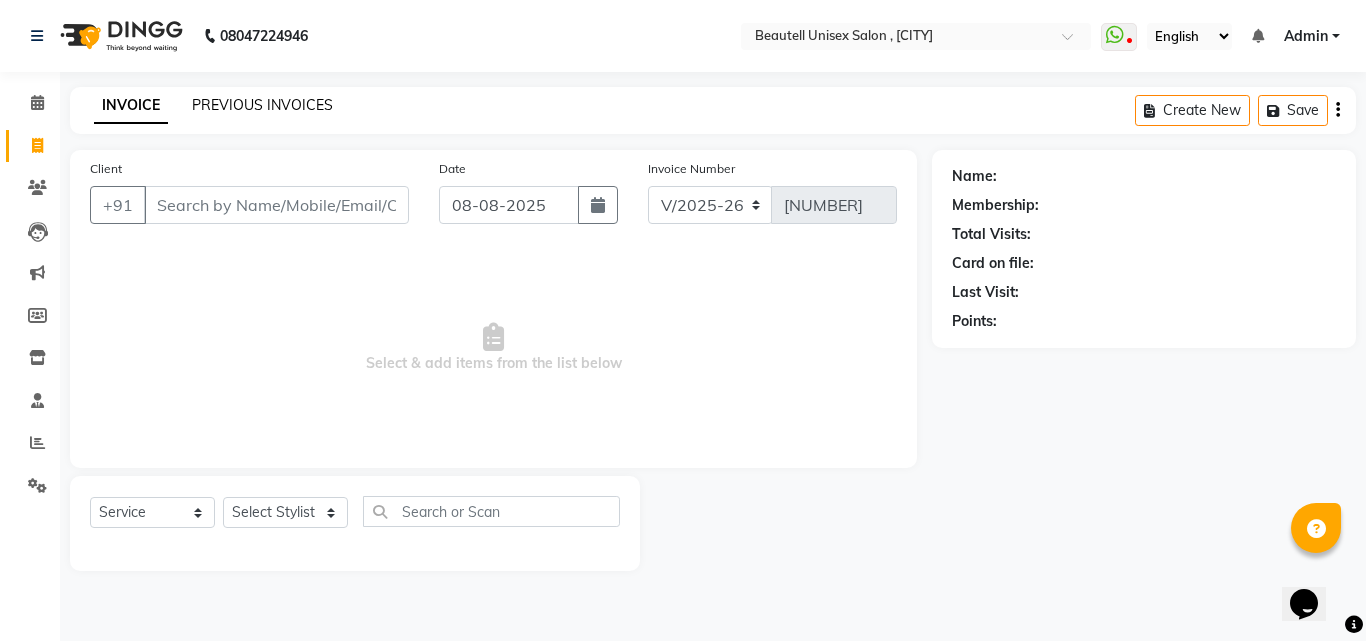 click on "PREVIOUS INVOICES" 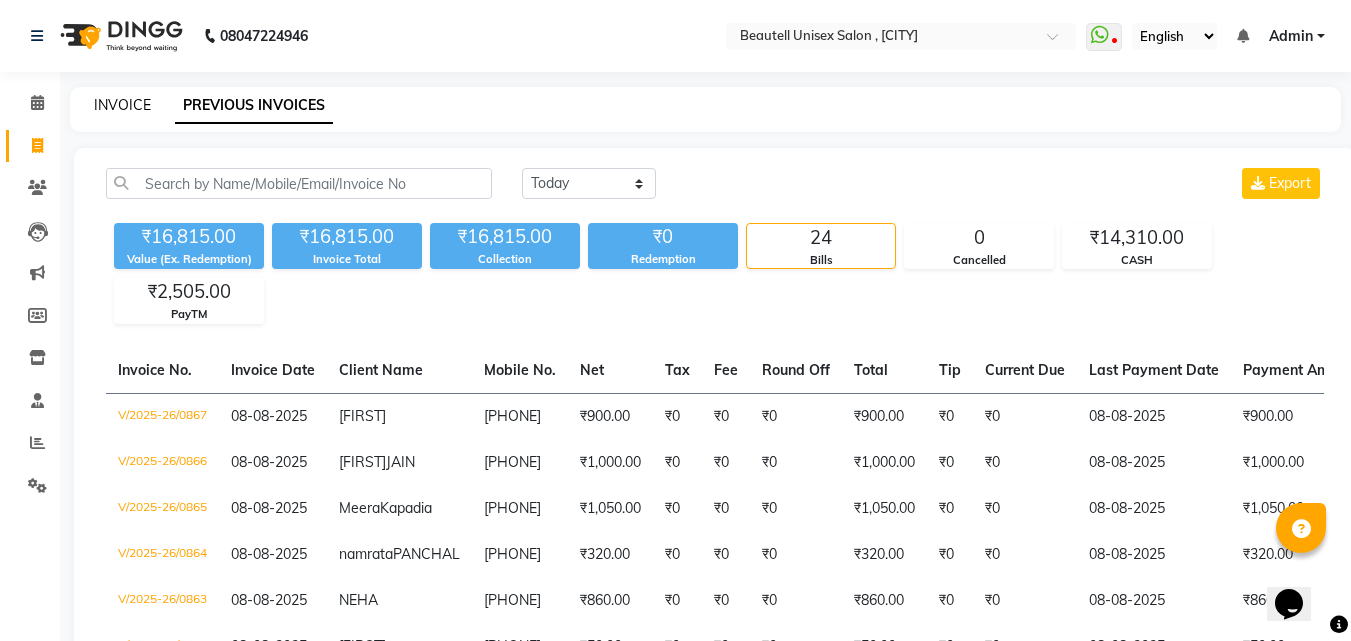 click on "INVOICE" 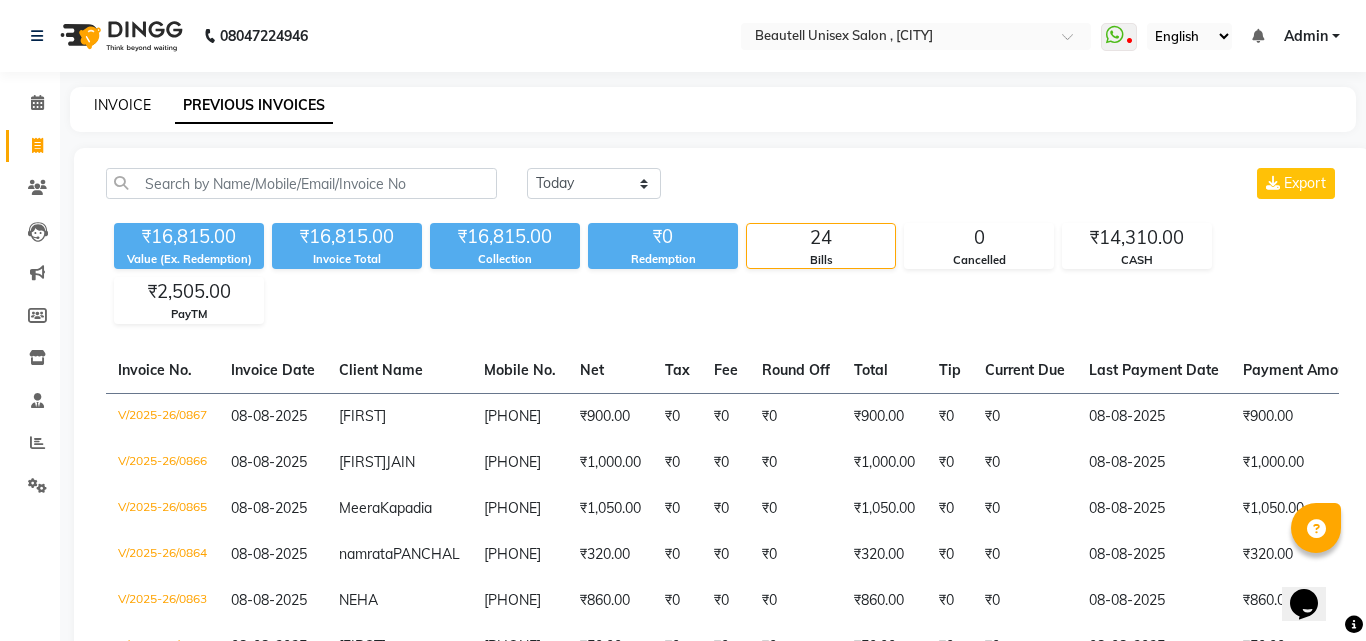 select on "7692" 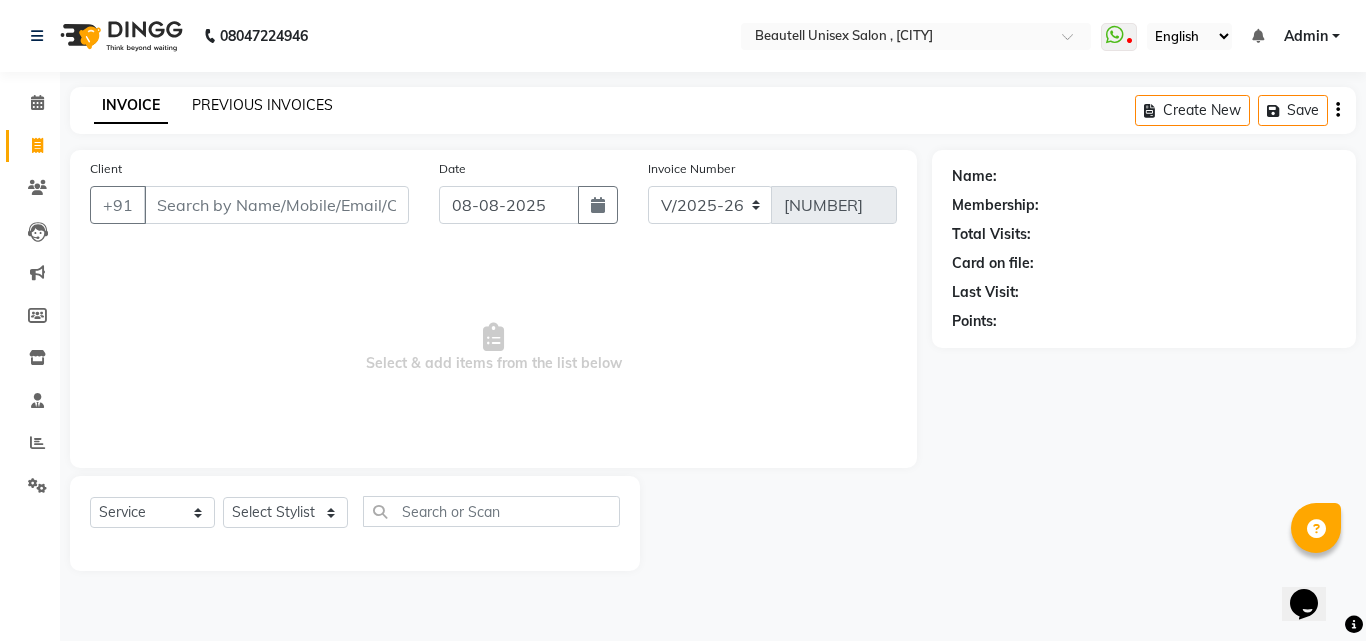 click on "PREVIOUS INVOICES" 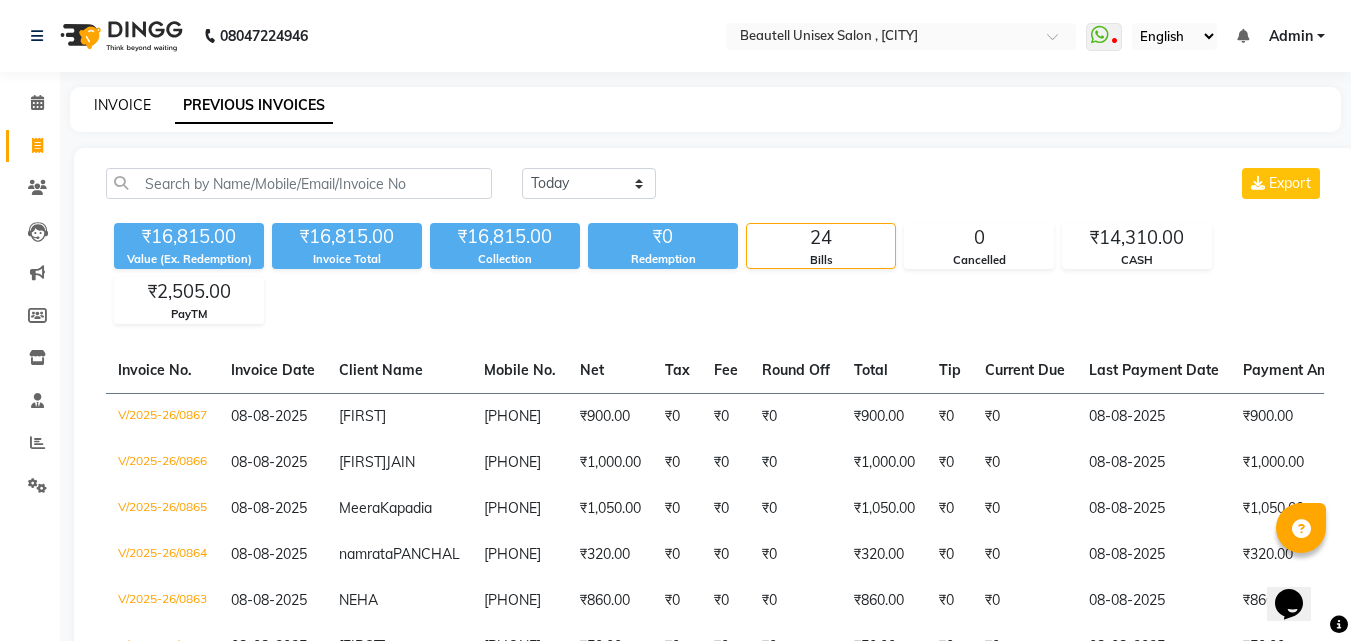 click on "INVOICE" 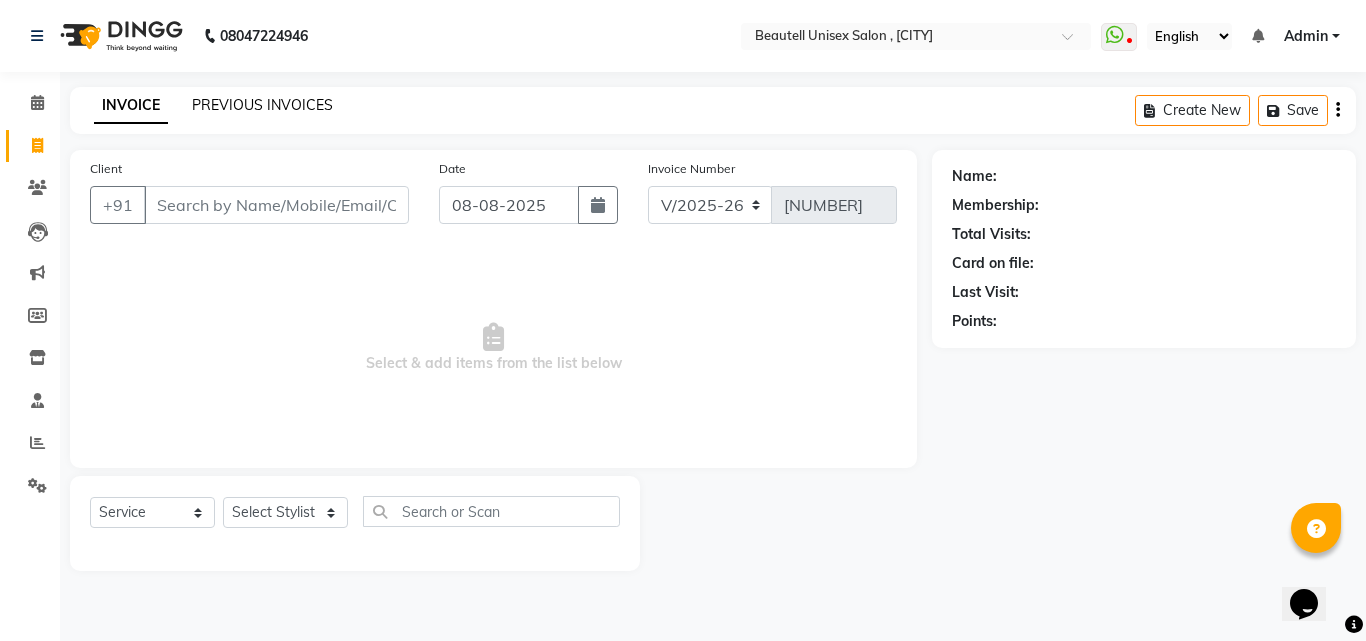 click on "PREVIOUS INVOICES" 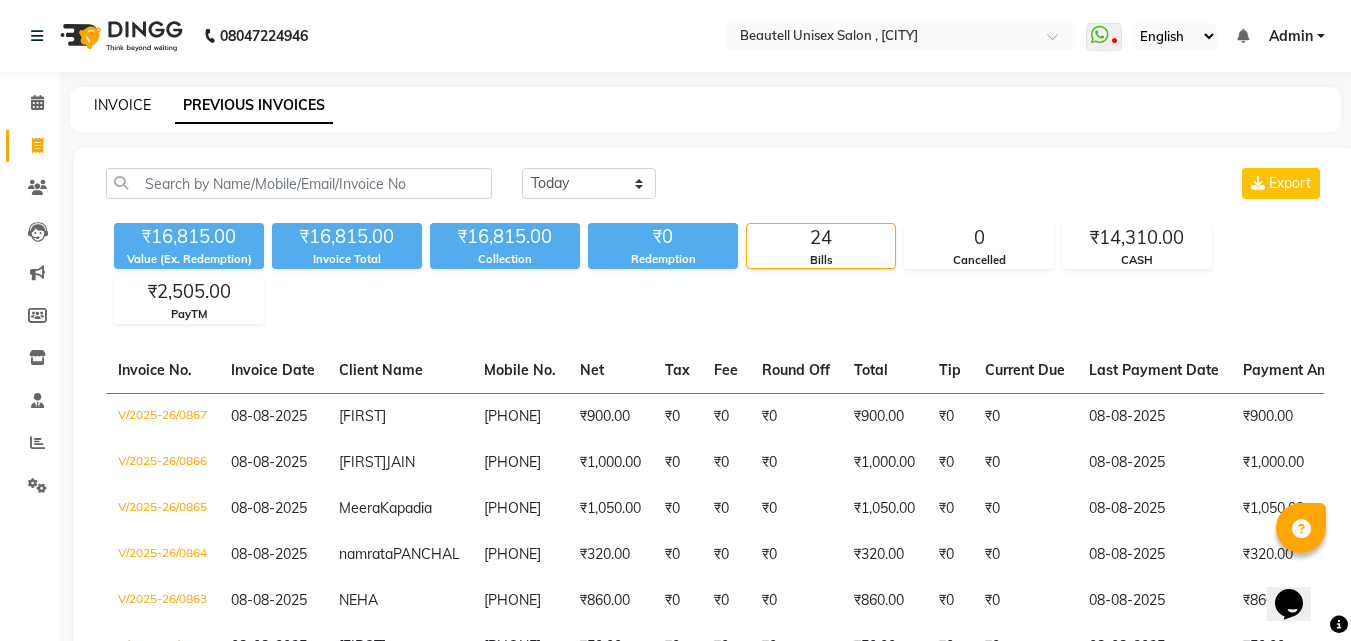 click on "INVOICE" 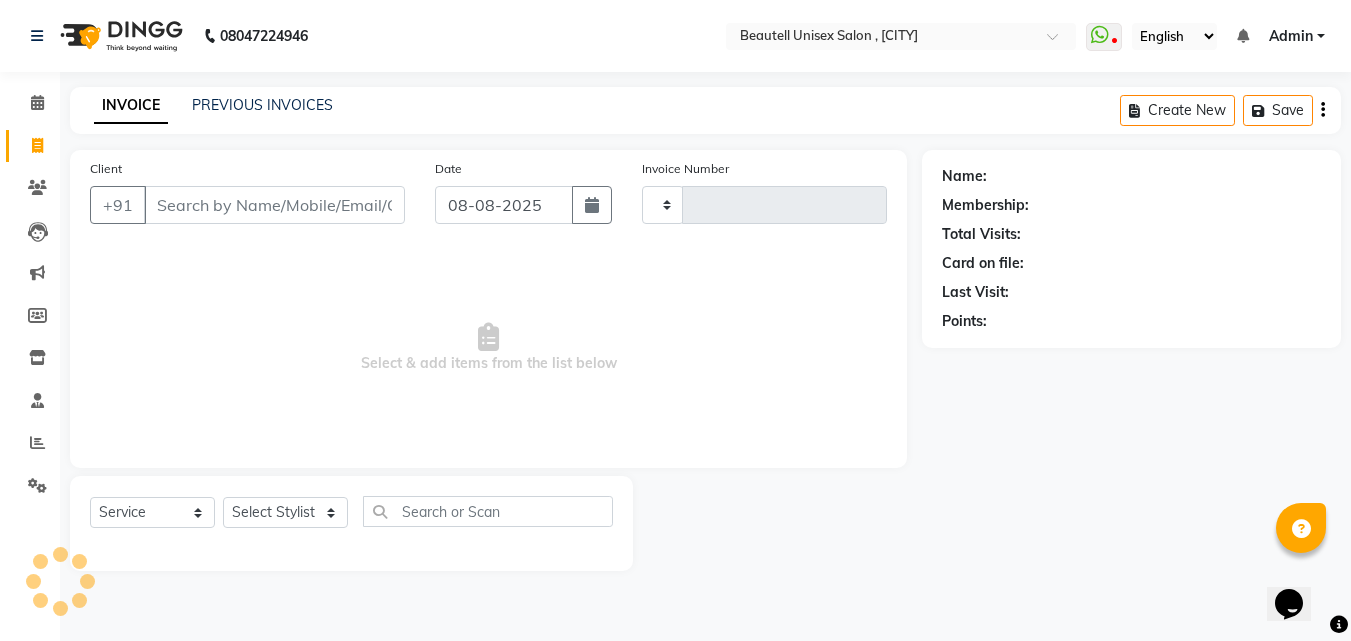 type on "[NUMBER]" 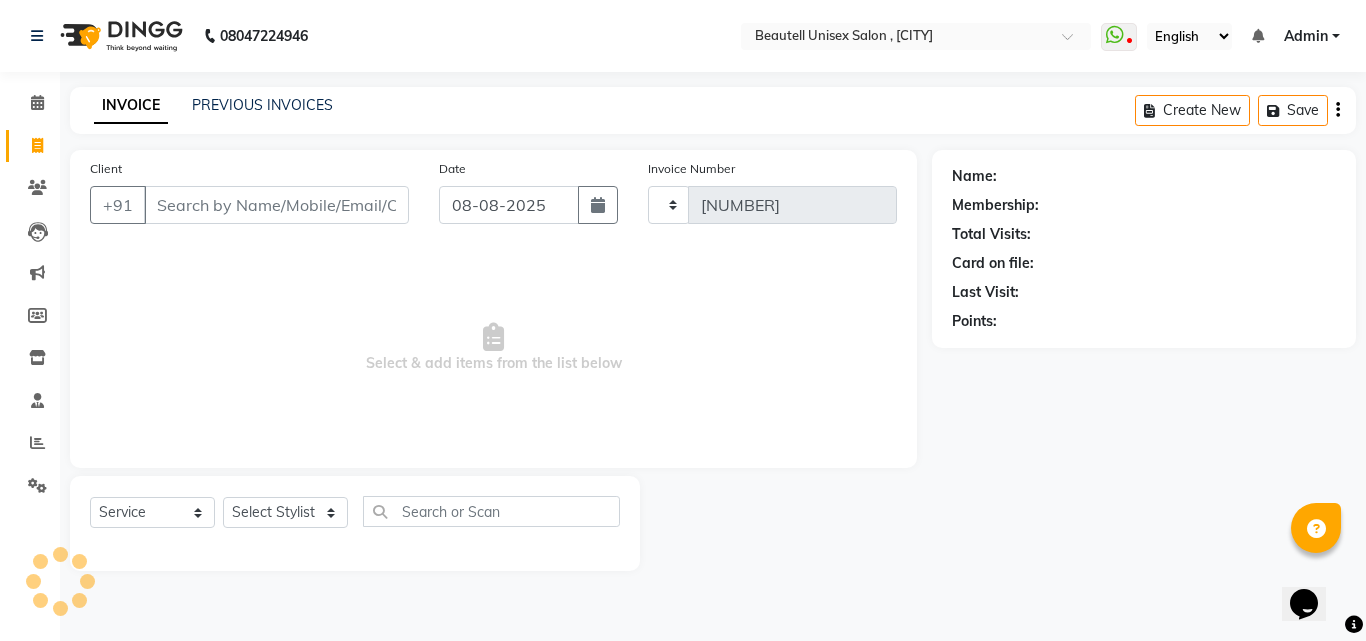 select on "7692" 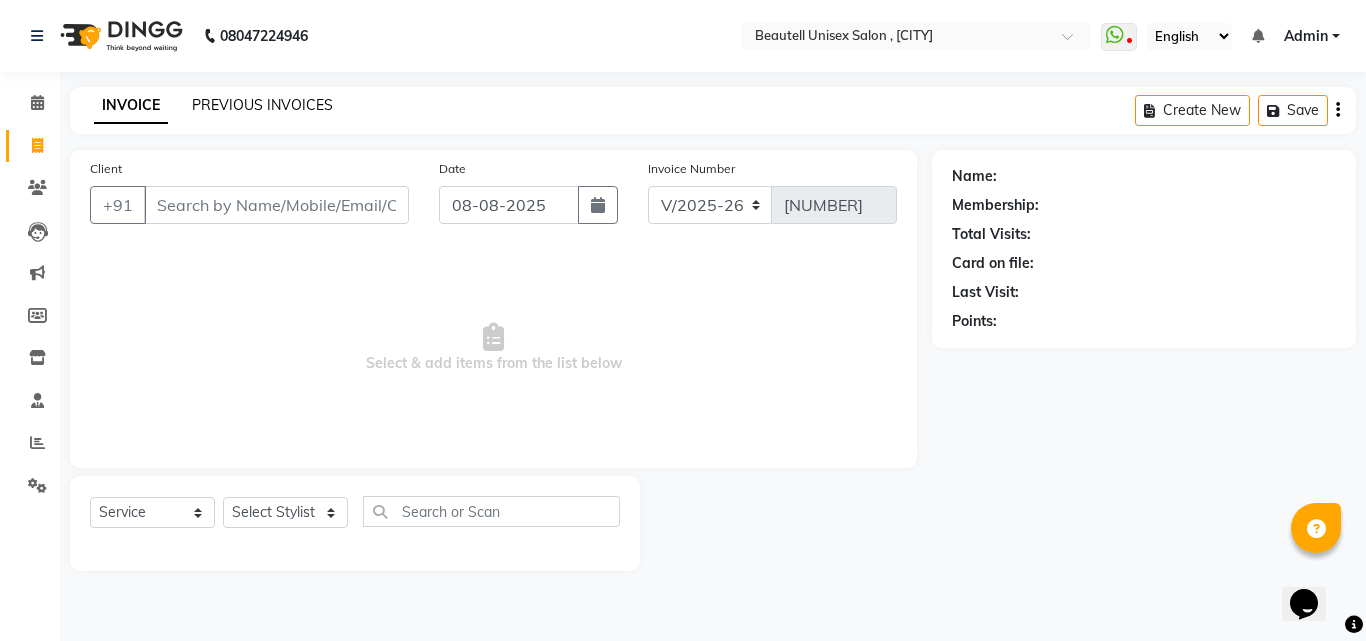 click on "PREVIOUS INVOICES" 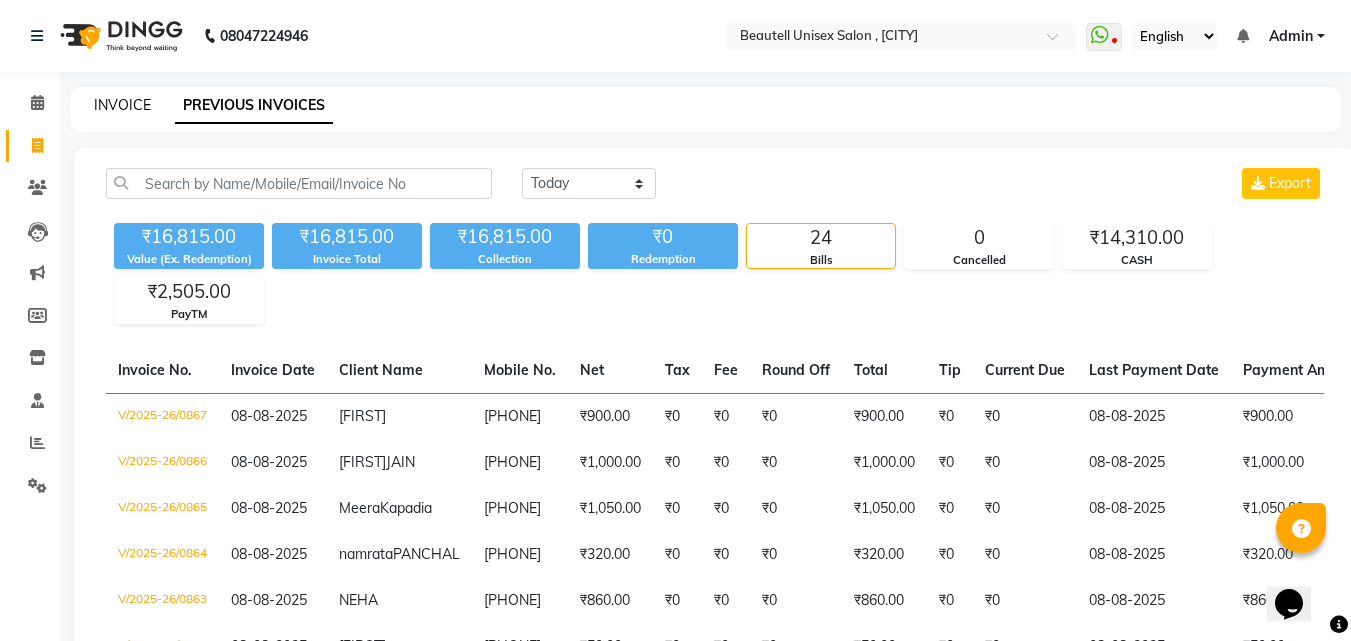 click on "INVOICE" 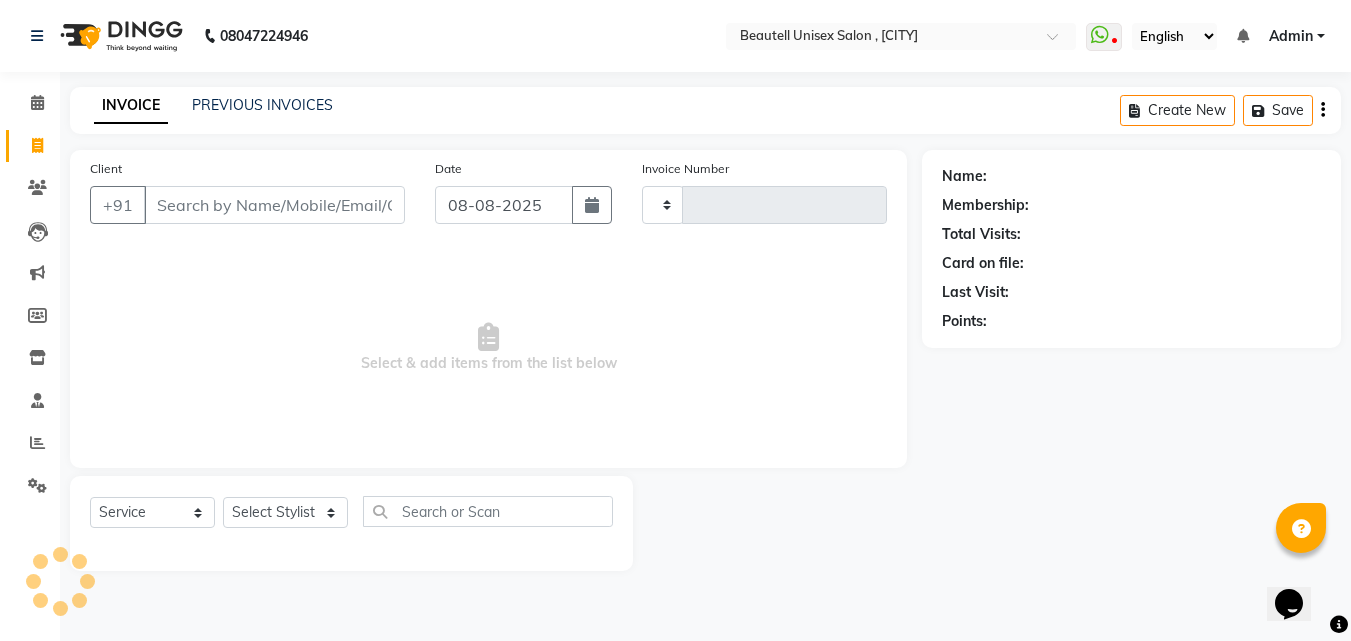 type on "[NUMBER]" 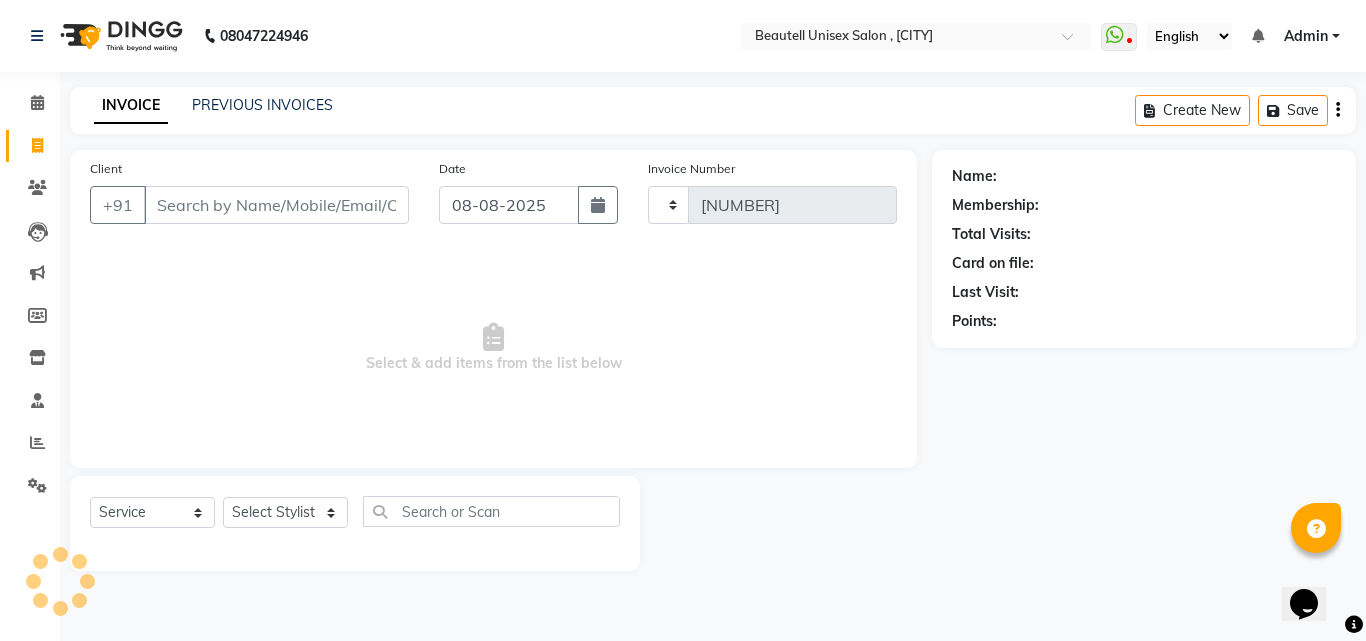 select on "7692" 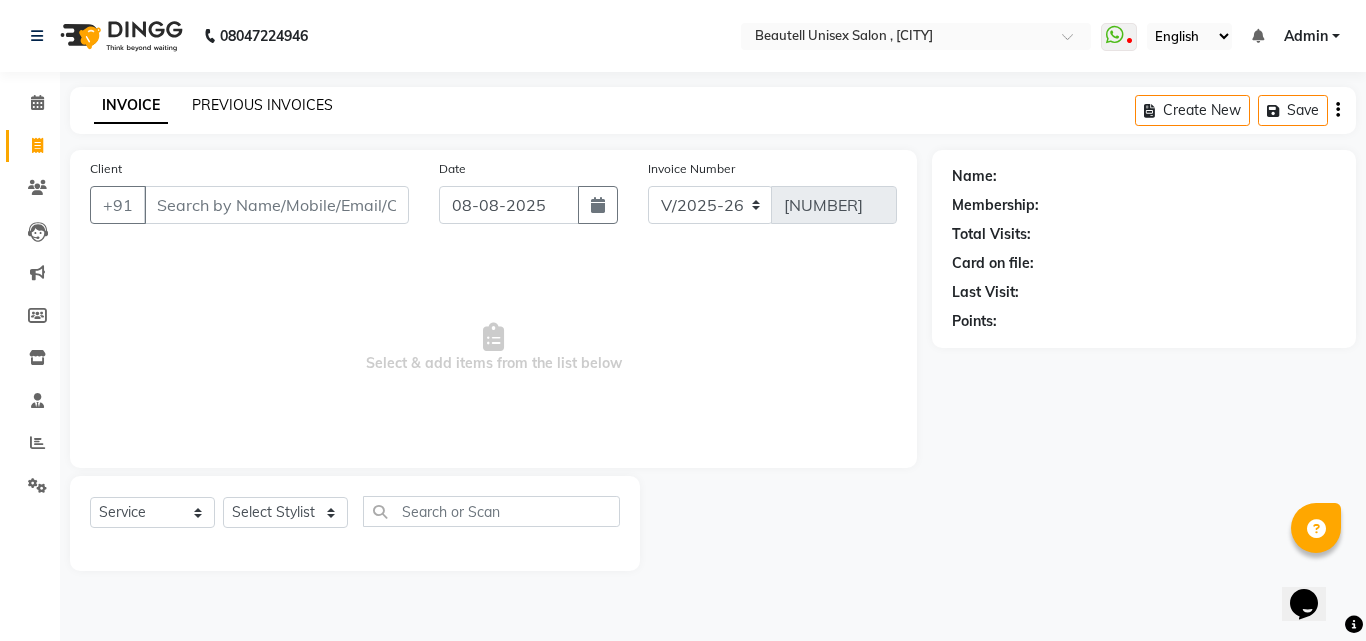click on "PREVIOUS INVOICES" 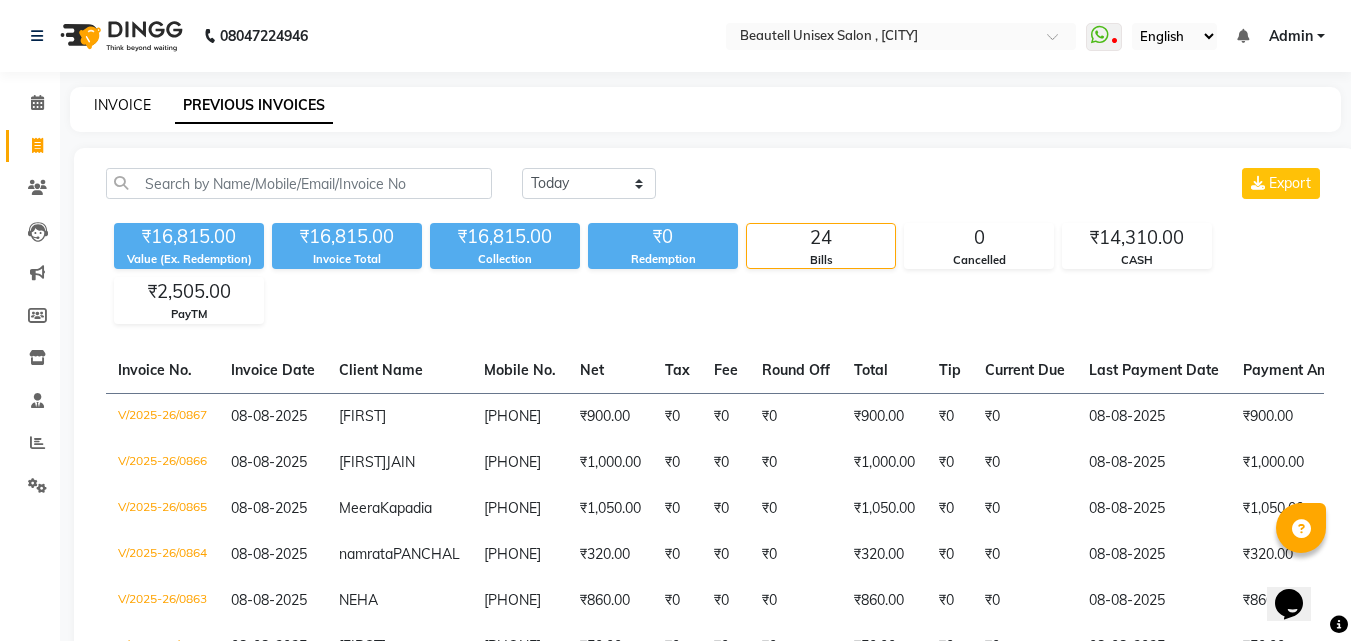 click on "INVOICE" 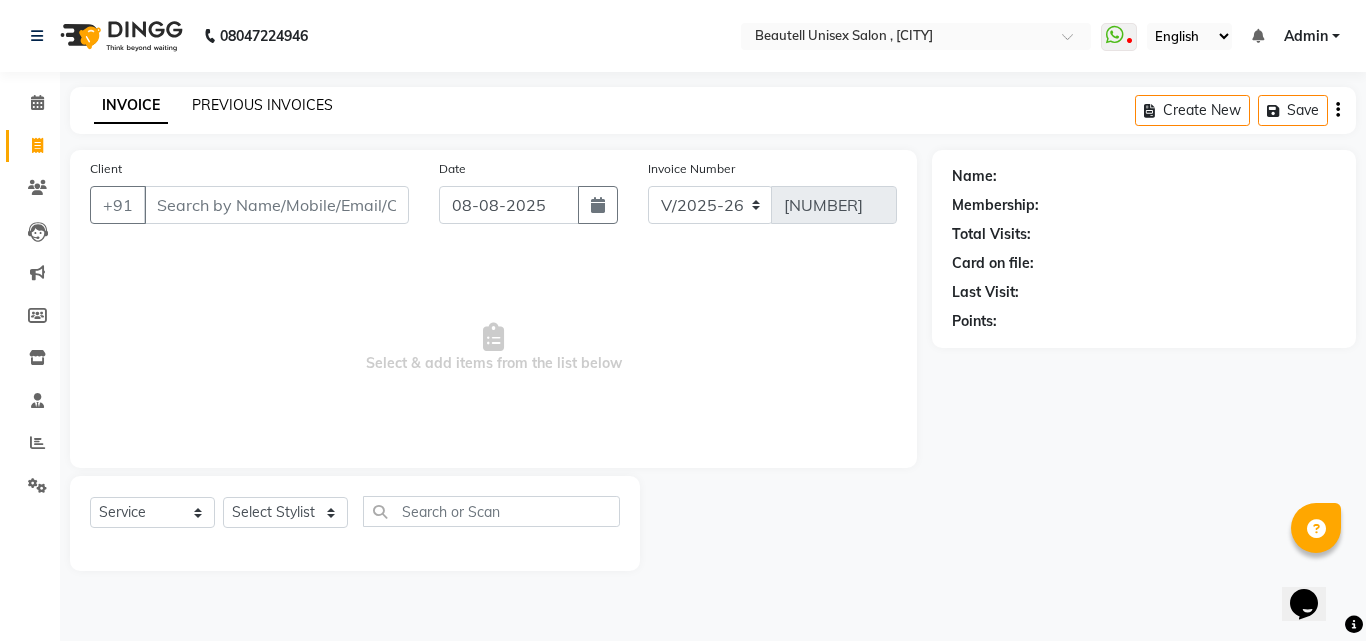 click on "PREVIOUS INVOICES" 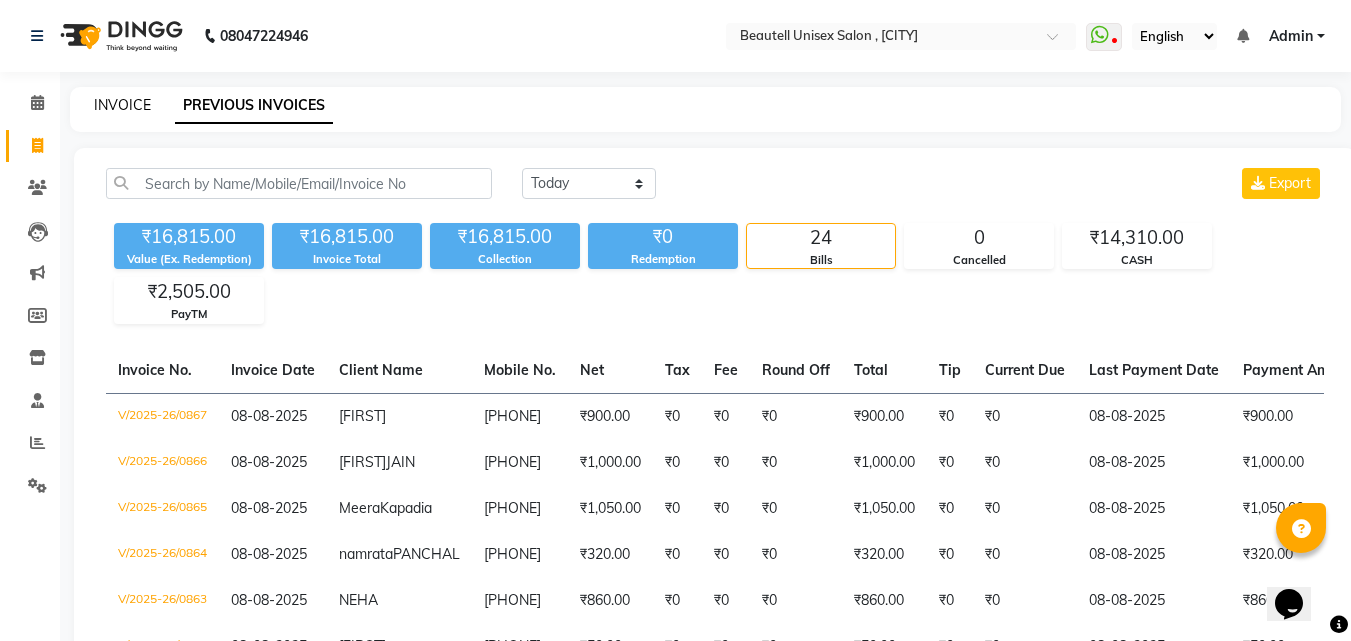 click on "INVOICE" 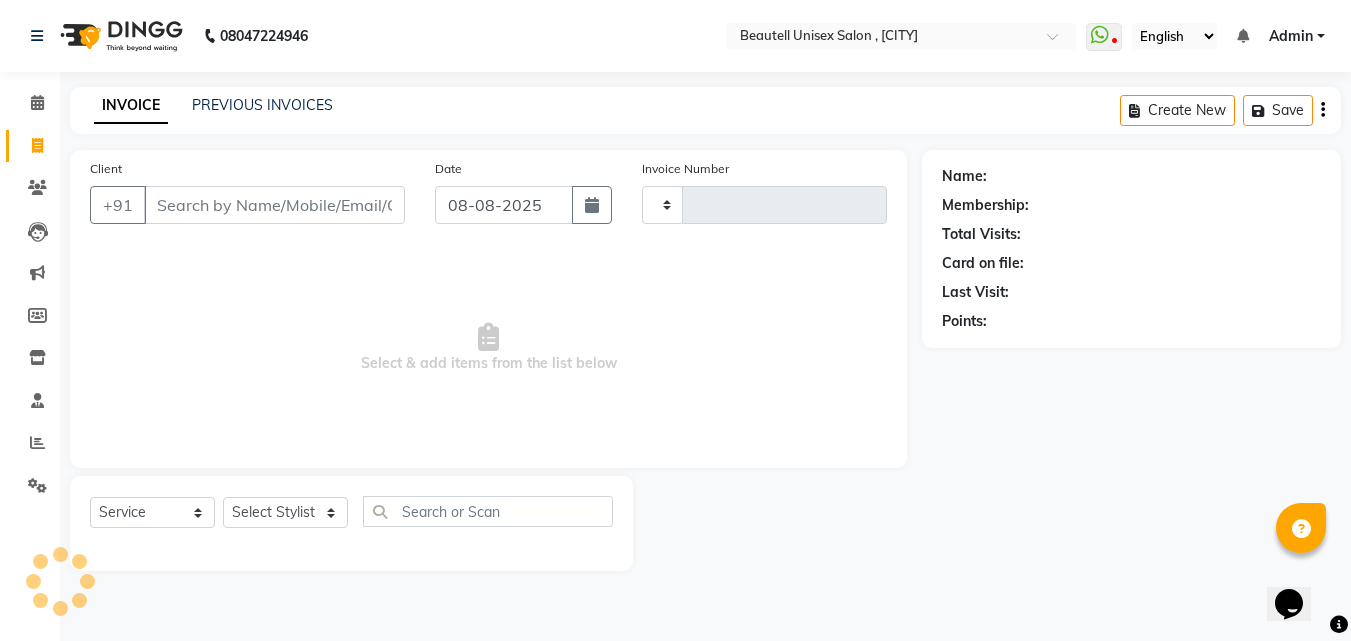 type on "[NUMBER]" 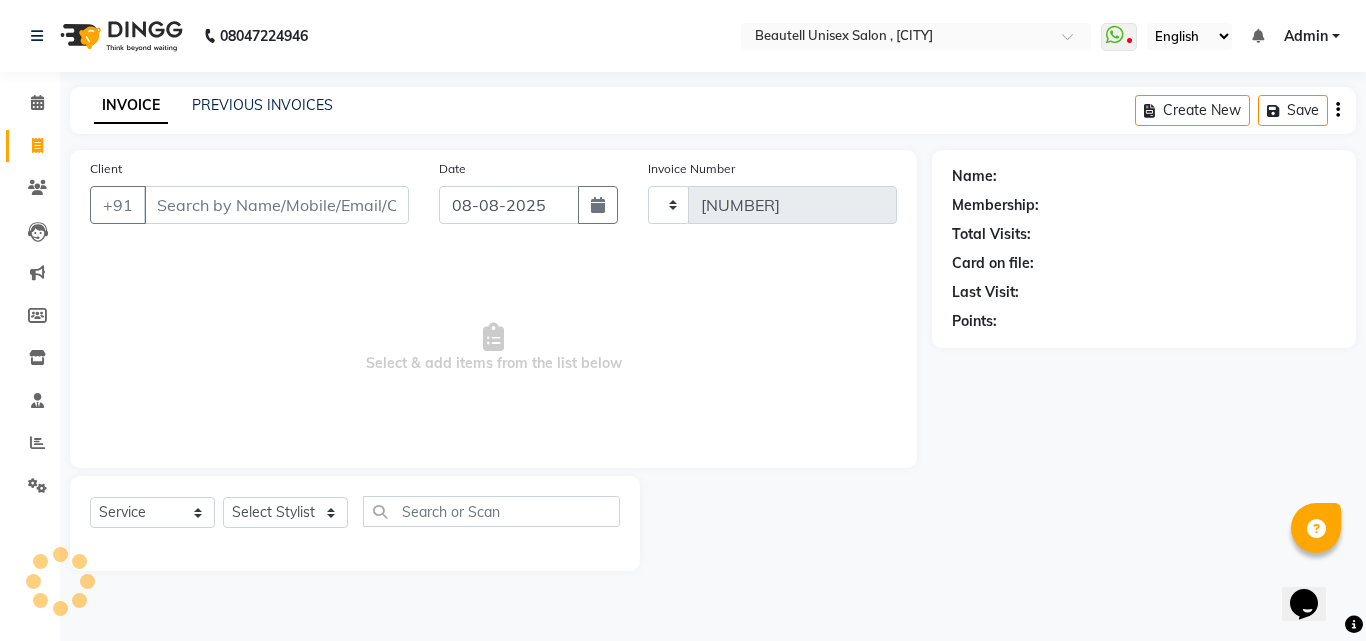 select on "7692" 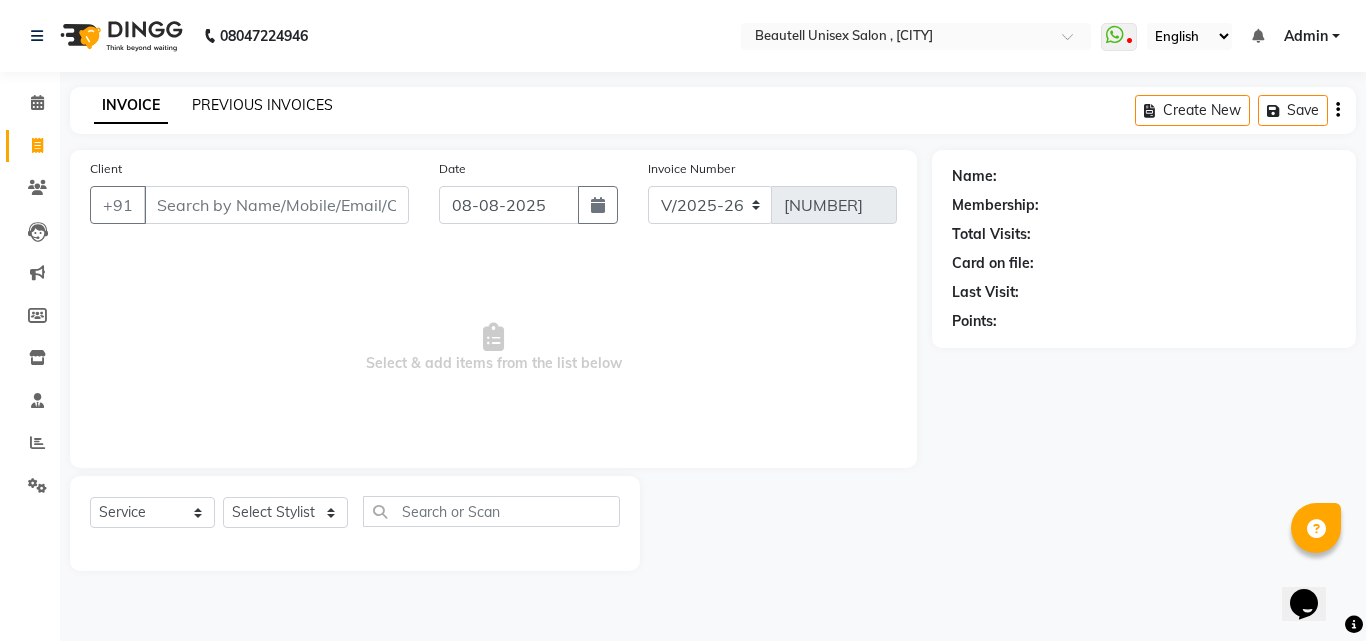 click on "PREVIOUS INVOICES" 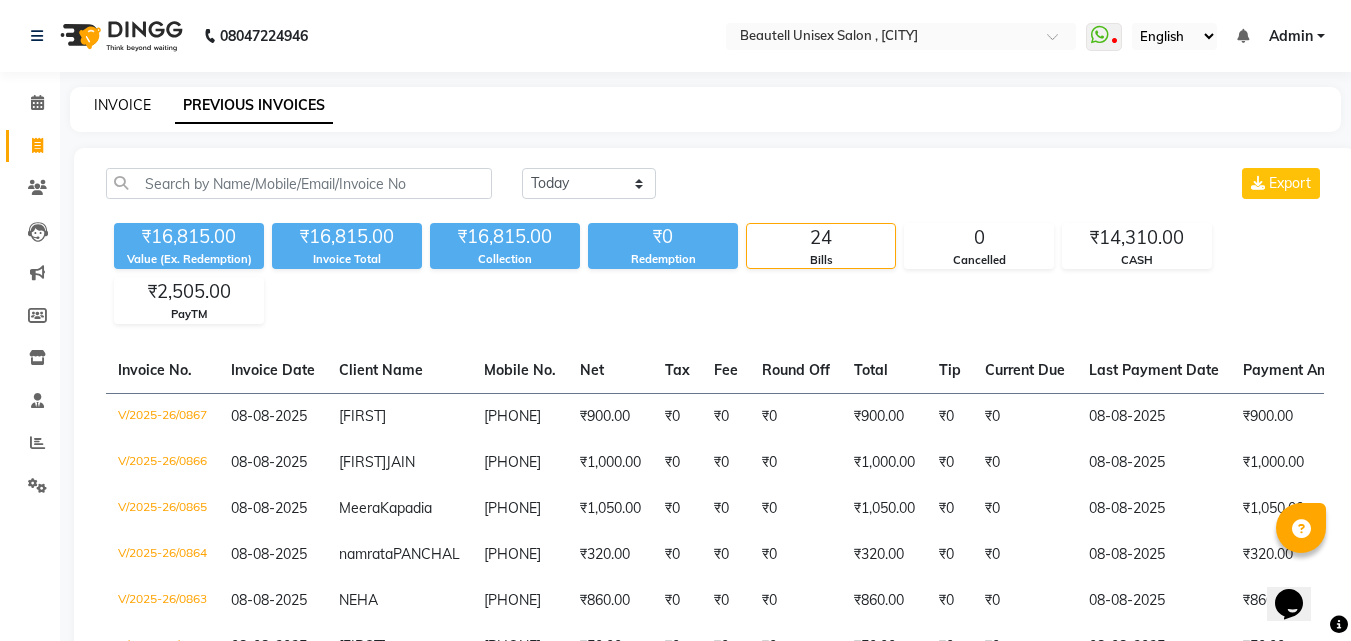 click on "INVOICE" 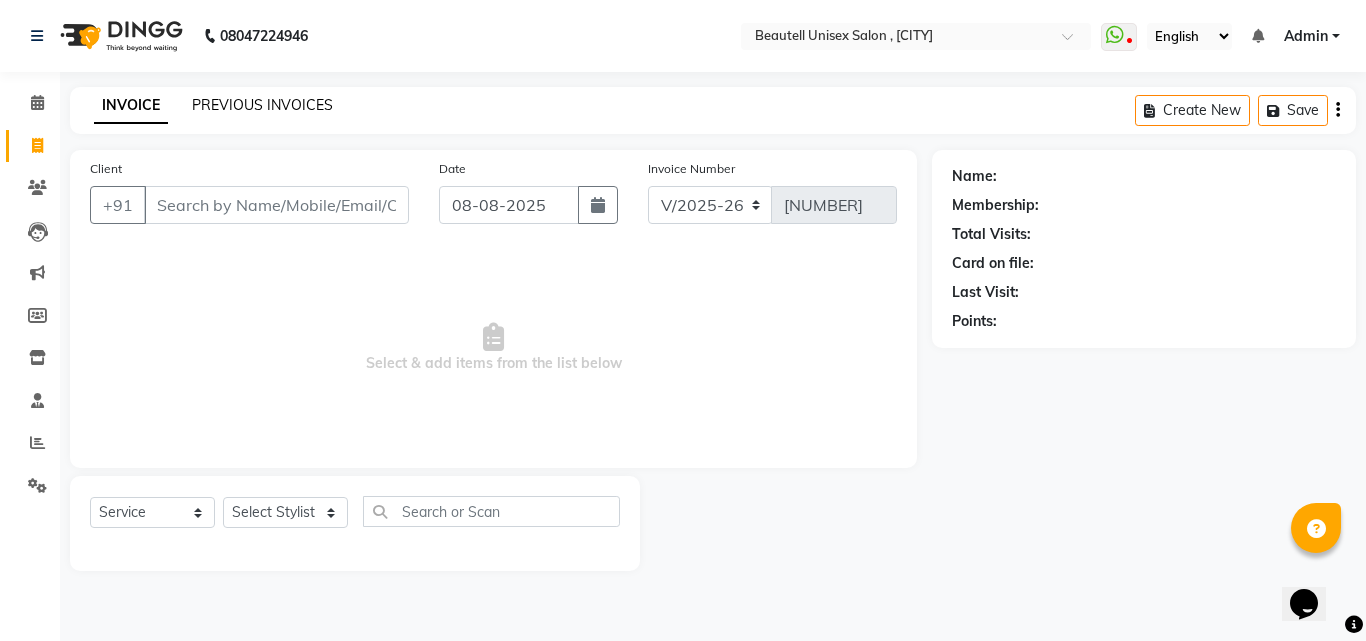 click on "PREVIOUS INVOICES" 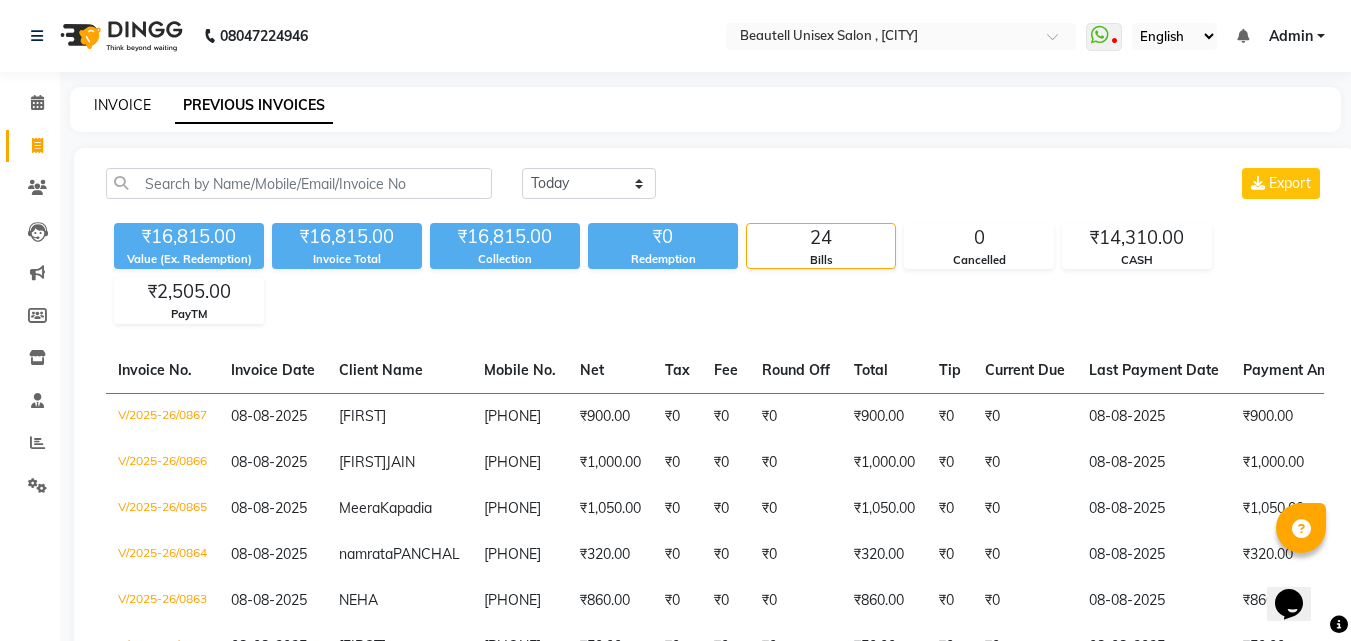 click on "INVOICE" 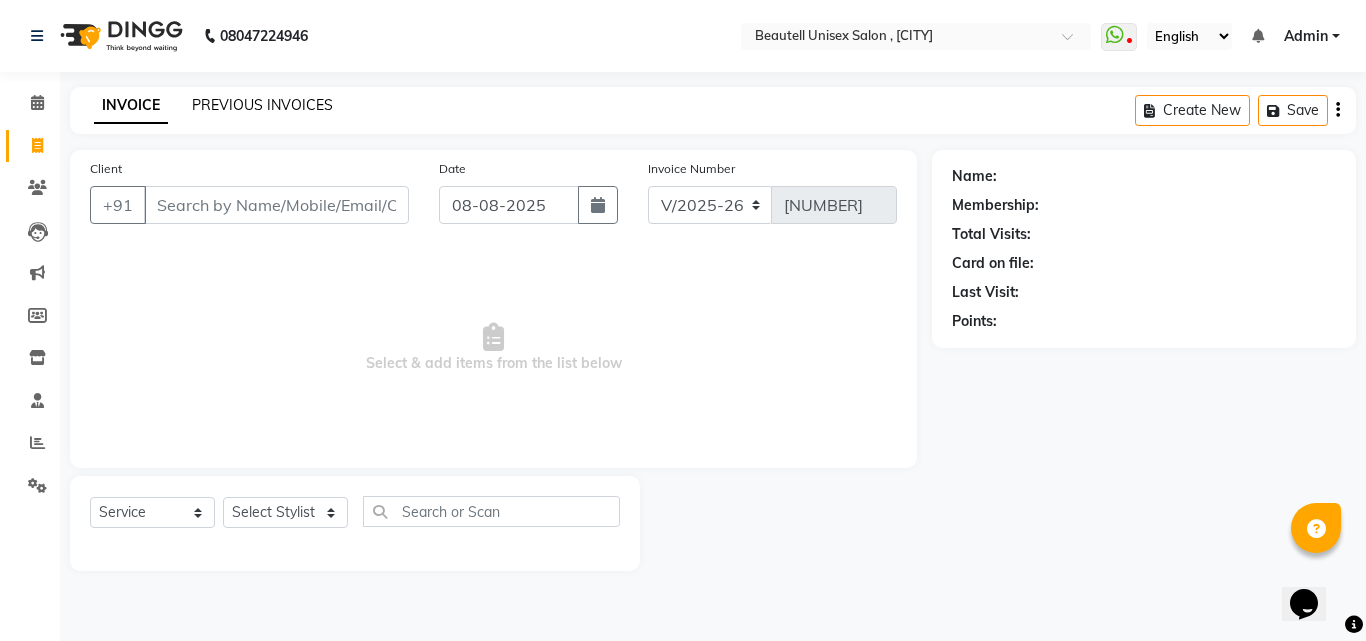 click on "PREVIOUS INVOICES" 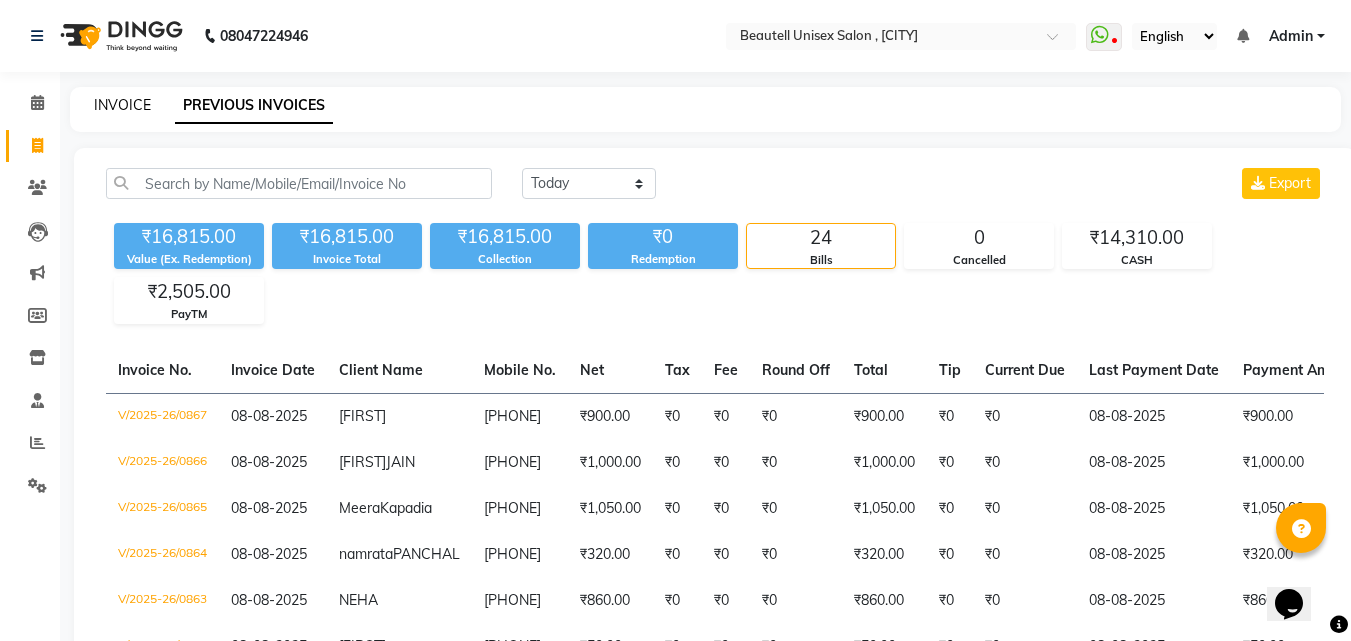 click on "INVOICE" 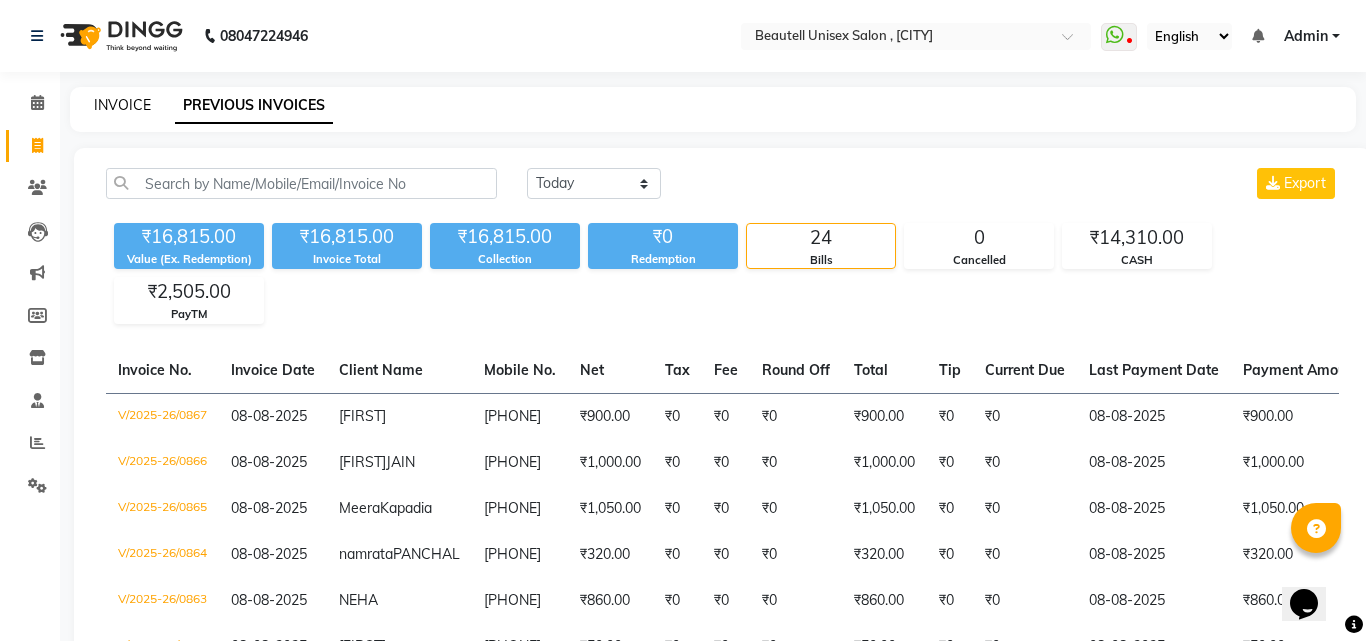 select on "7692" 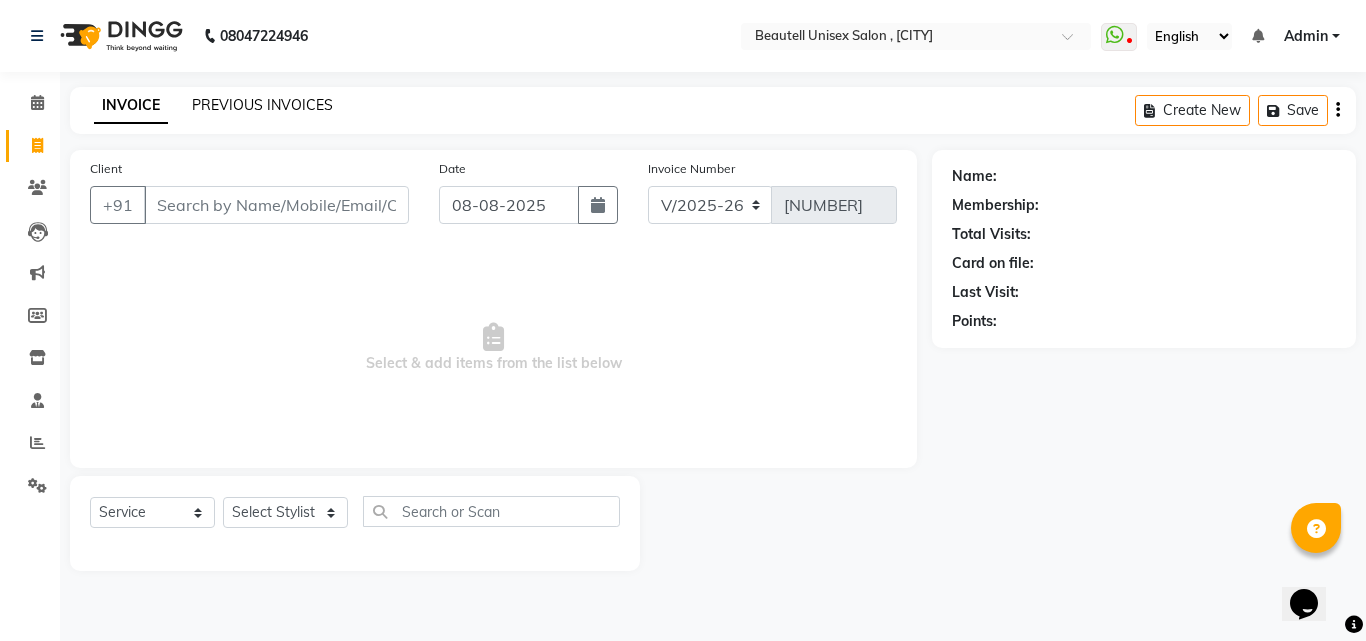 click on "PREVIOUS INVOICES" 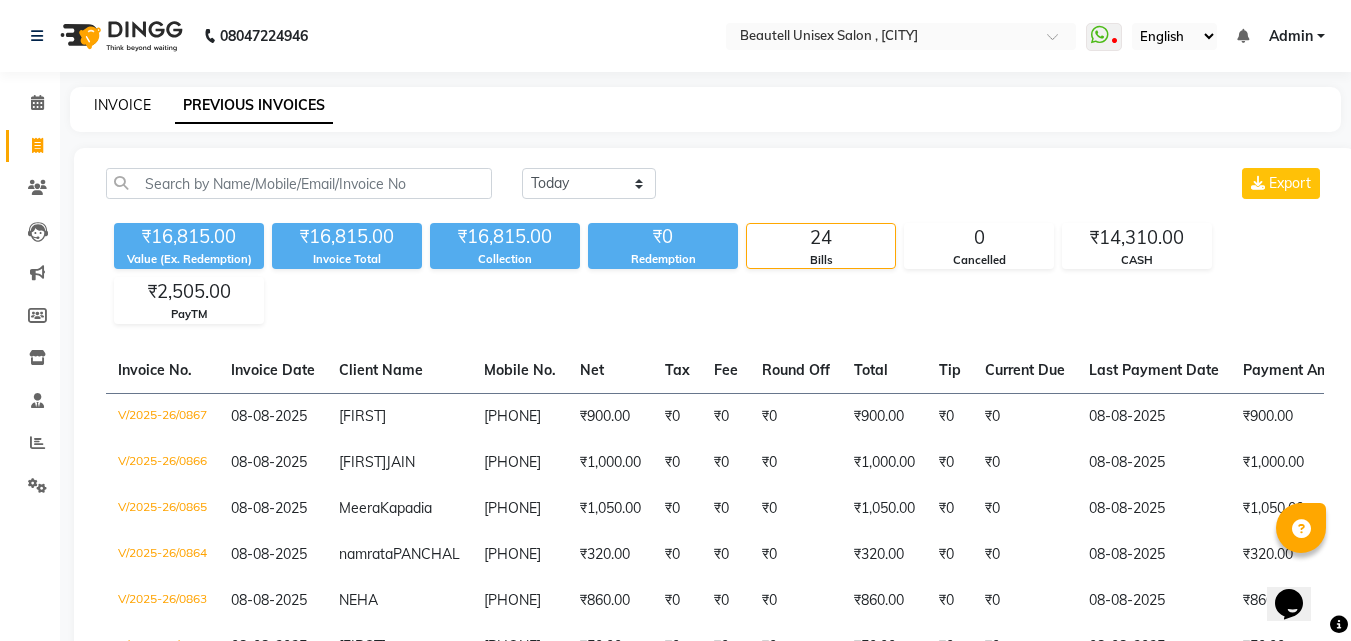 click on "INVOICE" 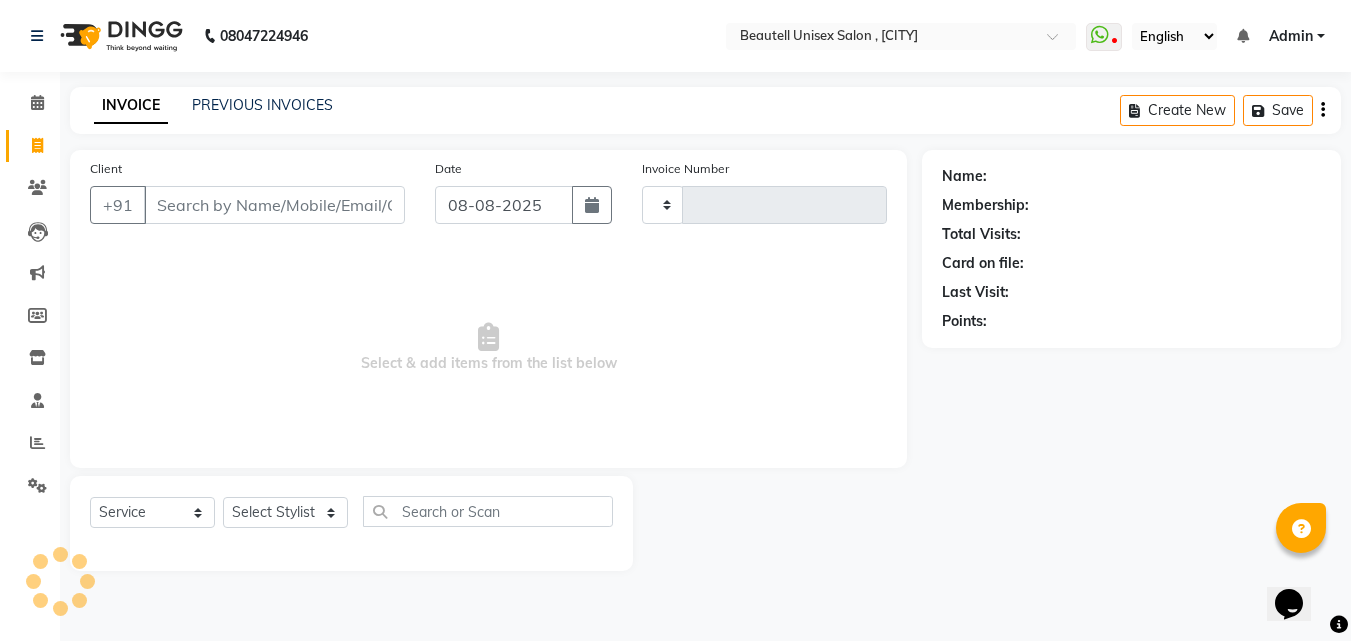 type on "[NUMBER]" 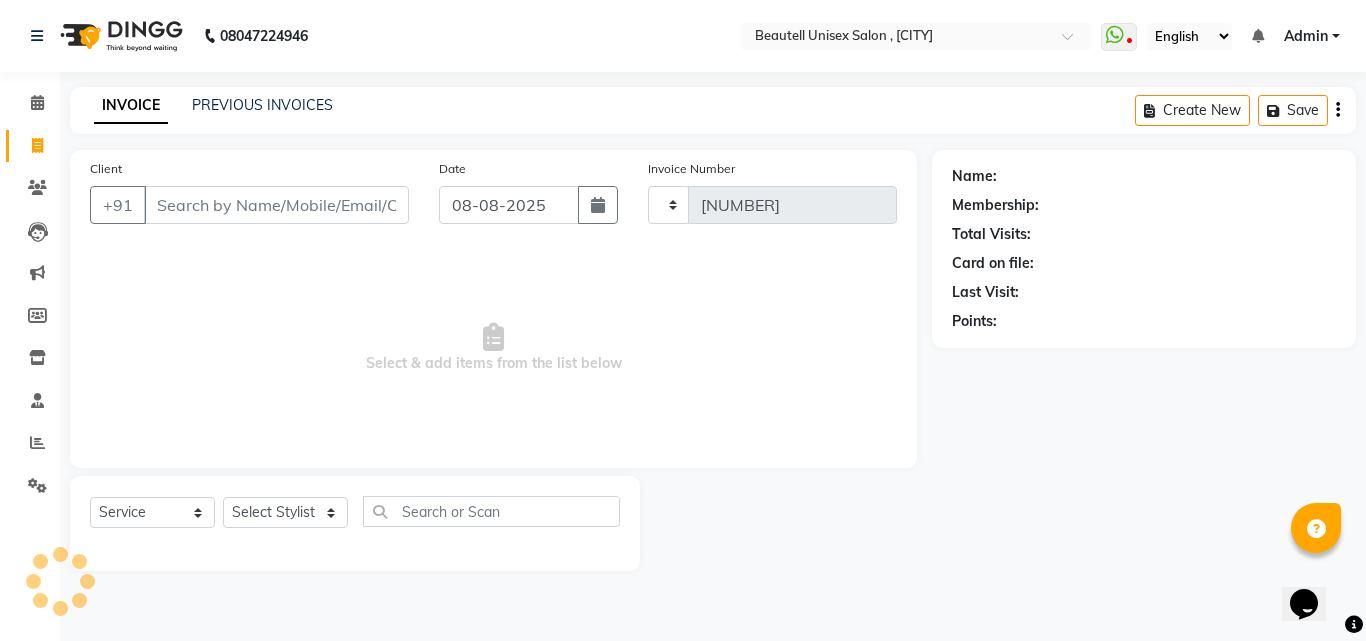 select on "7692" 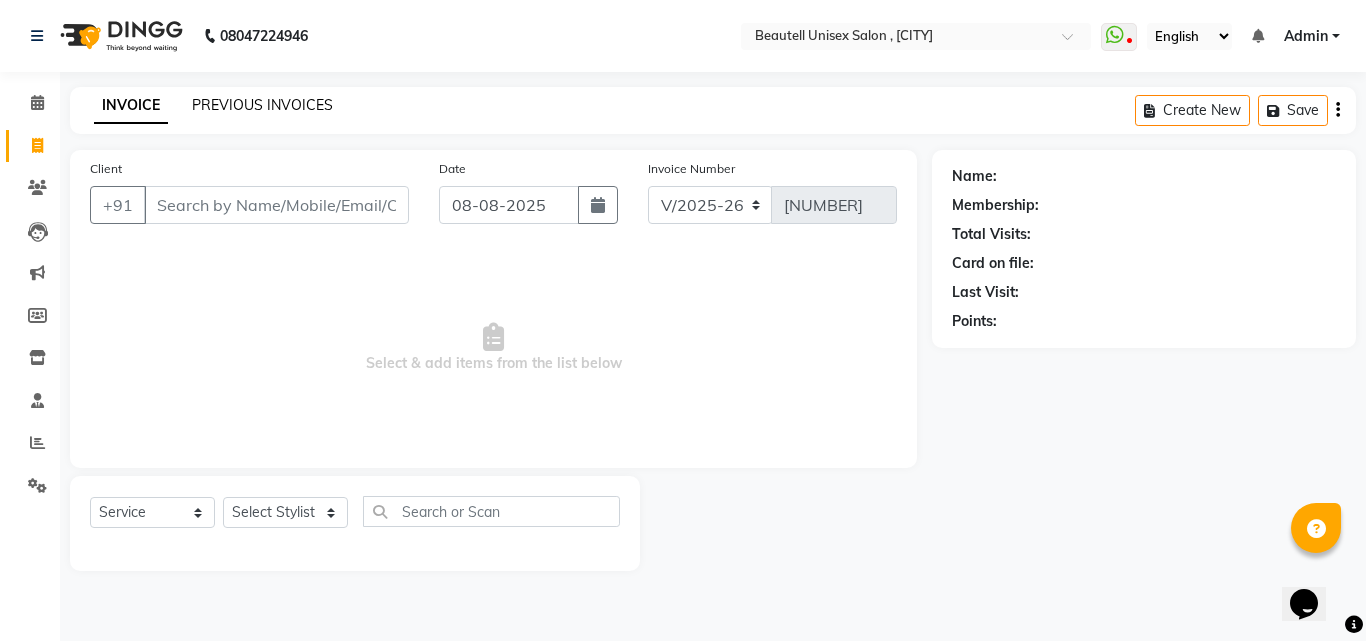 click on "PREVIOUS INVOICES" 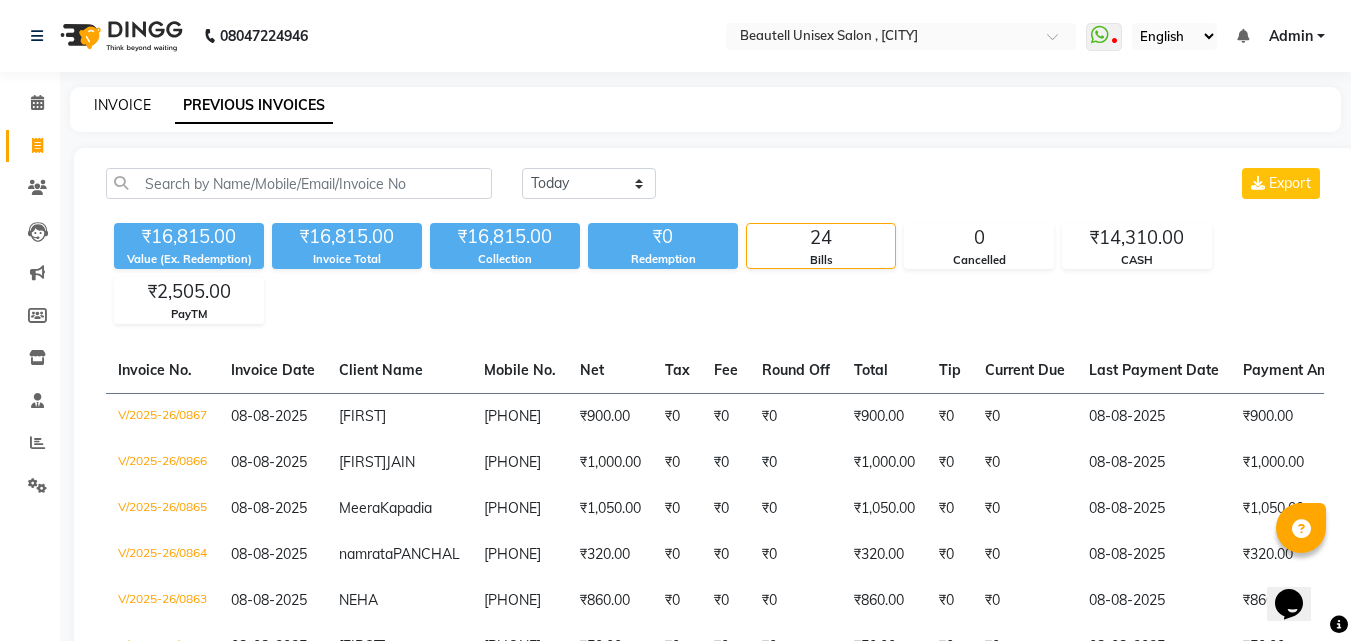 click on "INVOICE" 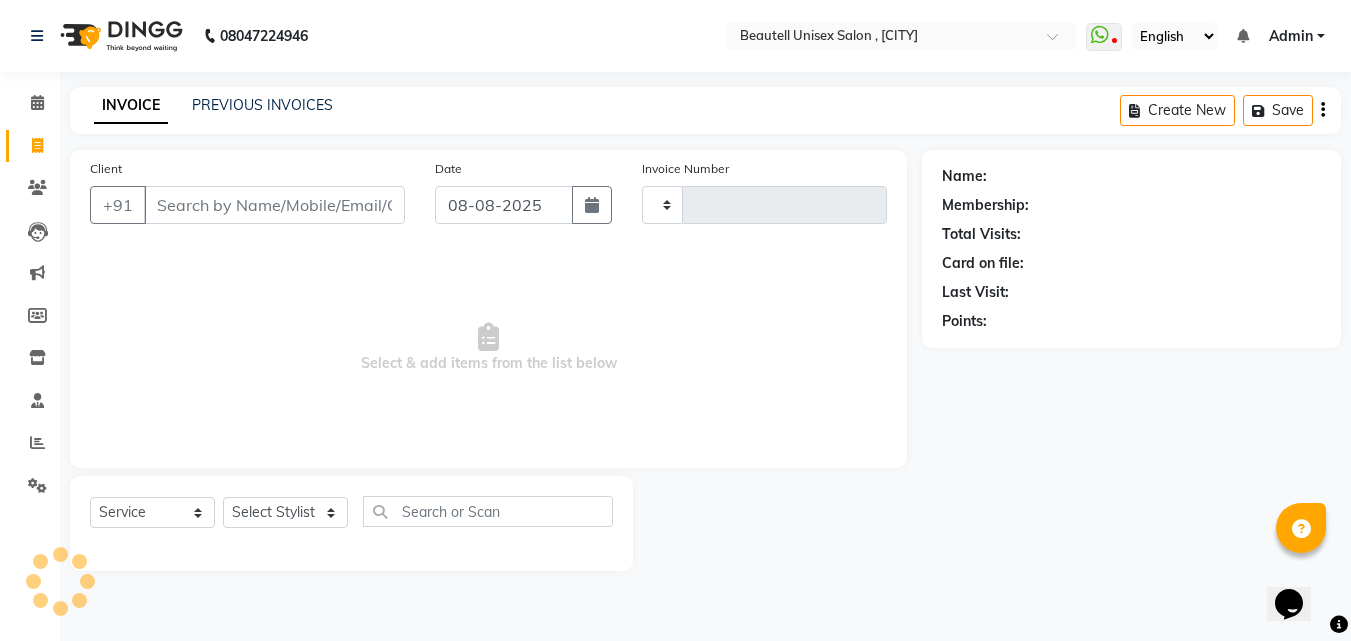 type on "[NUMBER]" 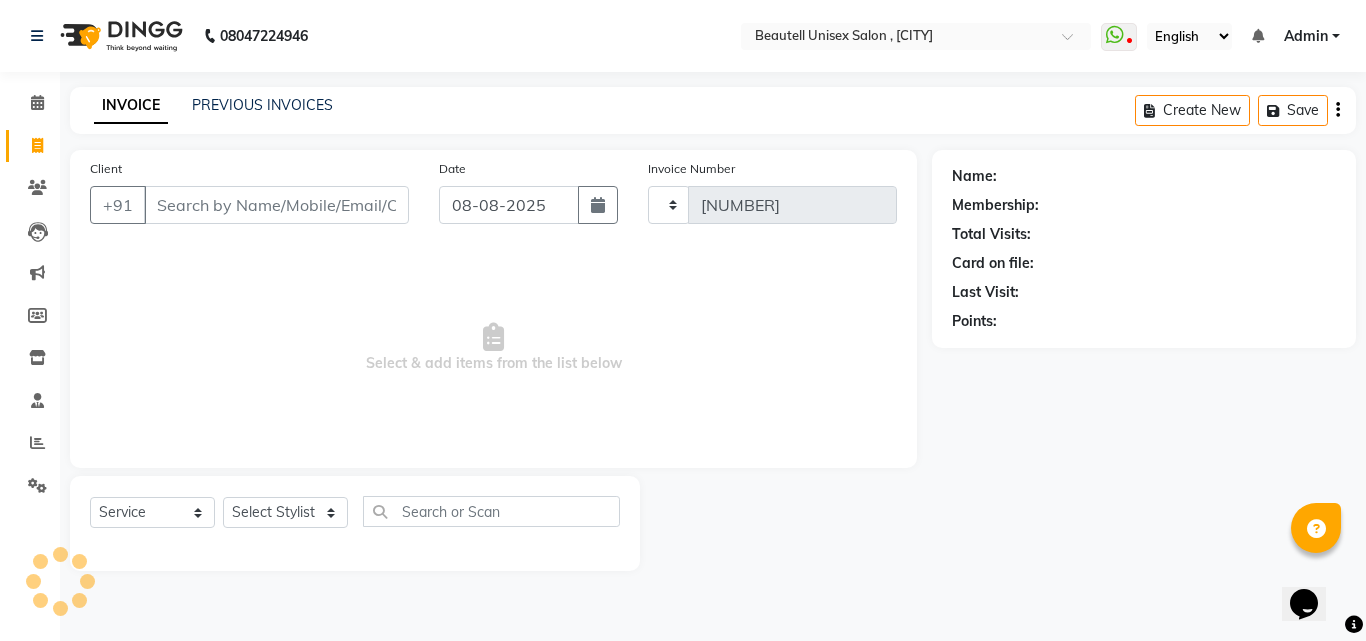 select on "7692" 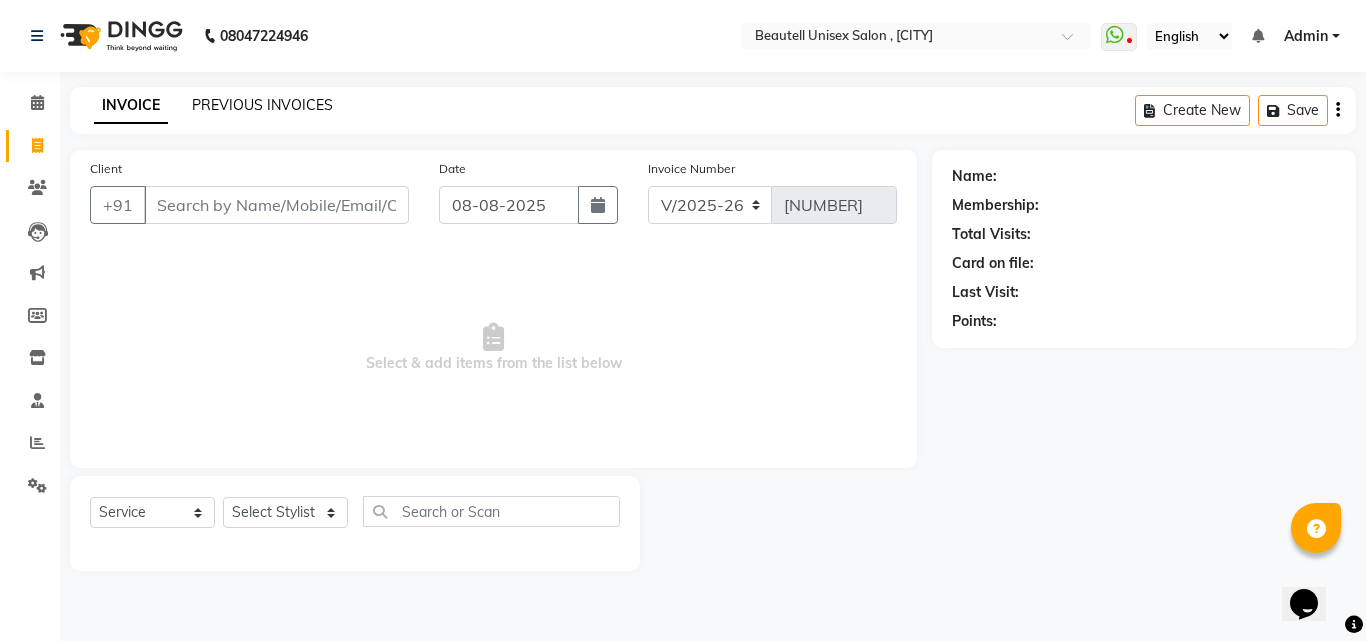 click on "PREVIOUS INVOICES" 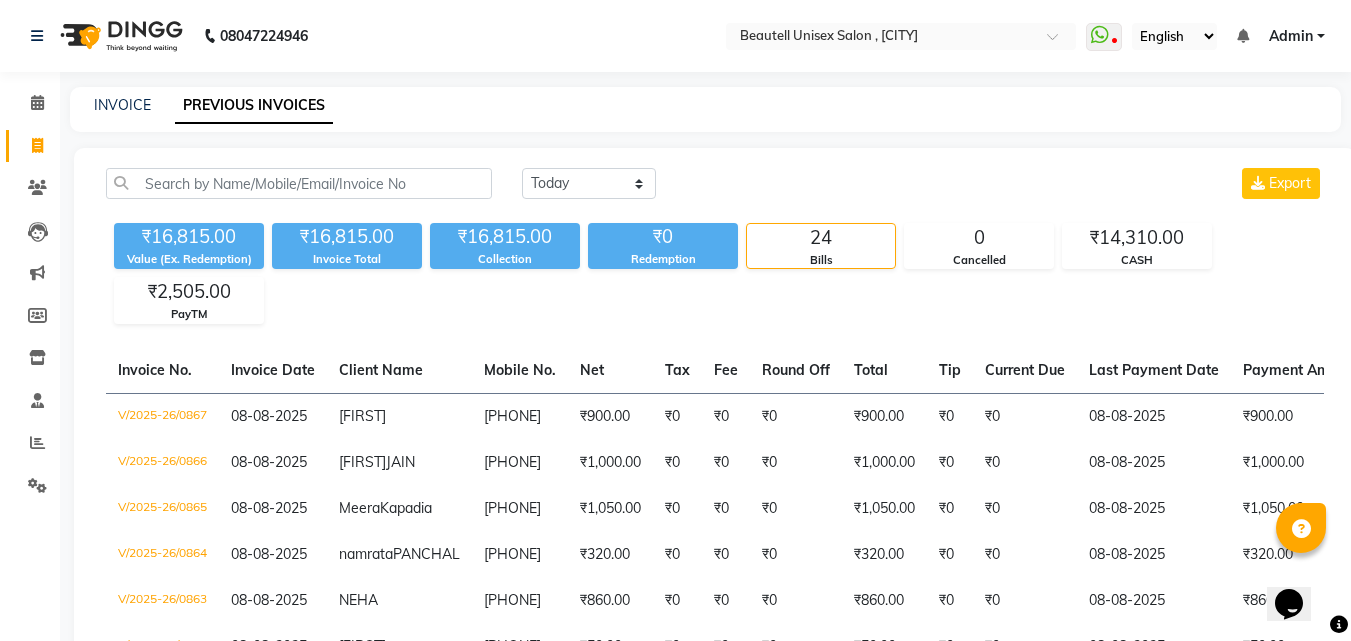 click on "₹16,815.00" 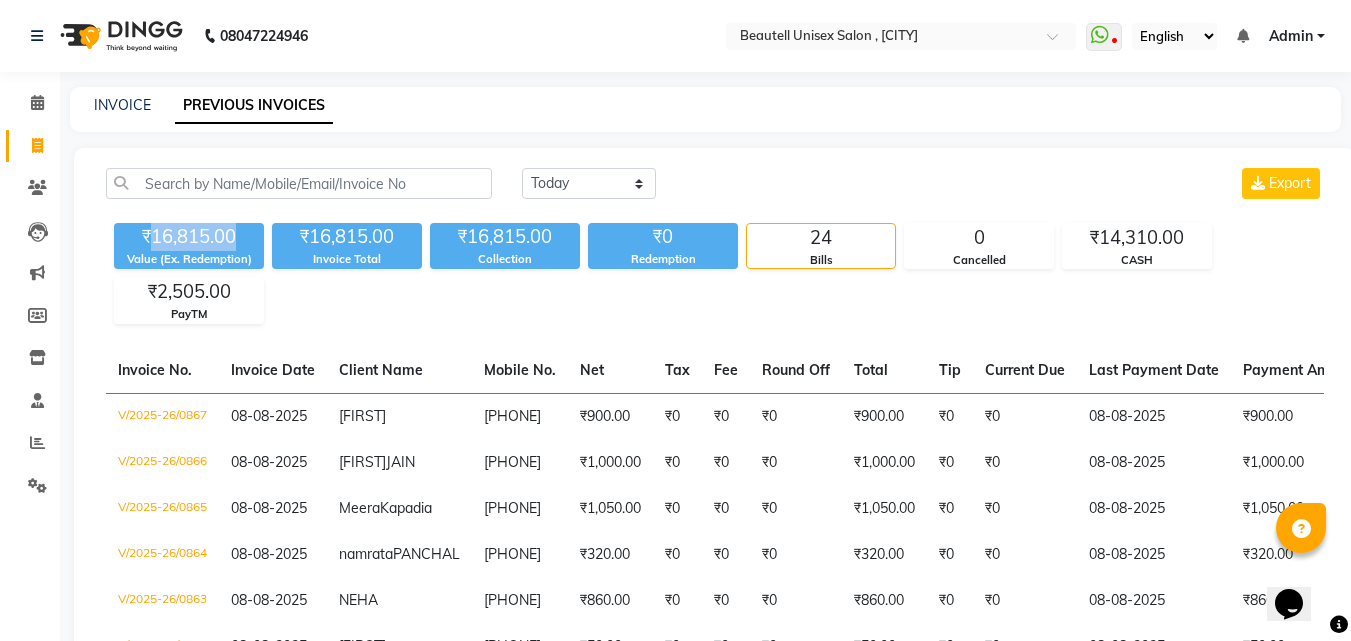 click on "₹16,815.00" 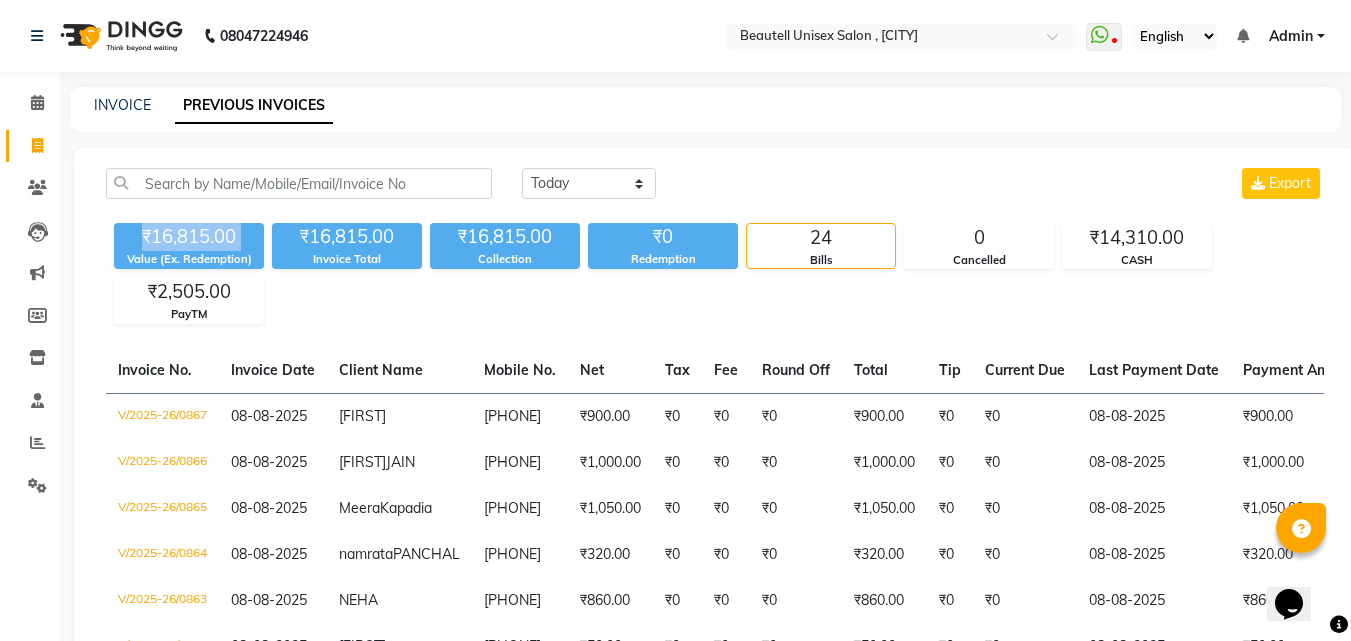 click on "₹16,815.00" 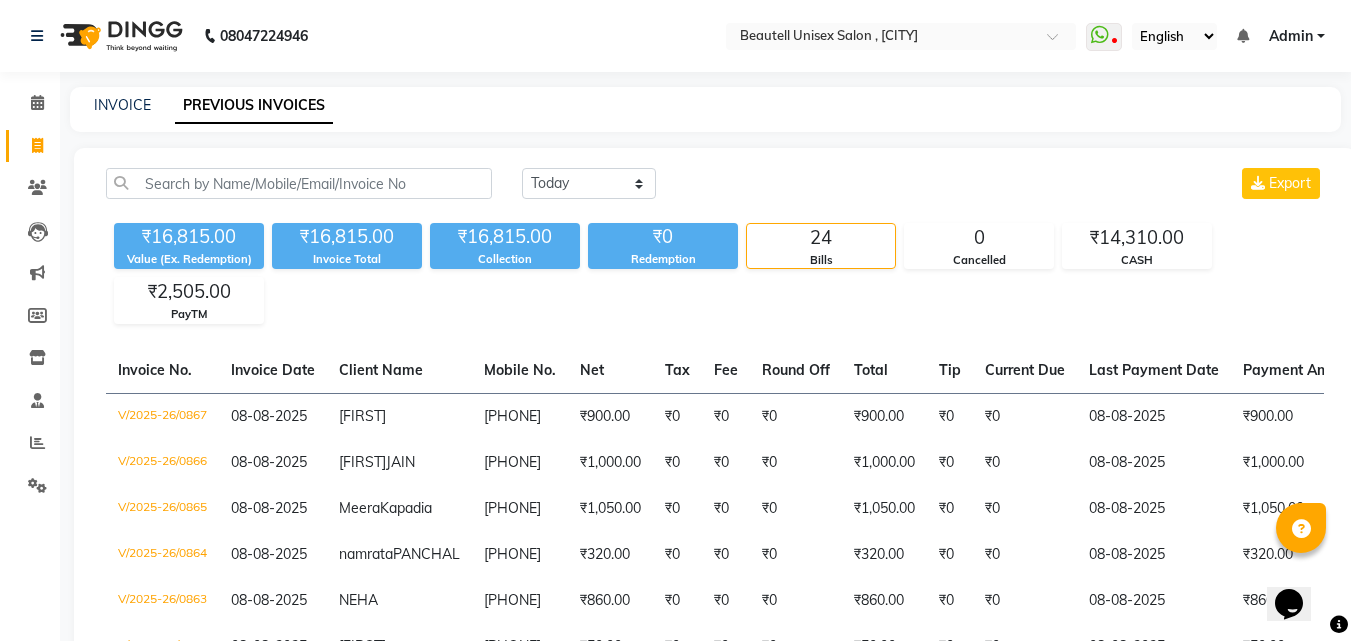 click on "₹16,815.00 Value (Ex. Redemption) ₹16,815.00 Invoice Total  ₹16,815.00 Collection ₹0 Redemption 24 Bills 0 Cancelled ₹14,310.00 CASH ₹2,505.00 PayTM" 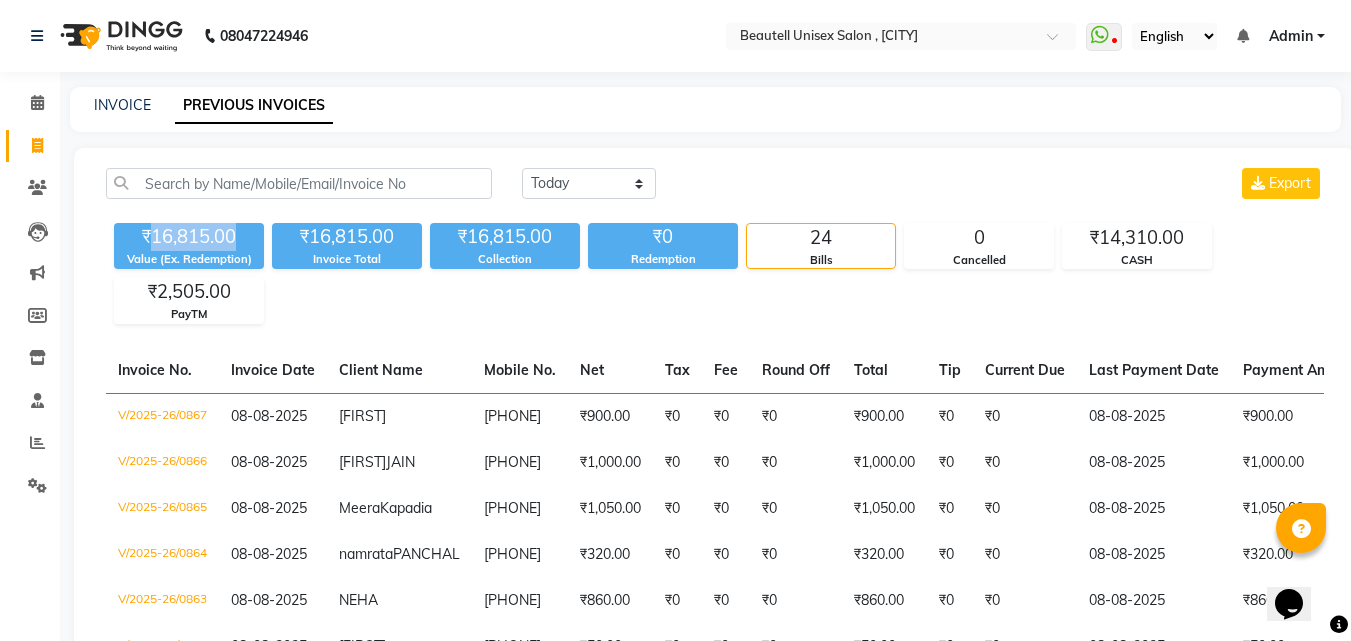 click on "₹16,815.00" 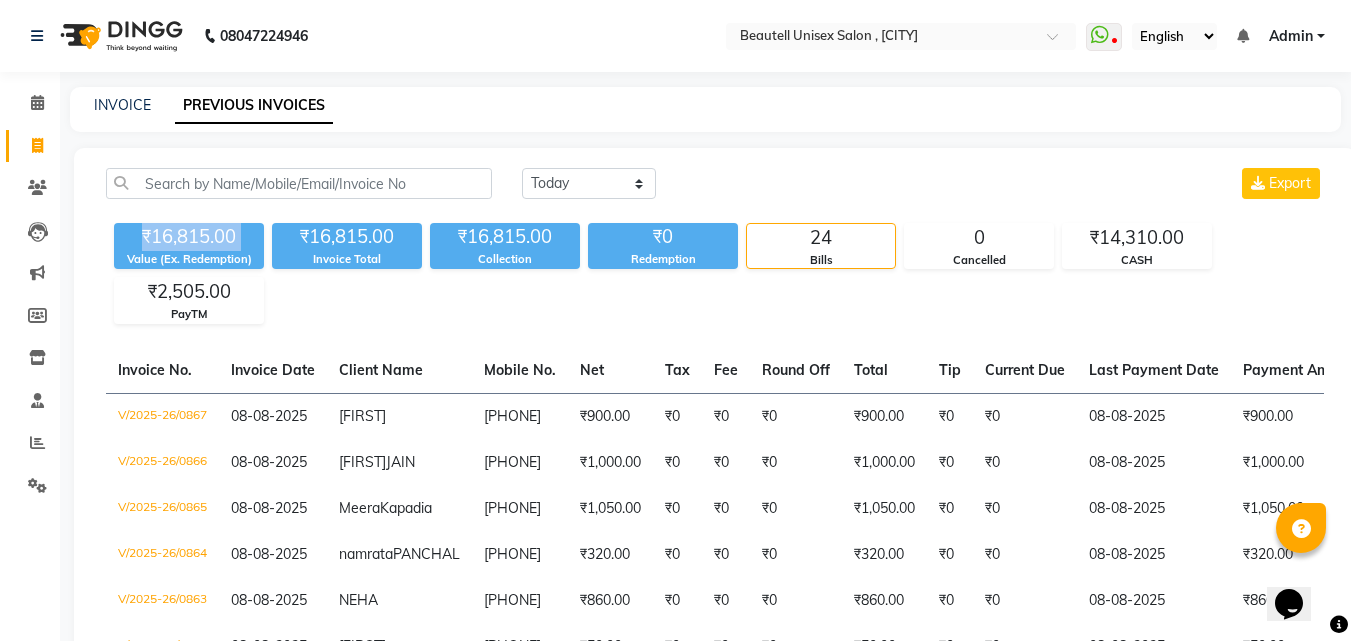 click on "₹16,815.00" 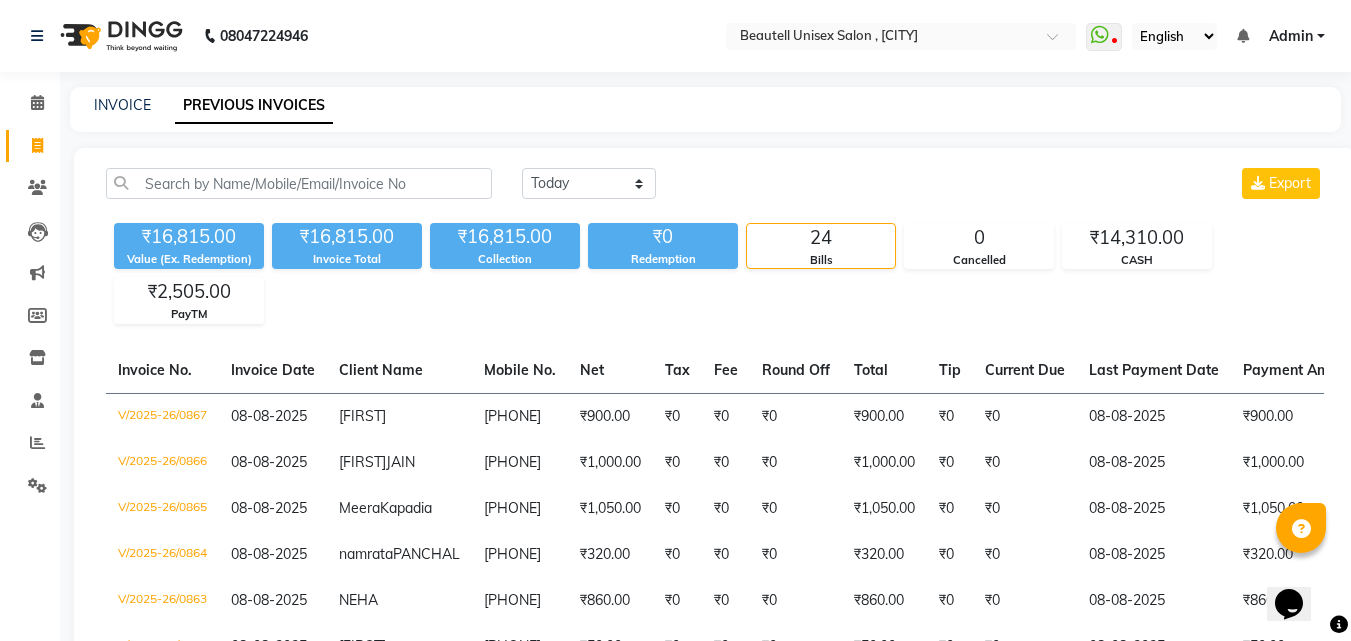 click on "₹16,815.00 Value (Ex. Redemption) ₹16,815.00 Invoice Total  ₹16,815.00 Collection ₹0 Redemption 24 Bills 0 Cancelled ₹14,310.00 CASH ₹2,505.00 PayTM" 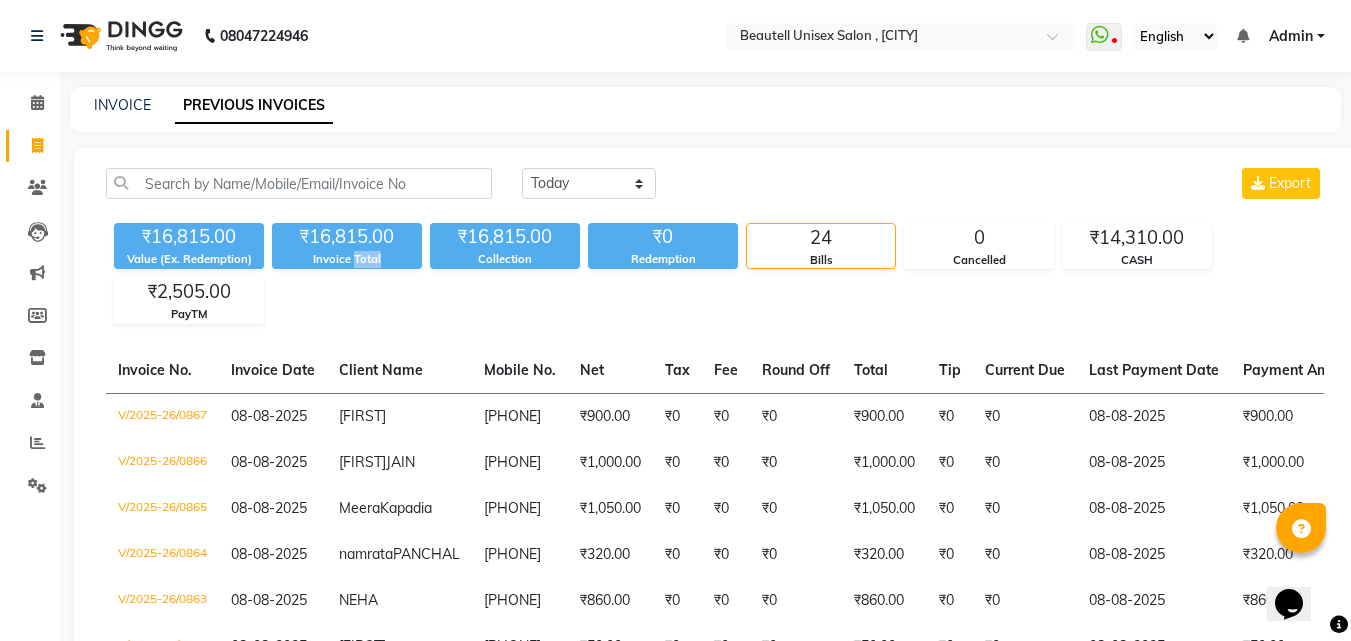 click on "₹16,815.00 Value (Ex. Redemption) ₹16,815.00 Invoice Total  ₹16,815.00 Collection ₹0 Redemption 24 Bills 0 Cancelled ₹14,310.00 CASH ₹2,505.00 PayTM" 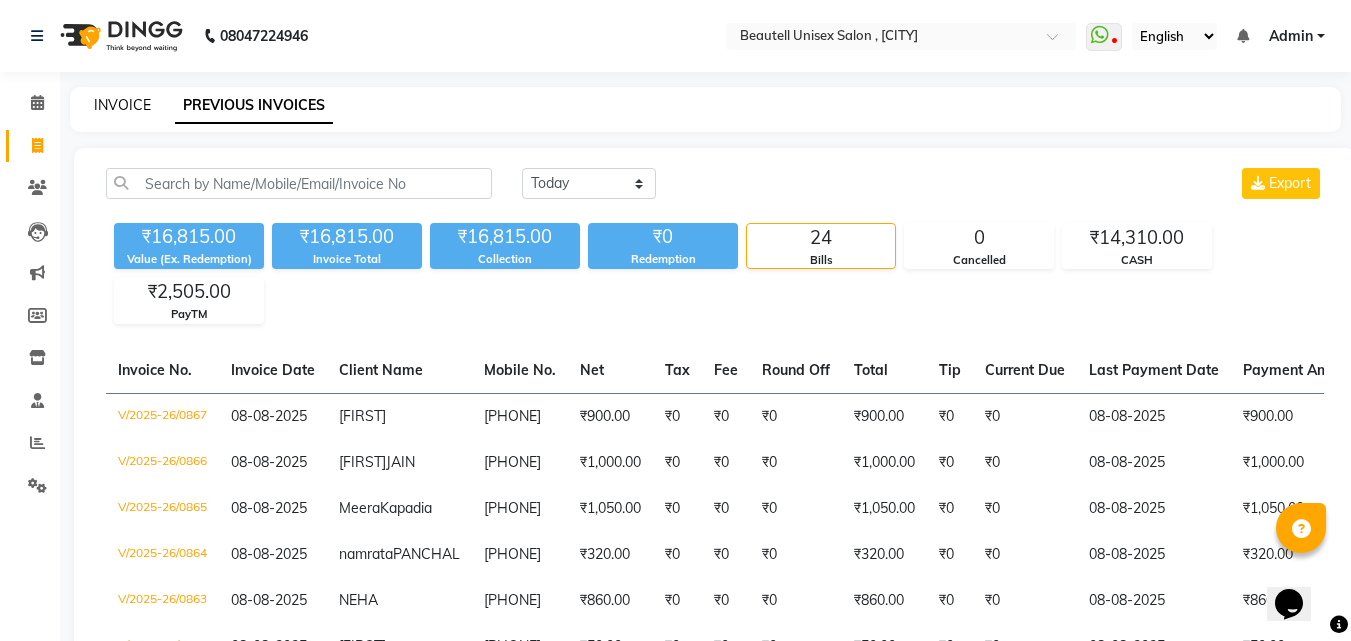 click on "INVOICE" 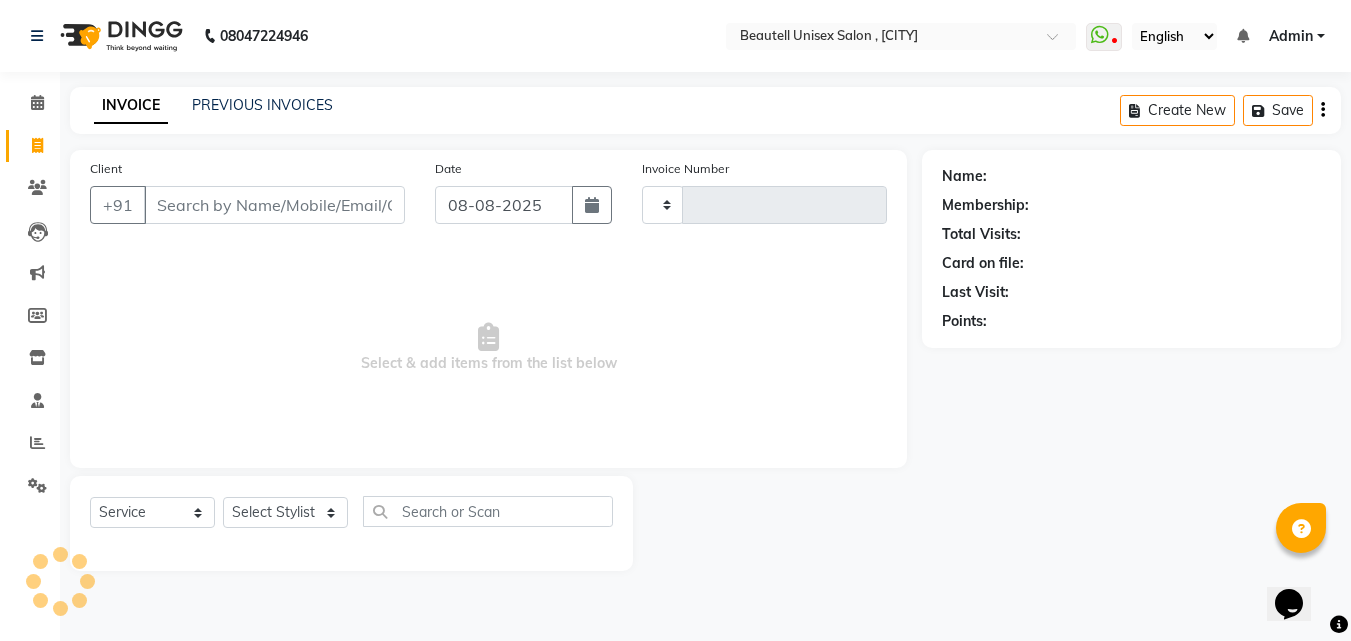 type on "[NUMBER]" 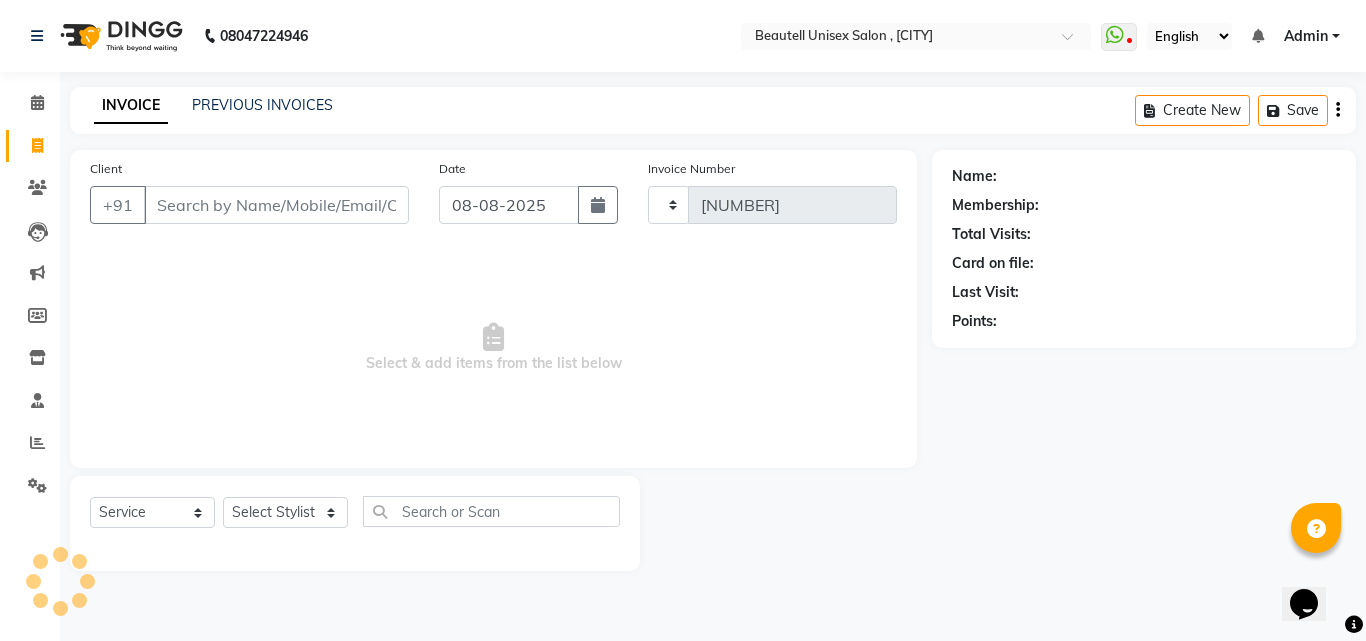 select on "7692" 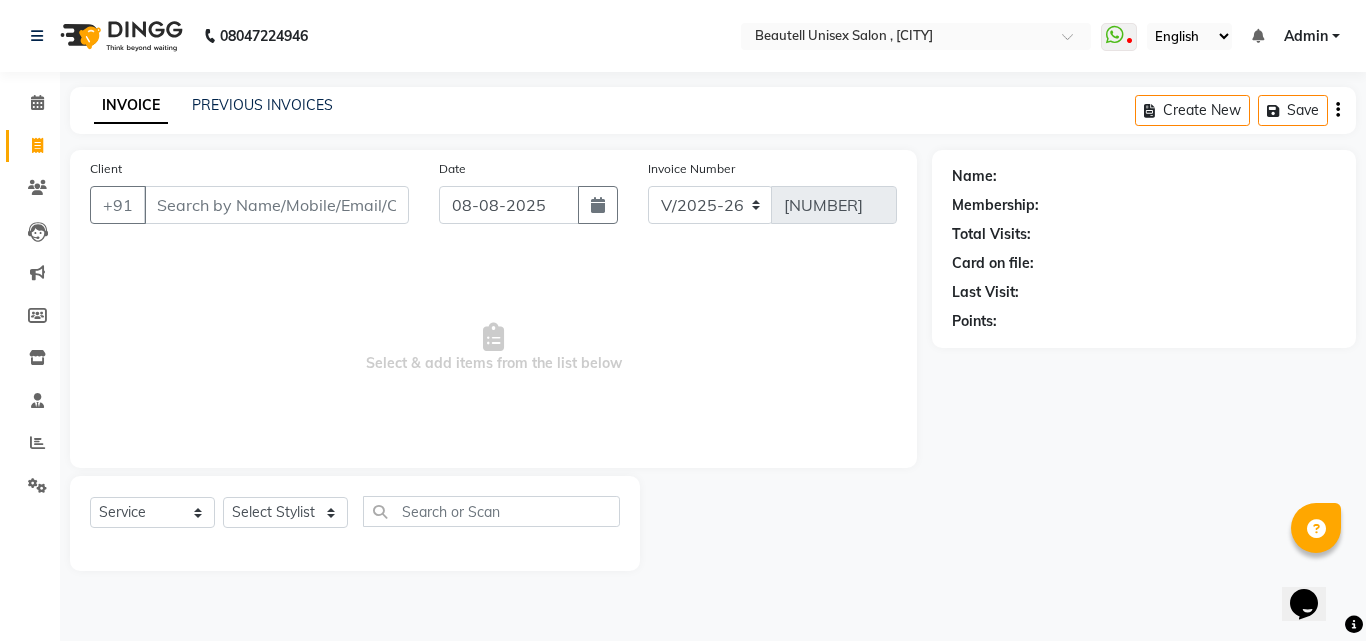 click on "INVOICE" 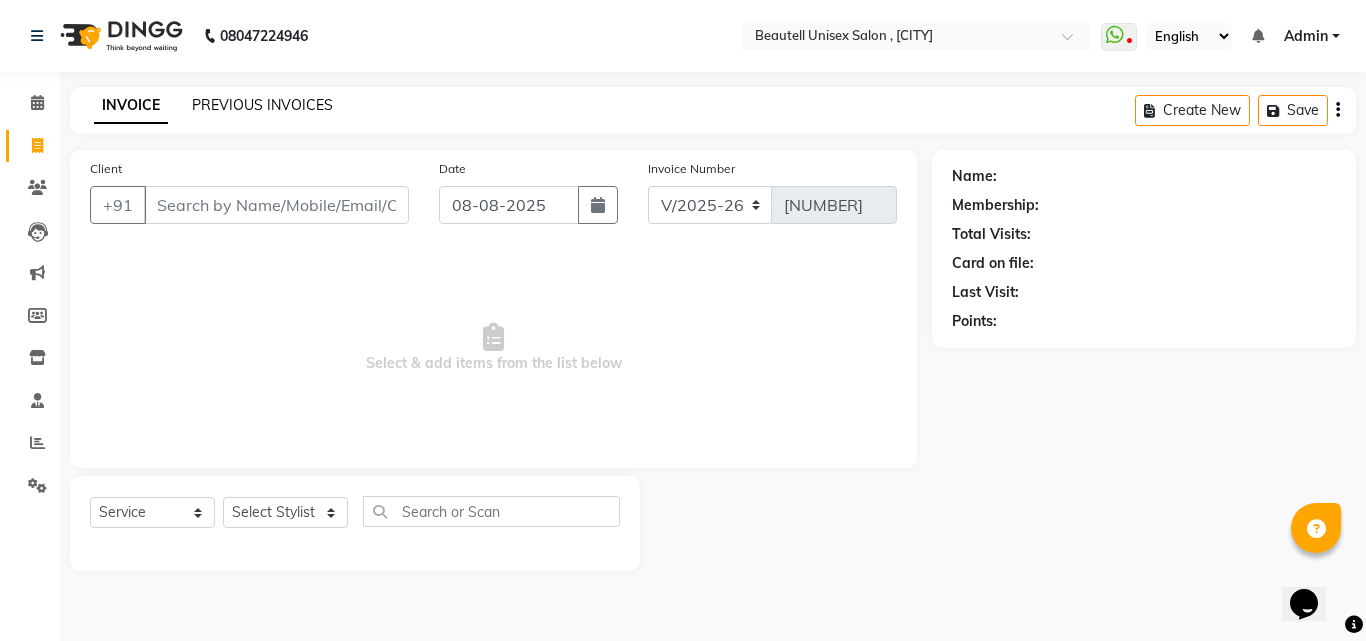 click on "PREVIOUS INVOICES" 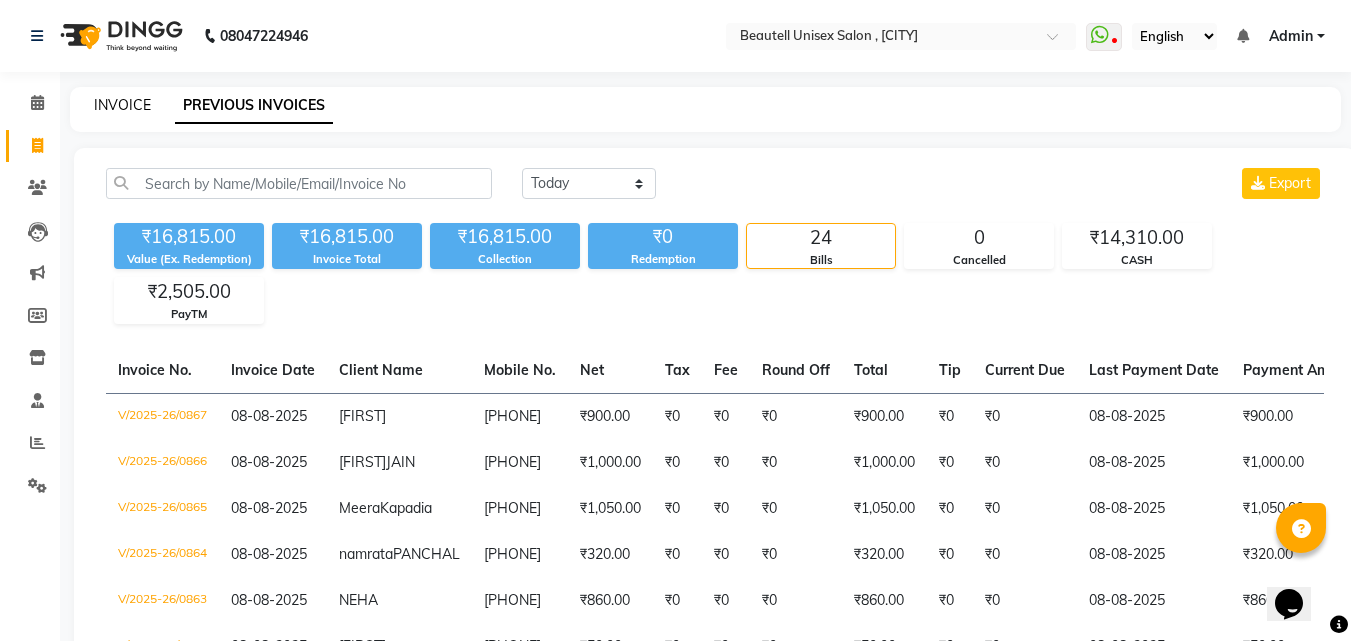 click on "INVOICE" 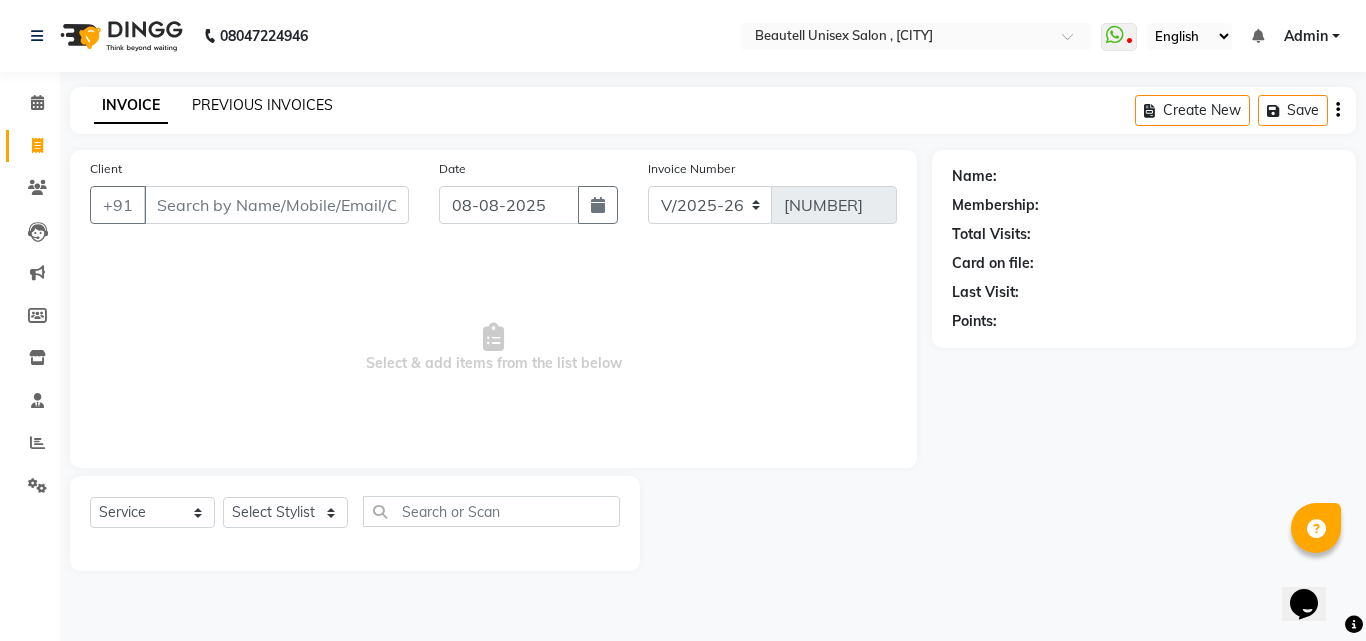 click on "PREVIOUS INVOICES" 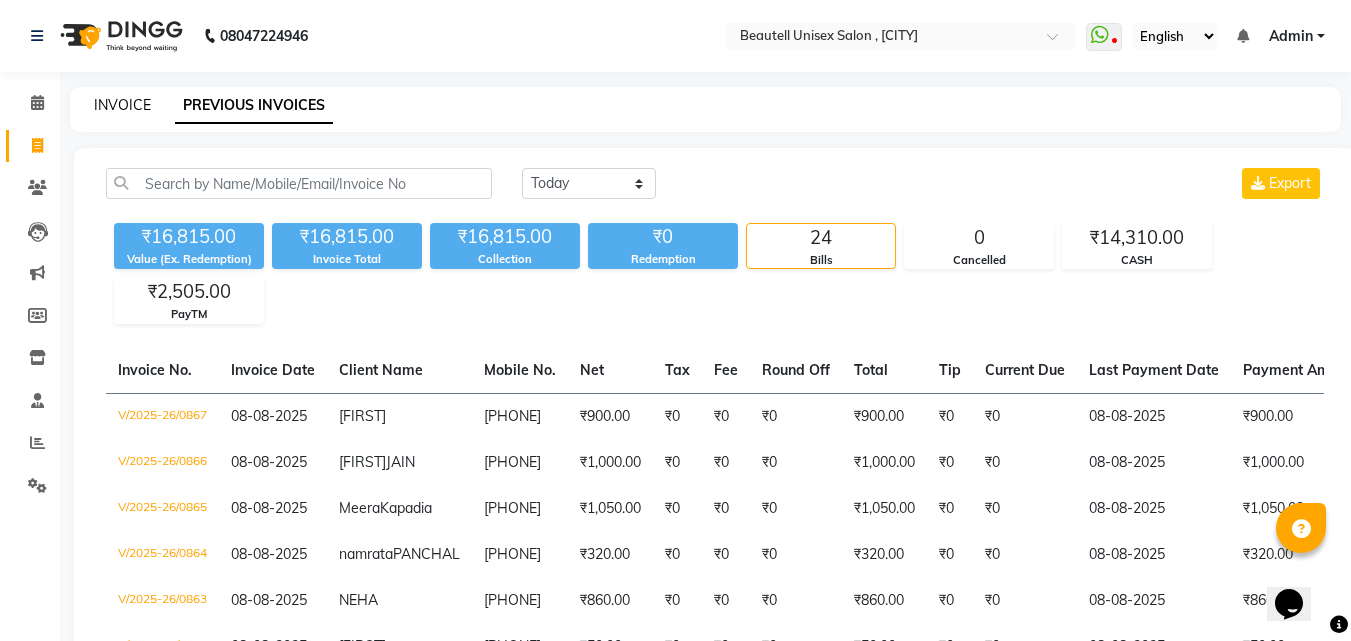 click on "INVOICE" 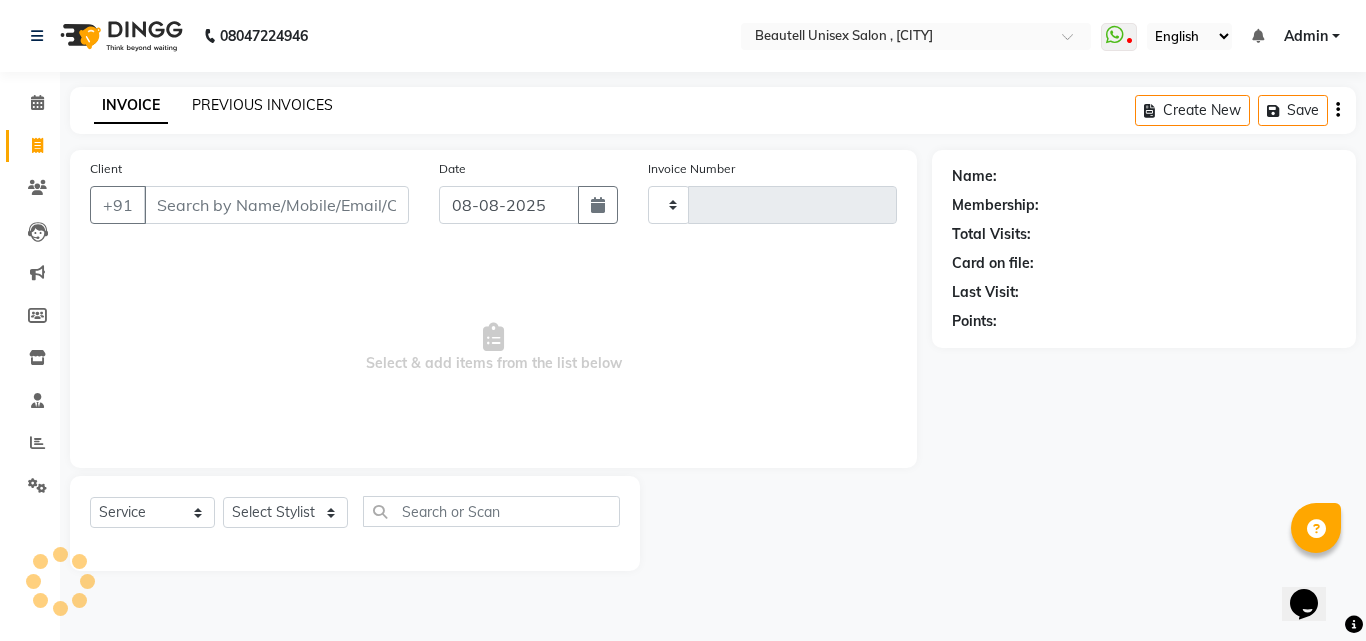 type on "[NUMBER]" 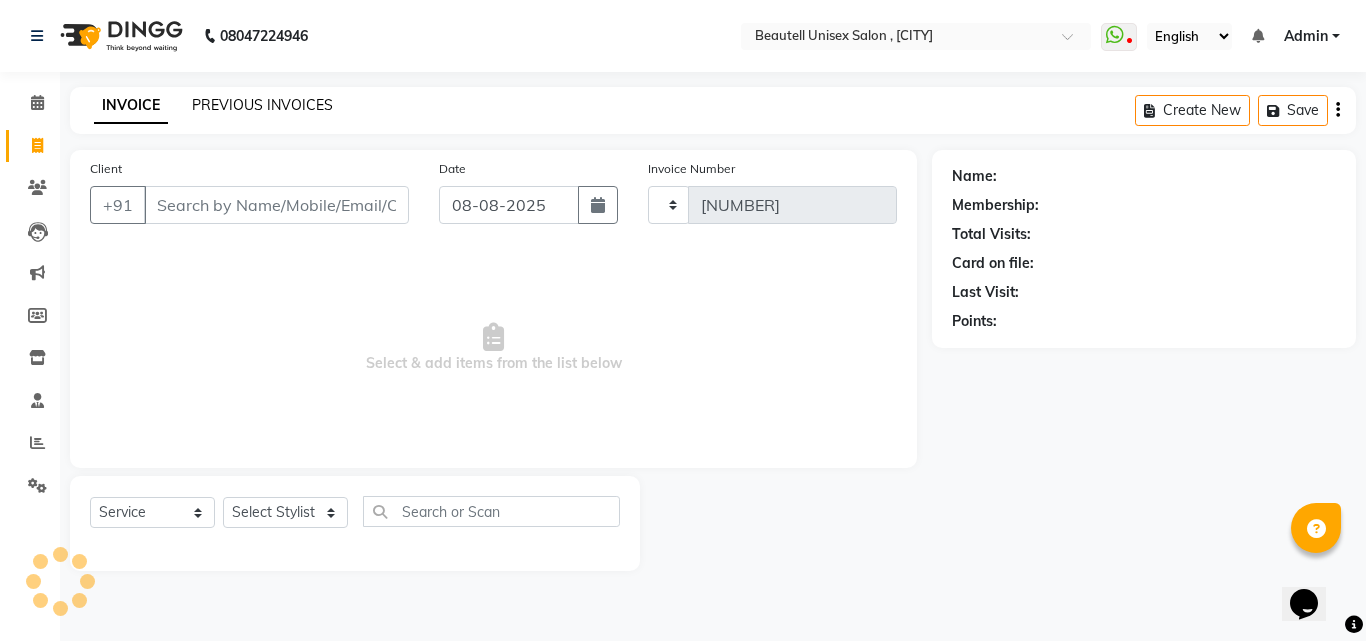 select on "7692" 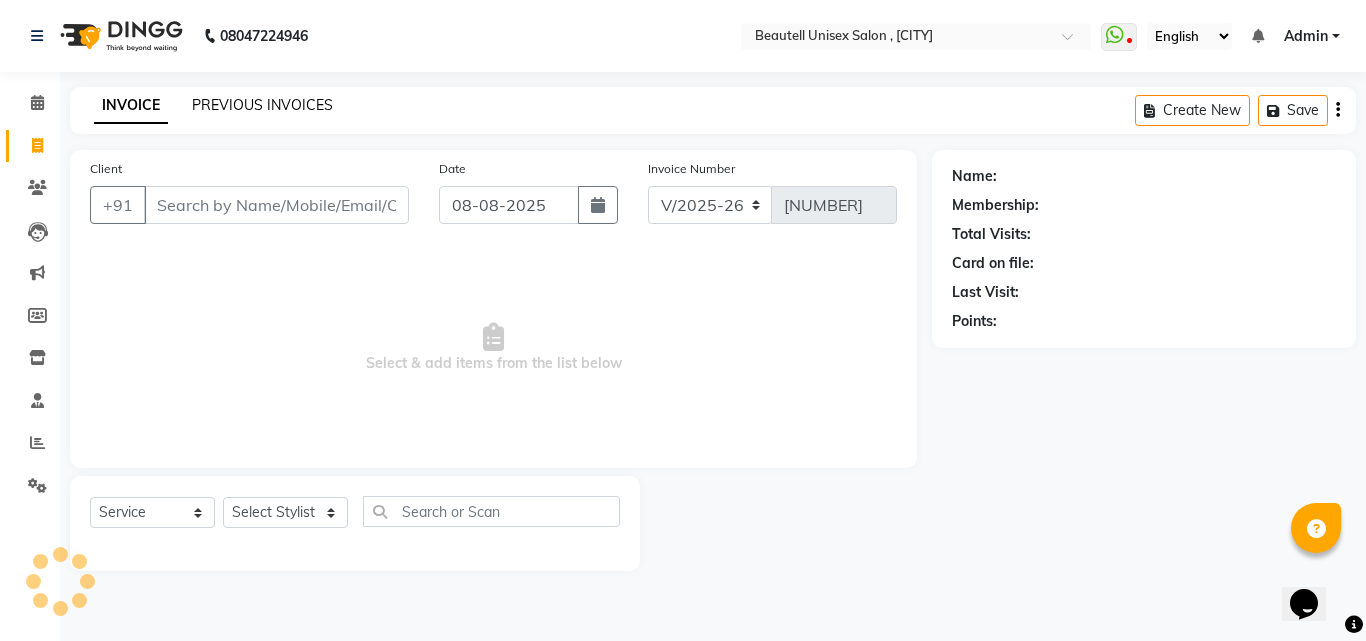 click on "PREVIOUS INVOICES" 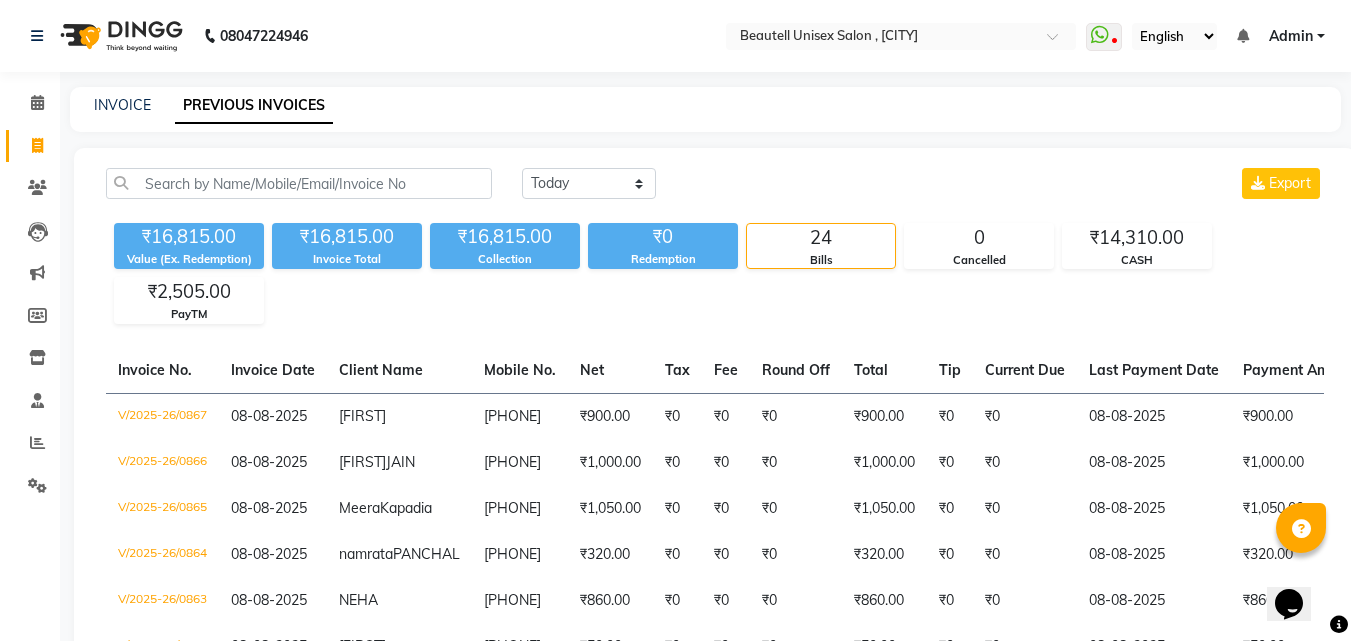 click on "PREVIOUS INVOICES" 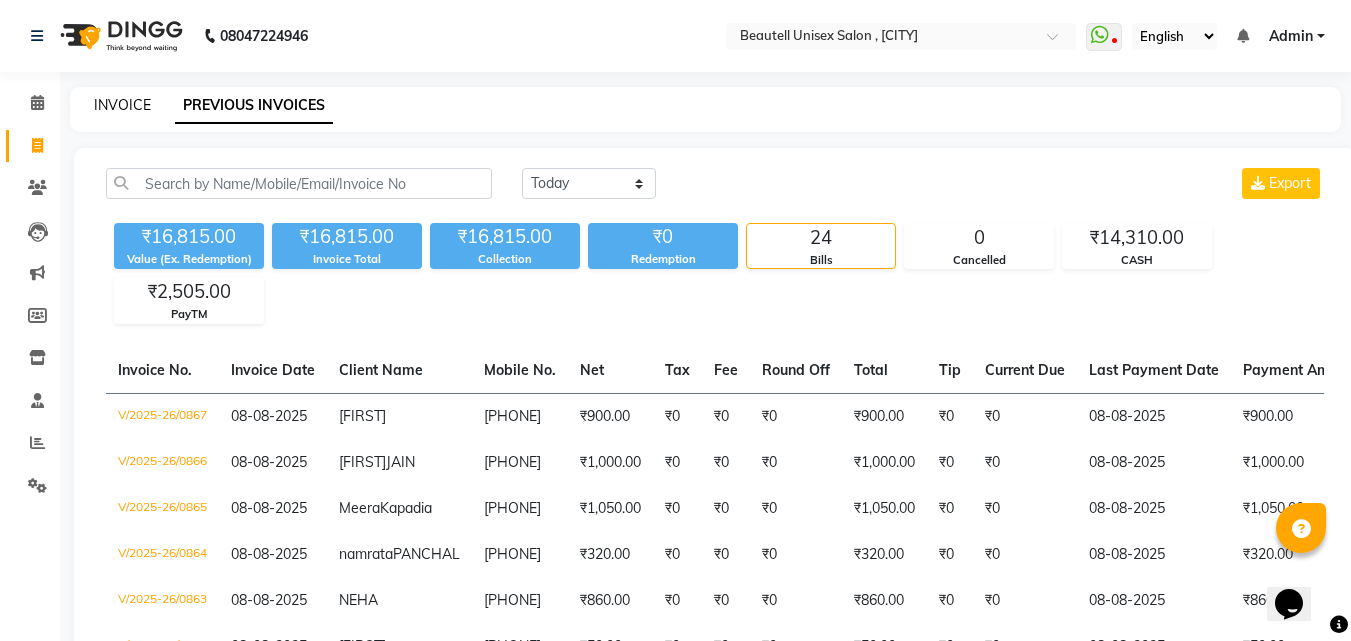 click on "INVOICE" 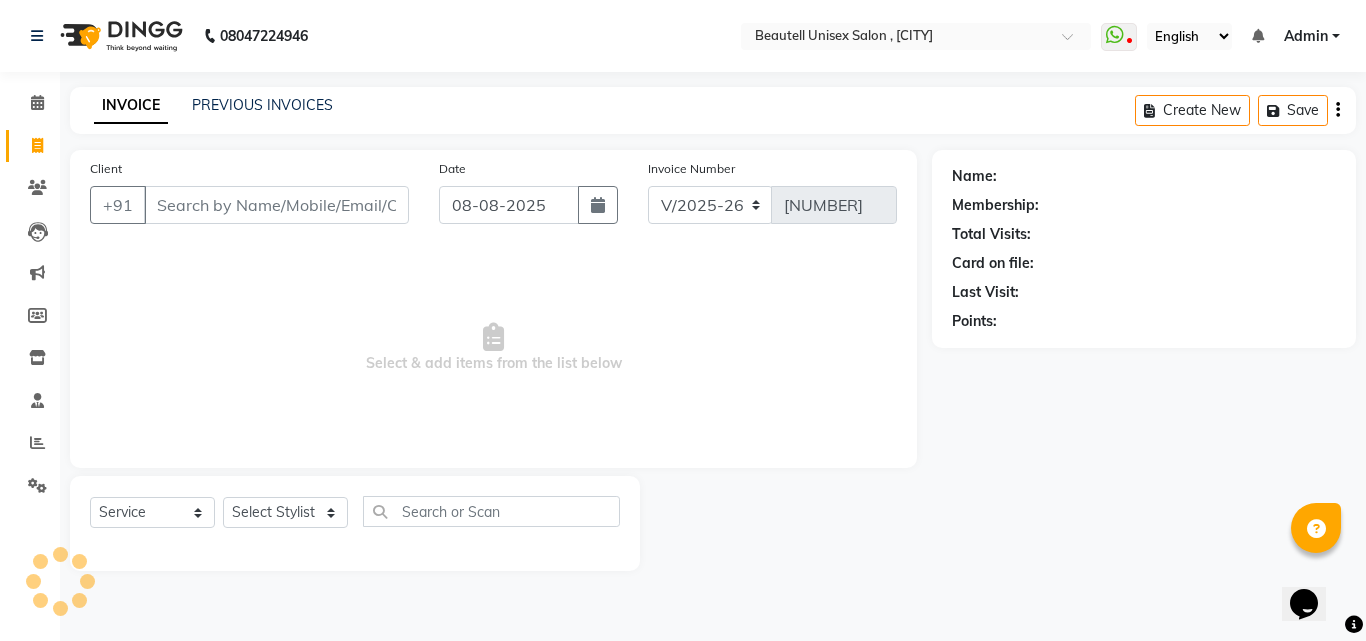 click on "Client" at bounding box center (276, 205) 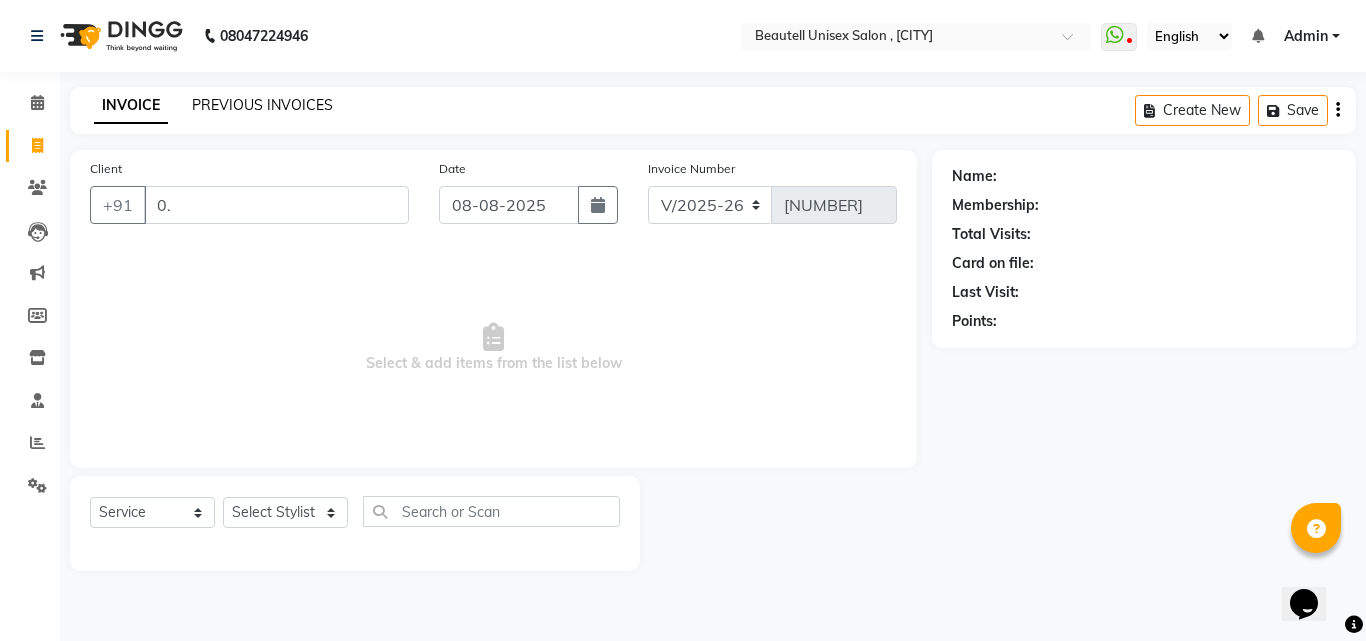 type on "0." 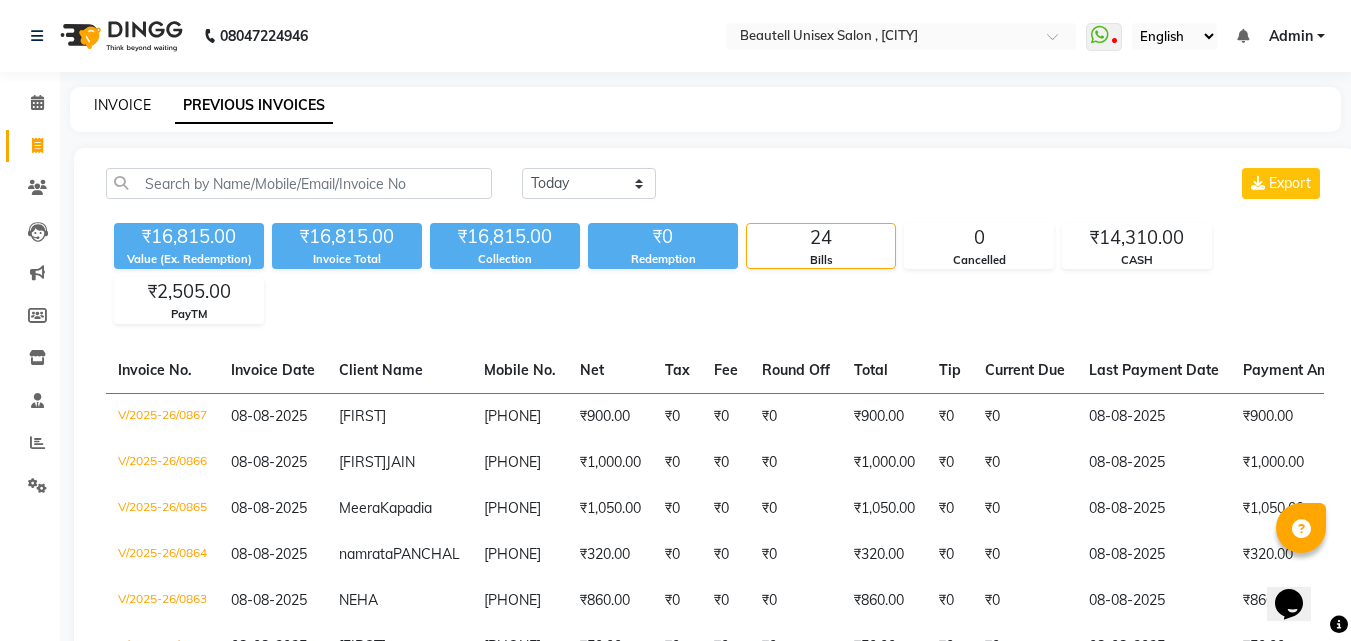 click on "INVOICE" 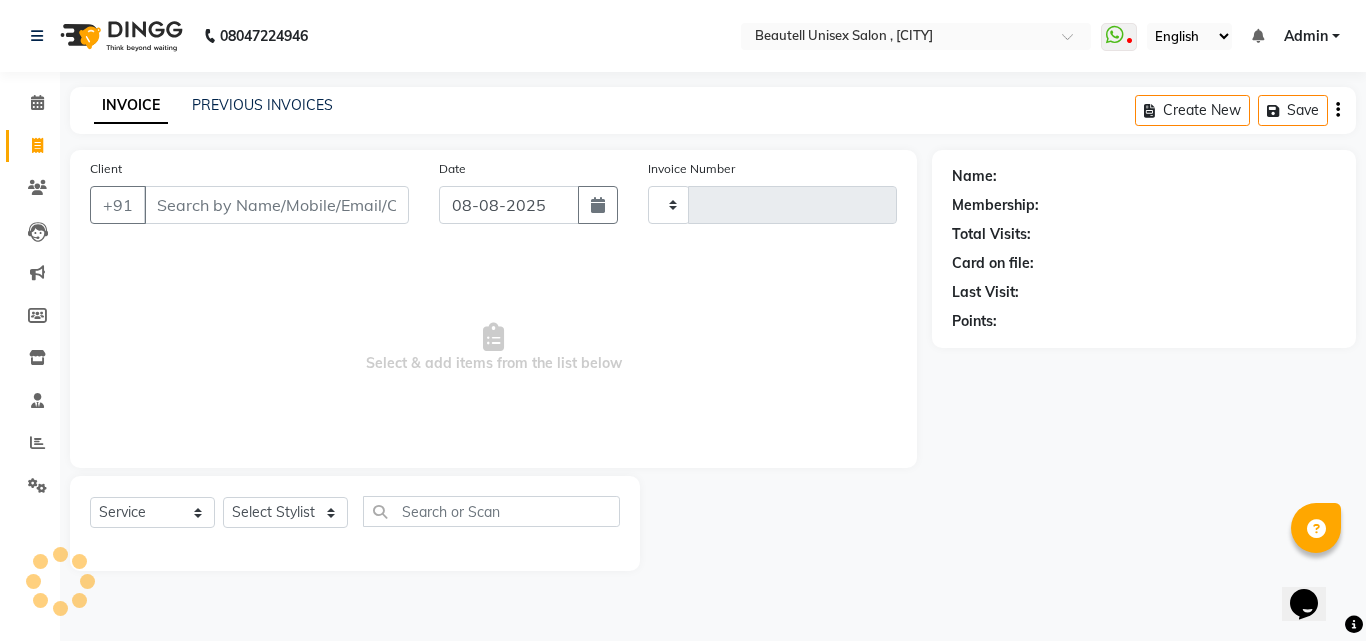 type on "[NUMBER]" 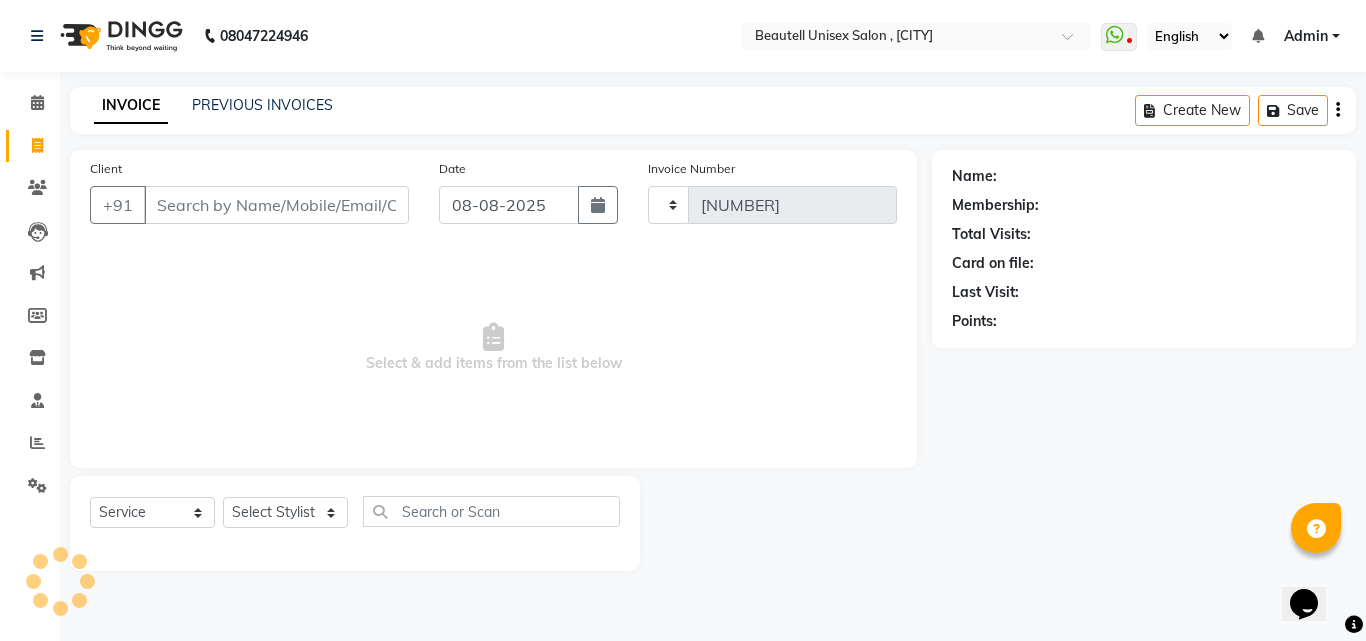select on "7692" 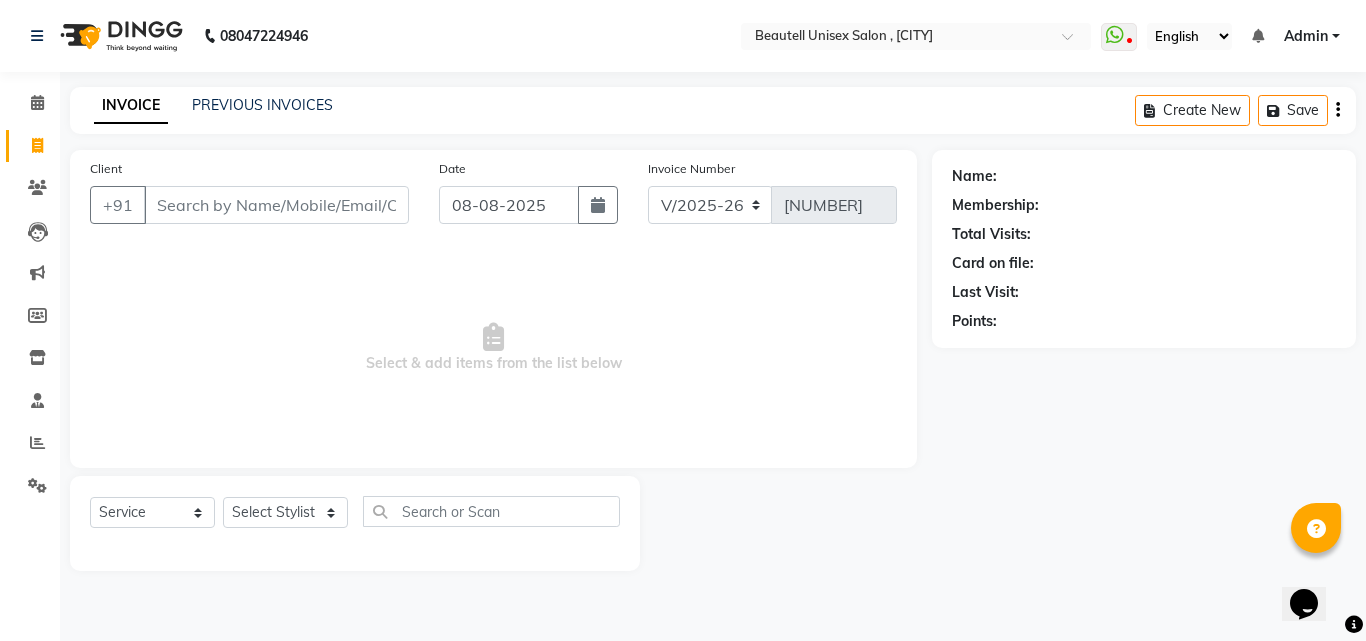 click on "Client" at bounding box center [276, 205] 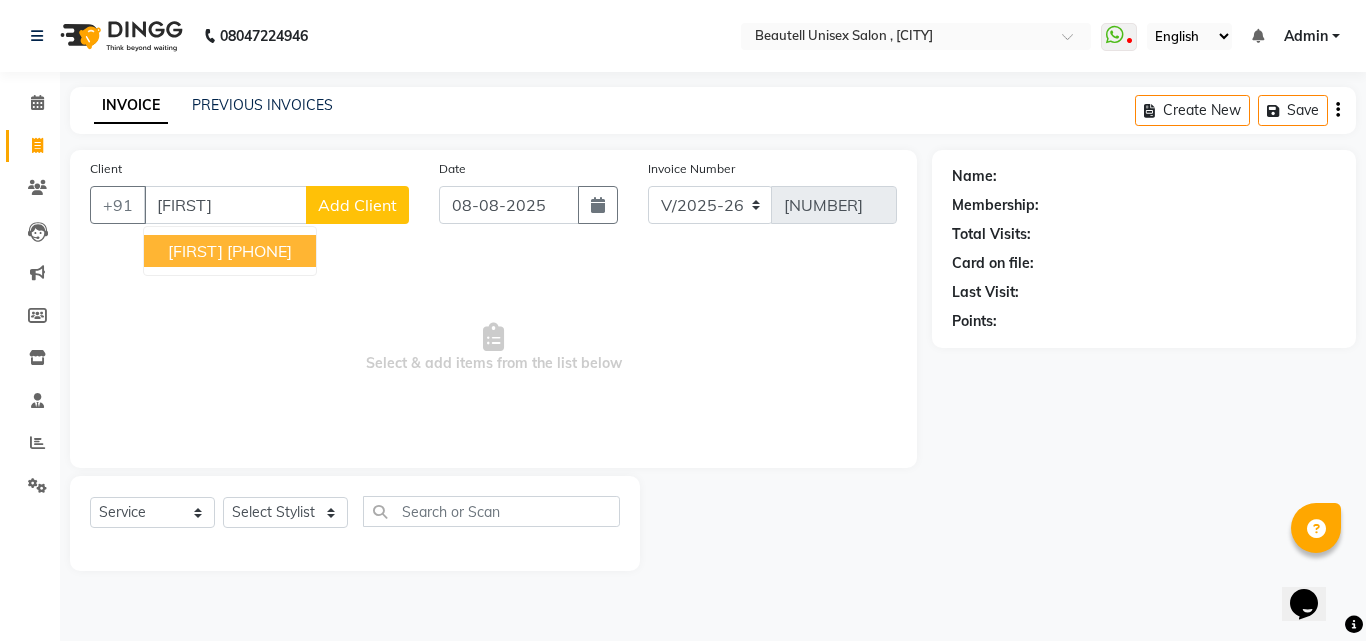 click on "[FIRST]" at bounding box center [195, 251] 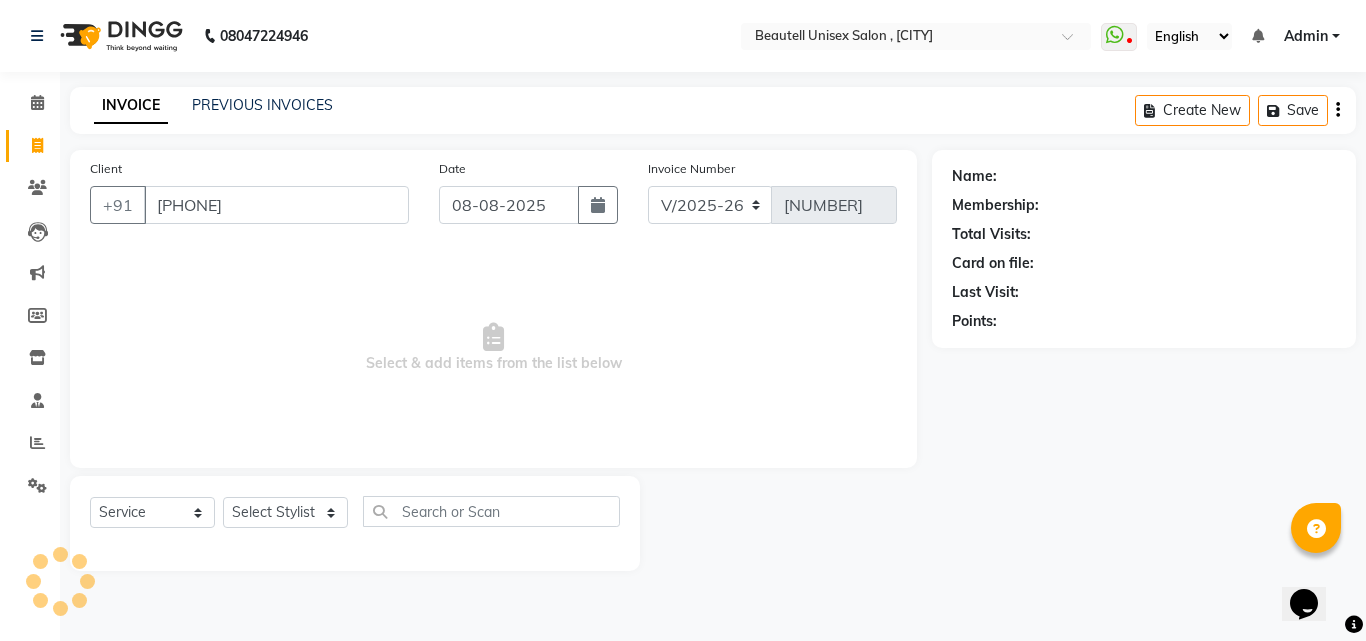 type on "[PHONE]" 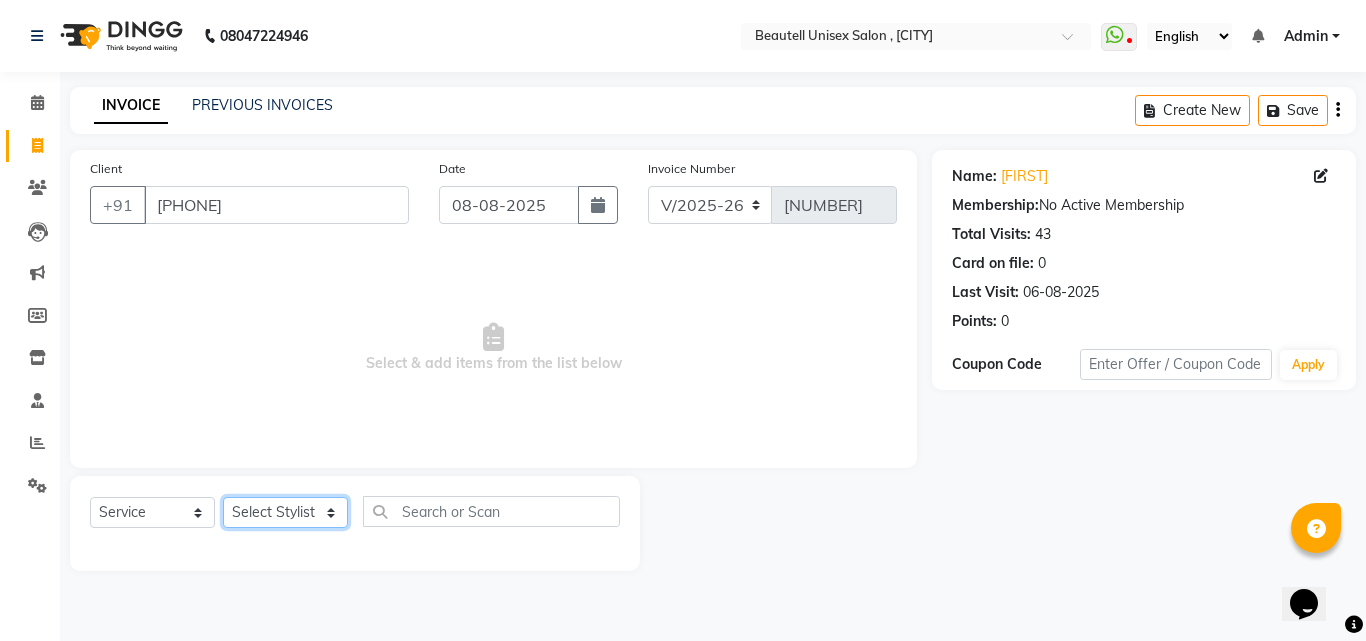 click on "Select Stylist [FIRST] [FIRST] [FIRST] [FIRST]" 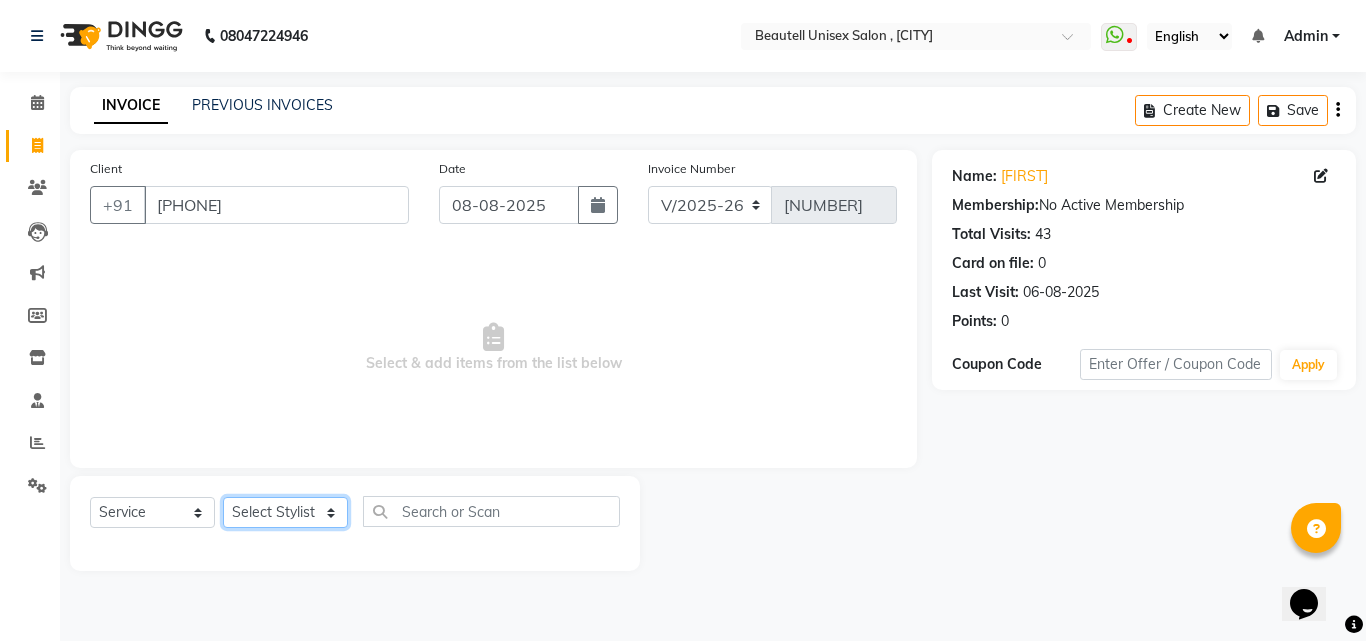 select on "[NUMBER]" 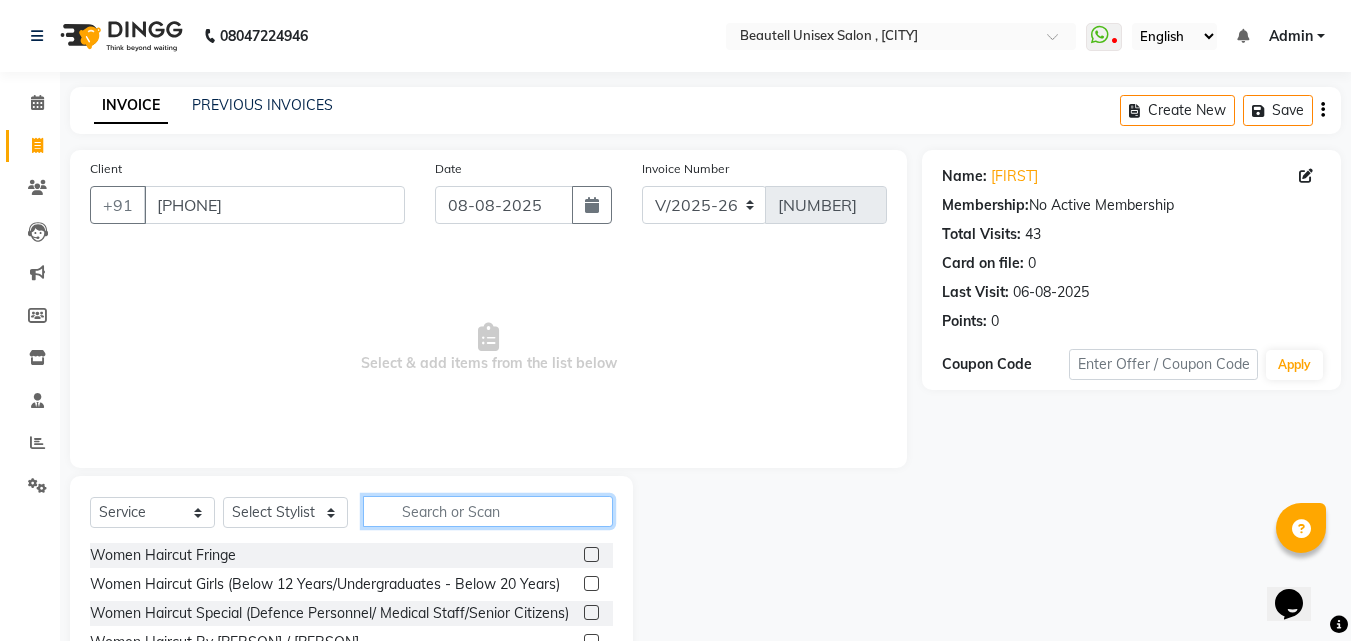click 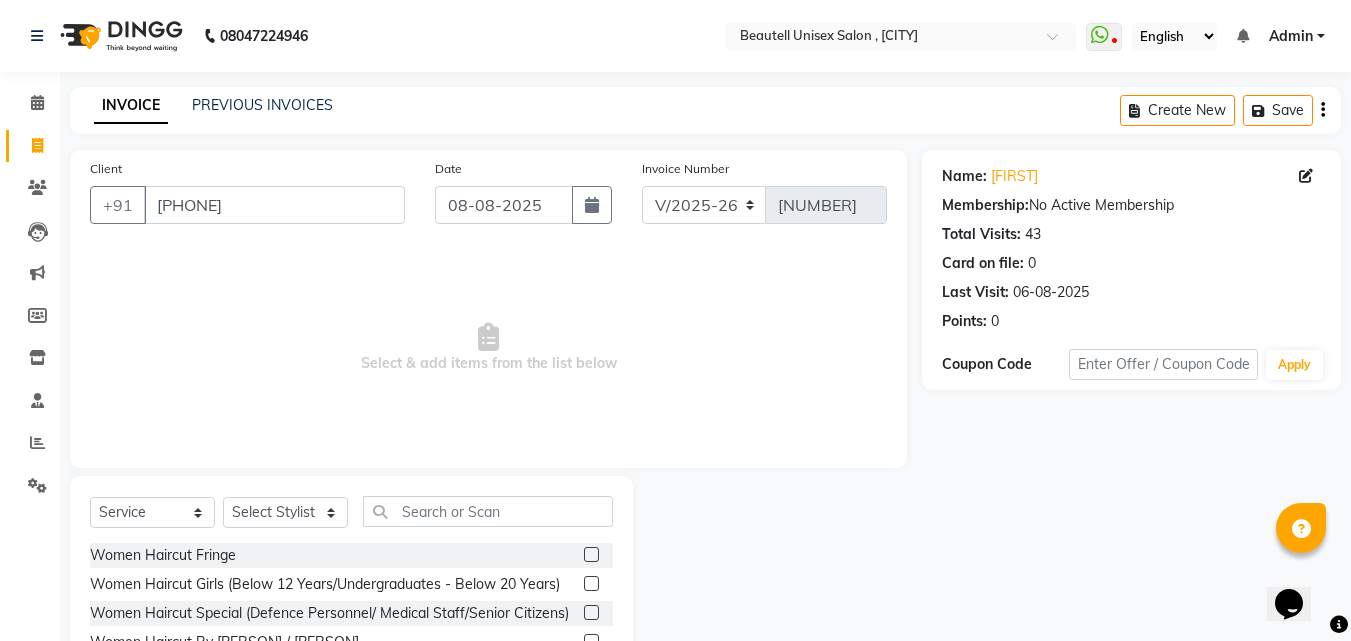 click 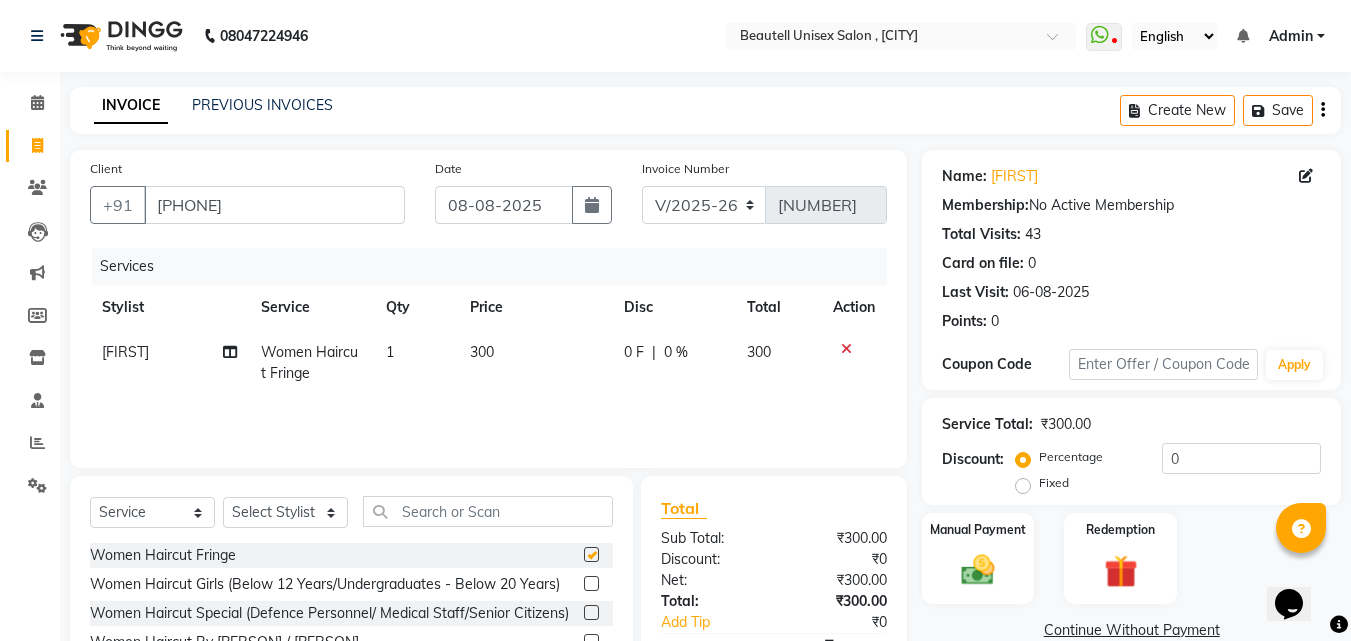 checkbox on "false" 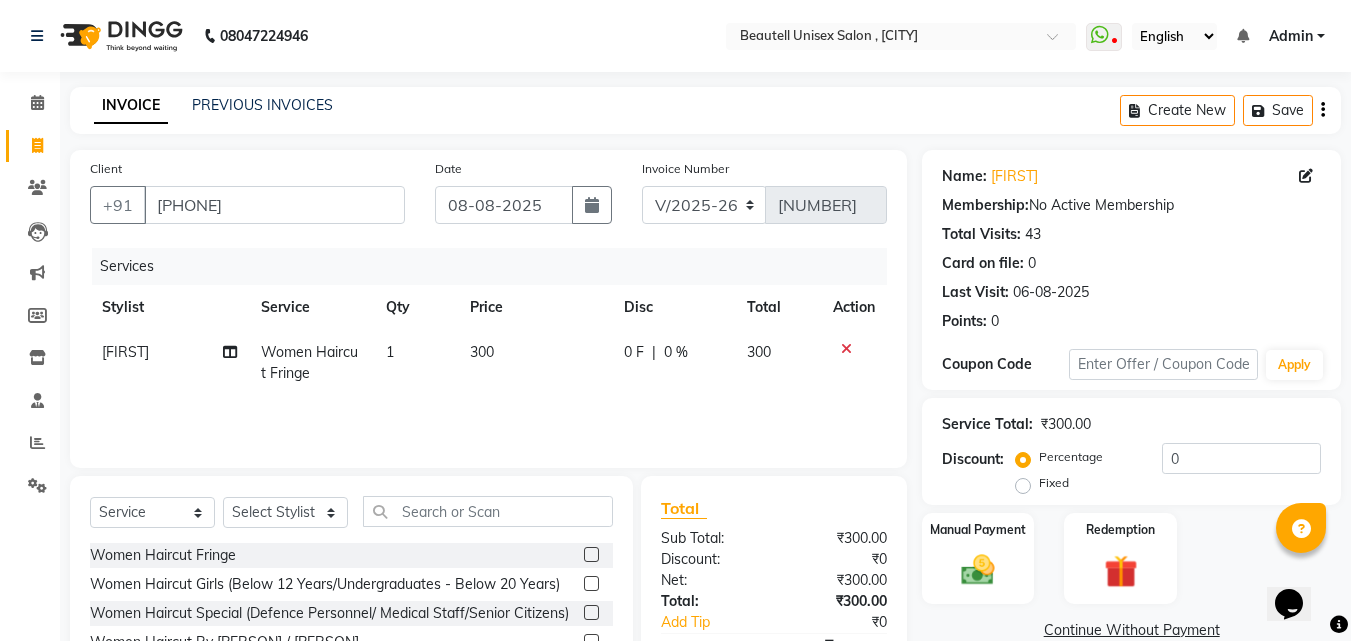 click on "300" 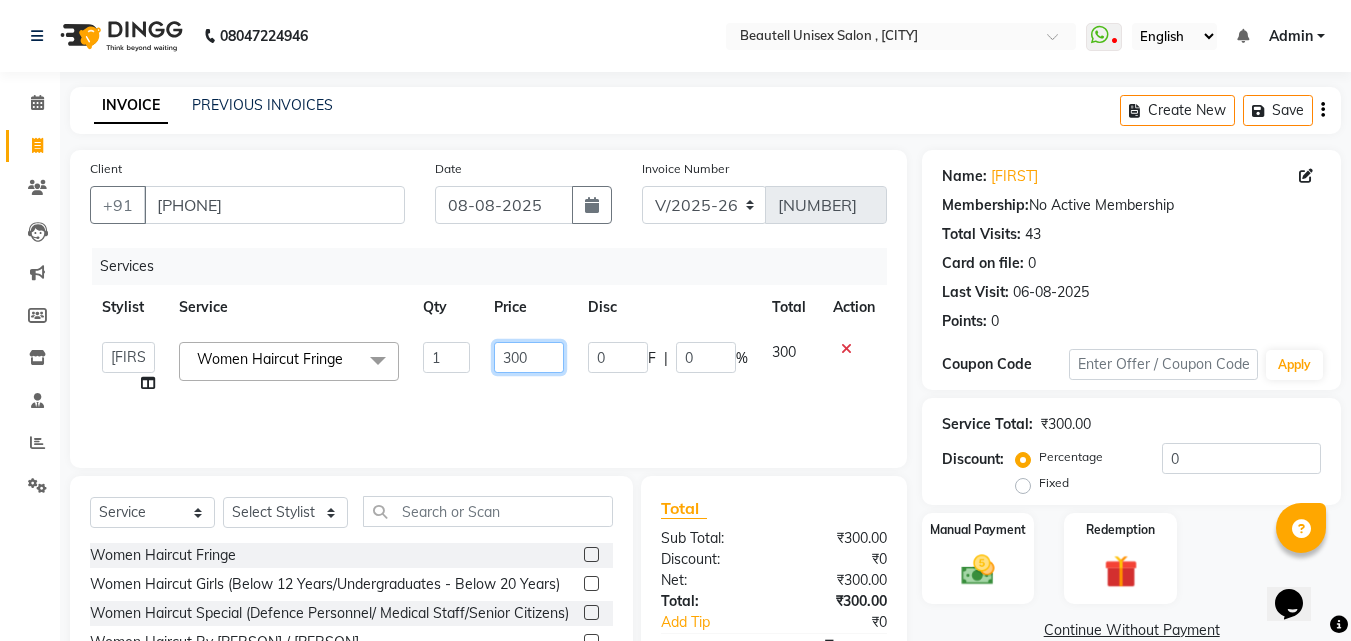 click on "300" 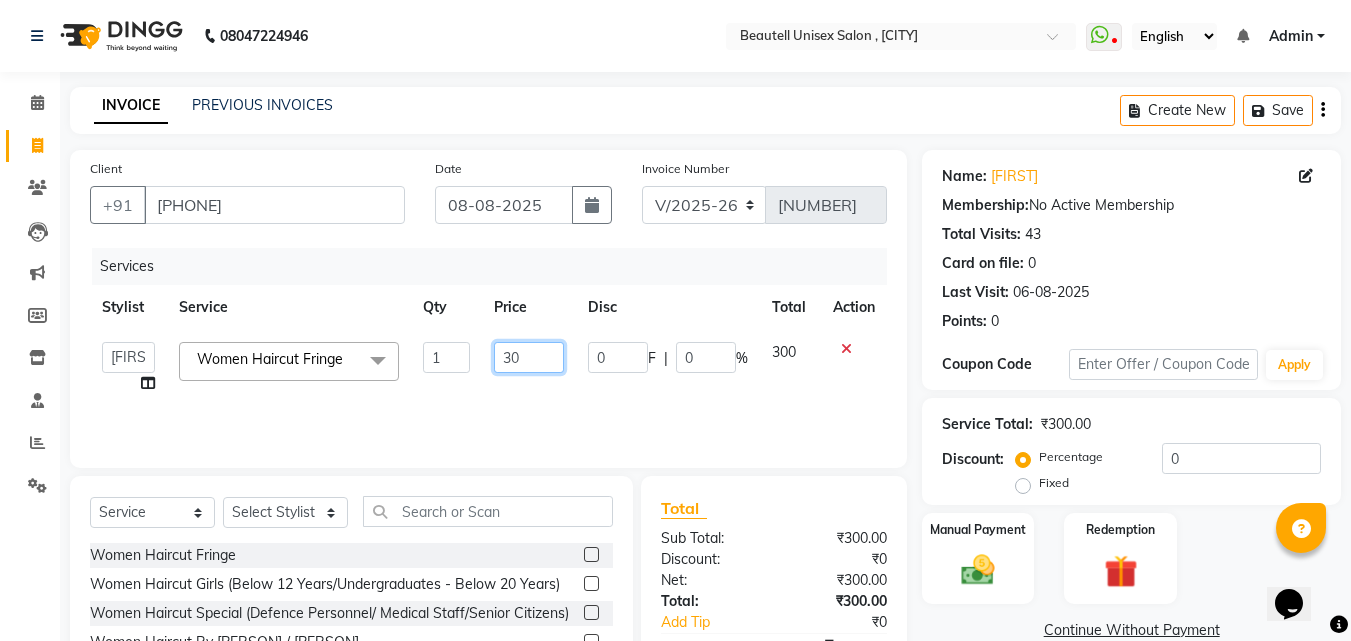 type on "340" 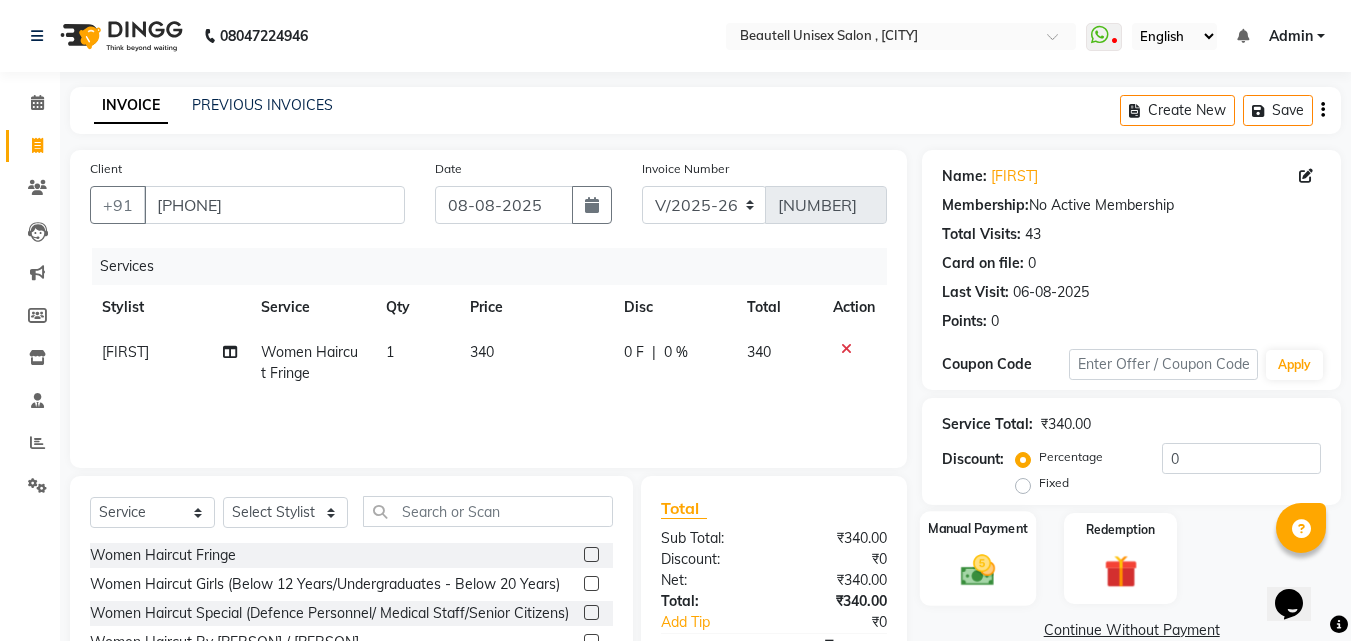 click on "Manual Payment" 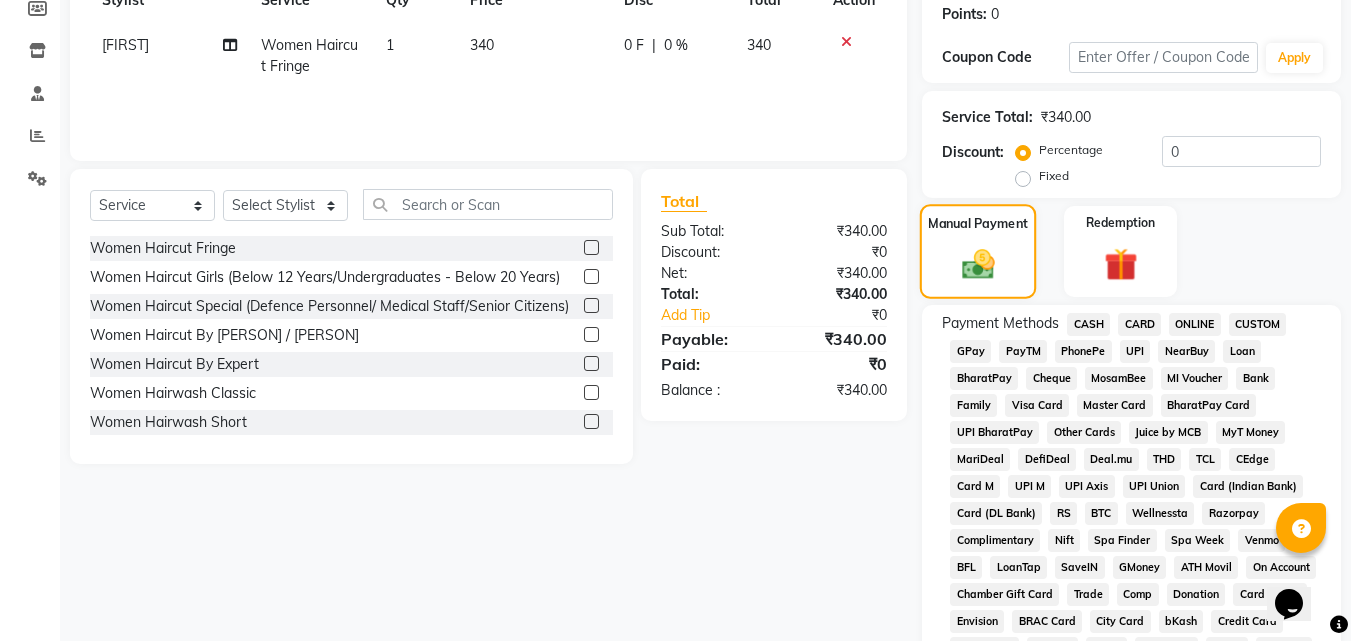 scroll, scrollTop: 308, scrollLeft: 0, axis: vertical 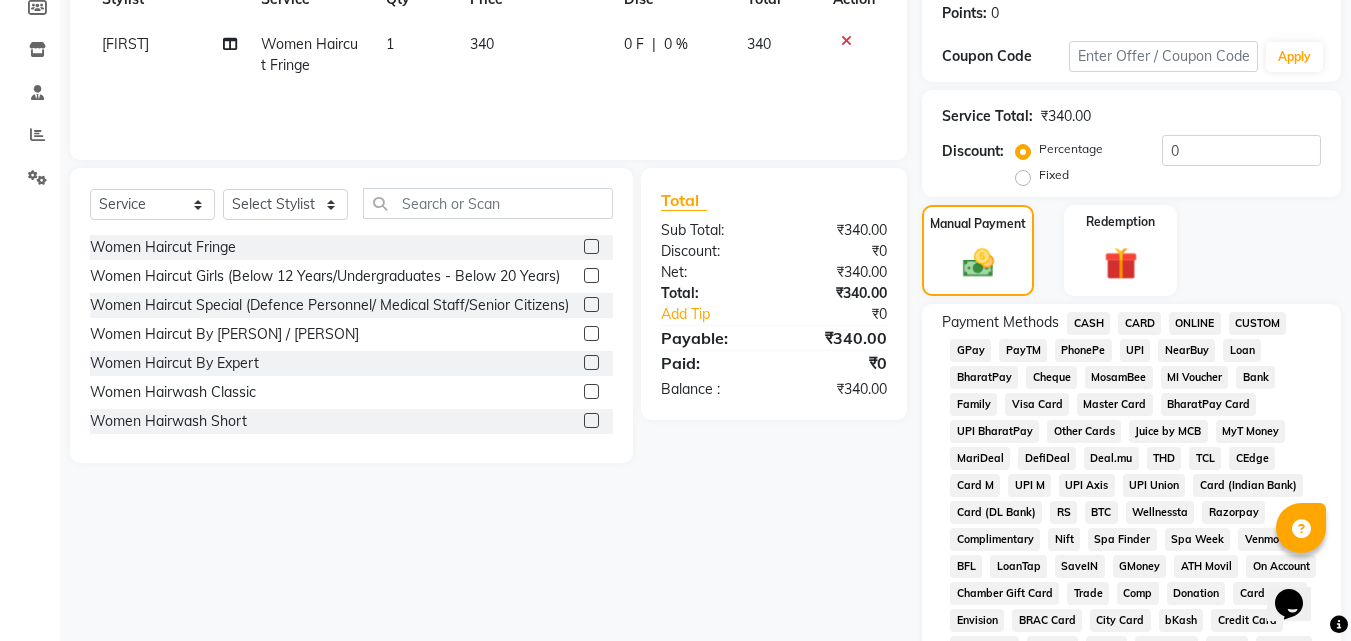 click on "CASH" 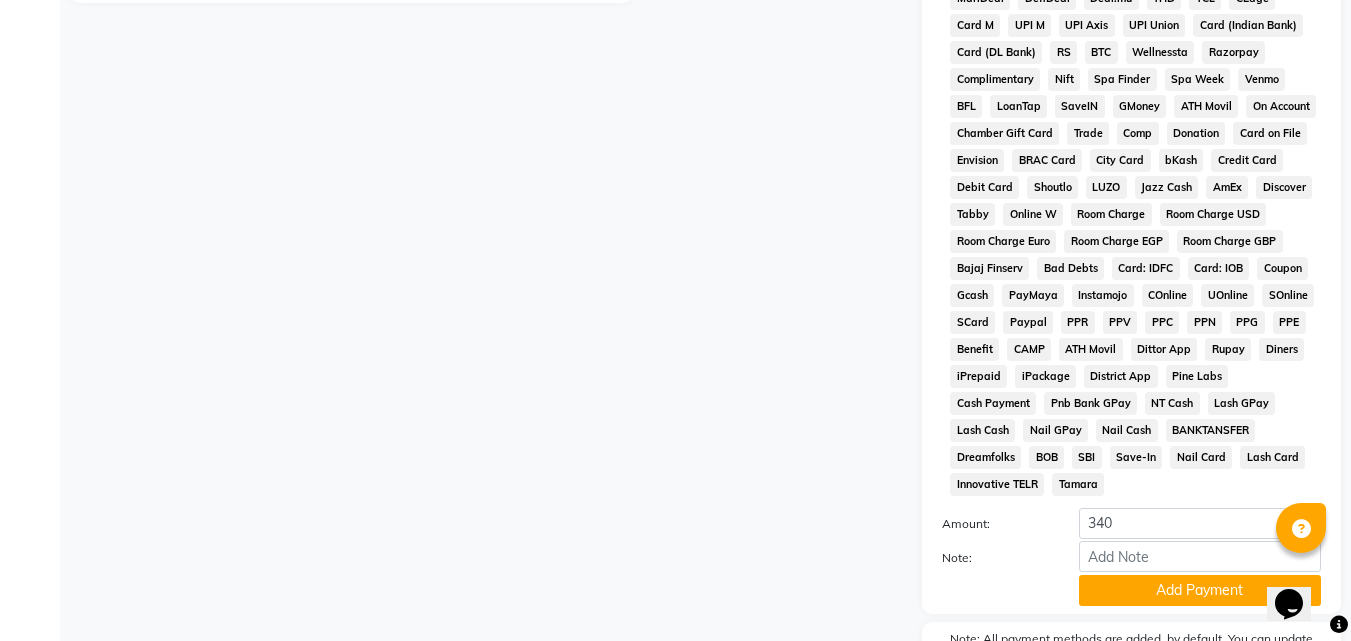 scroll, scrollTop: 888, scrollLeft: 0, axis: vertical 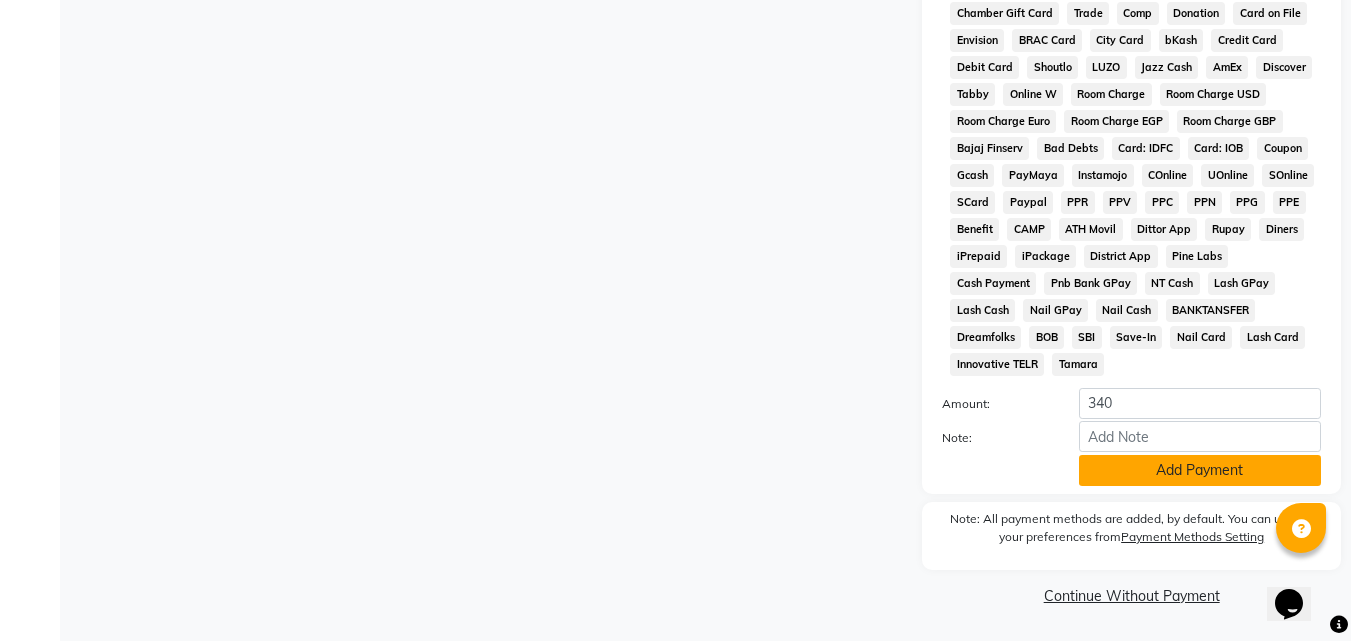 click on "Add Payment" 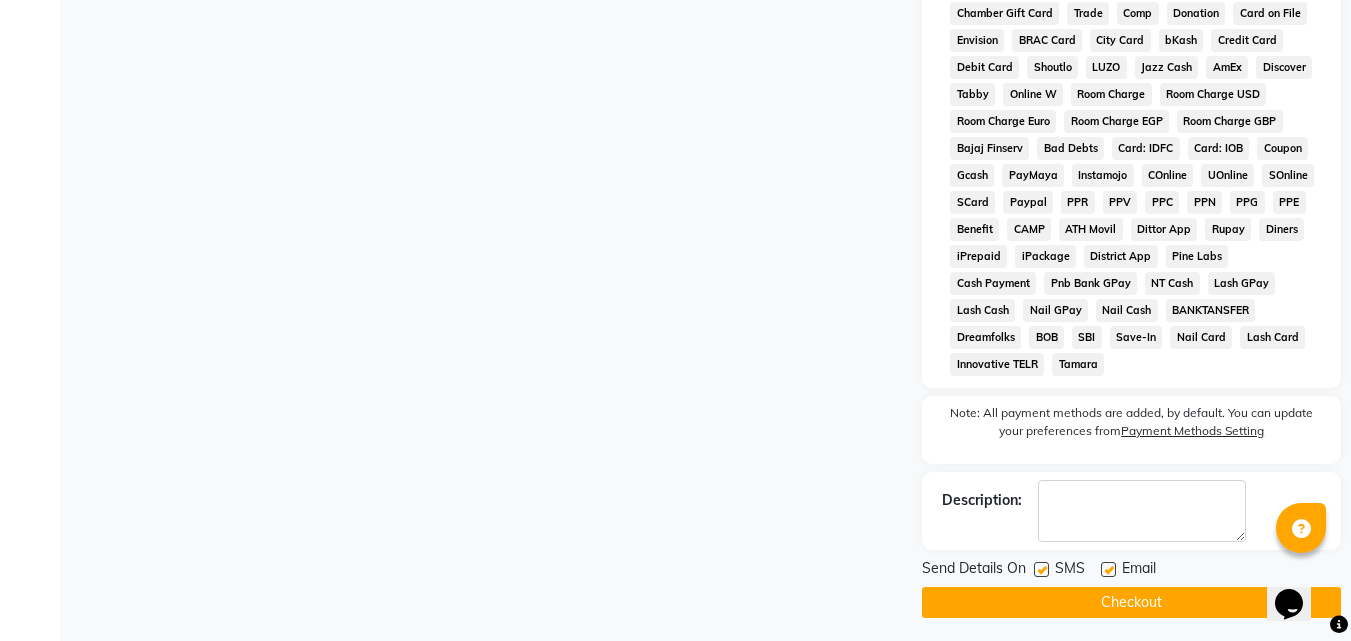 scroll, scrollTop: 895, scrollLeft: 0, axis: vertical 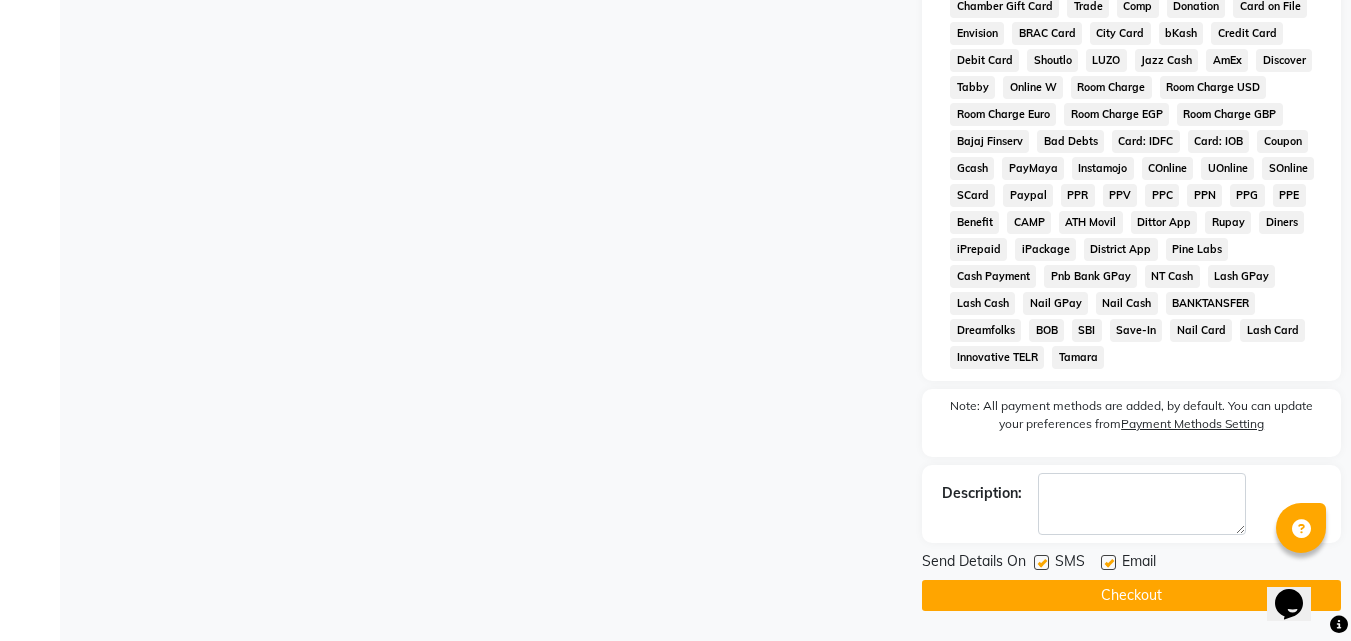 click 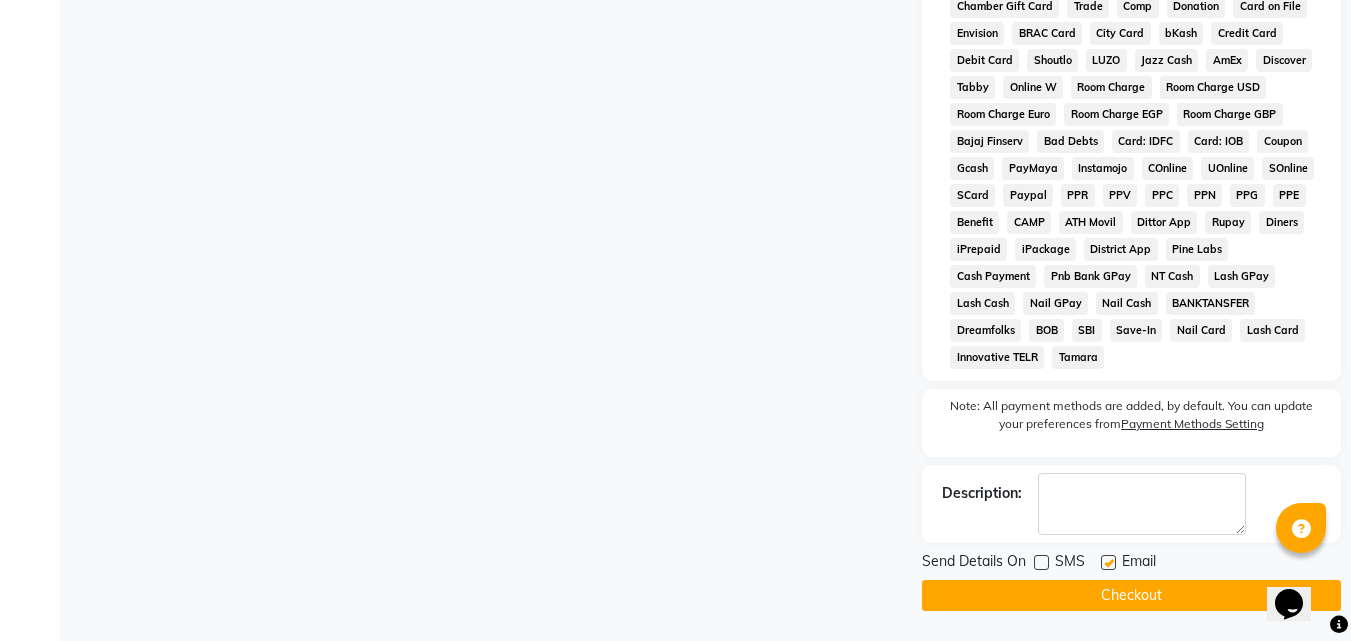 click on "Checkout" 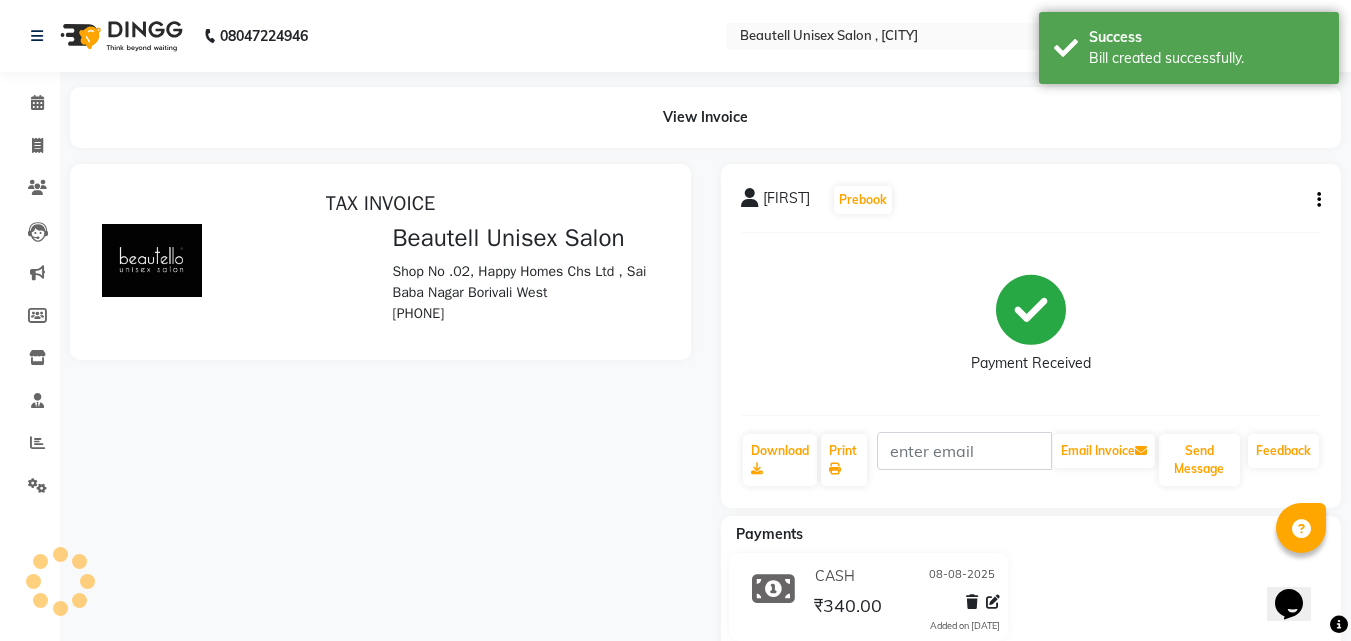 scroll, scrollTop: 0, scrollLeft: 0, axis: both 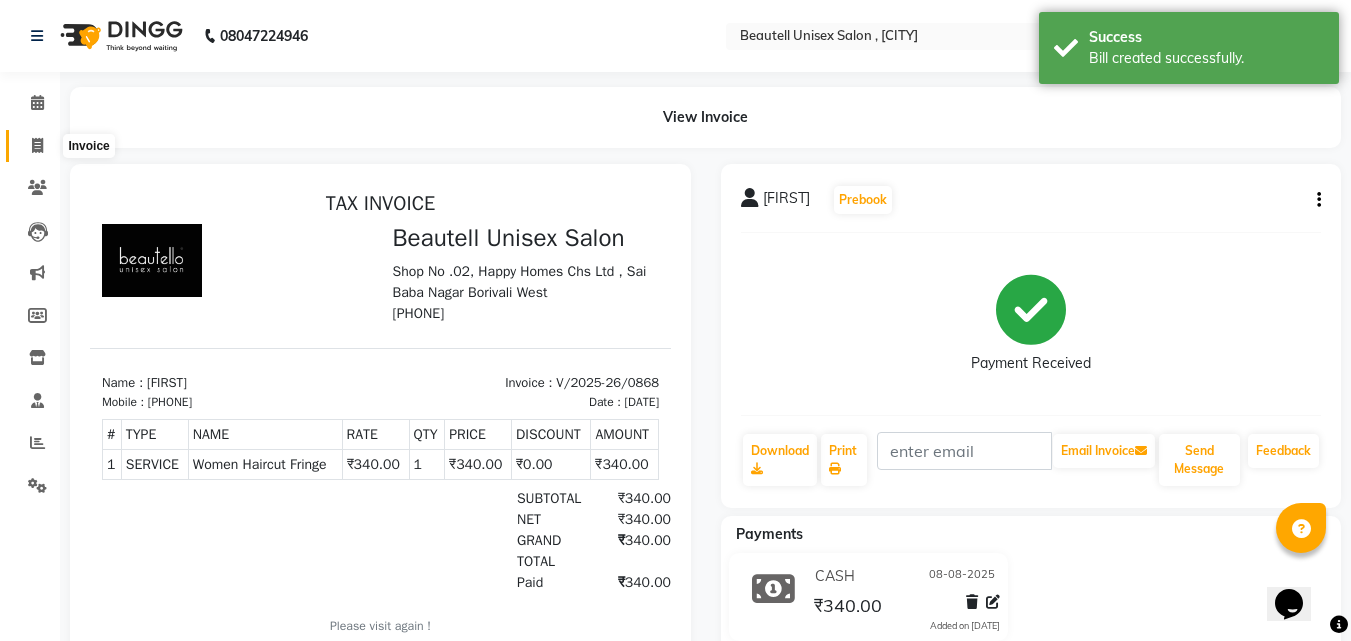 click 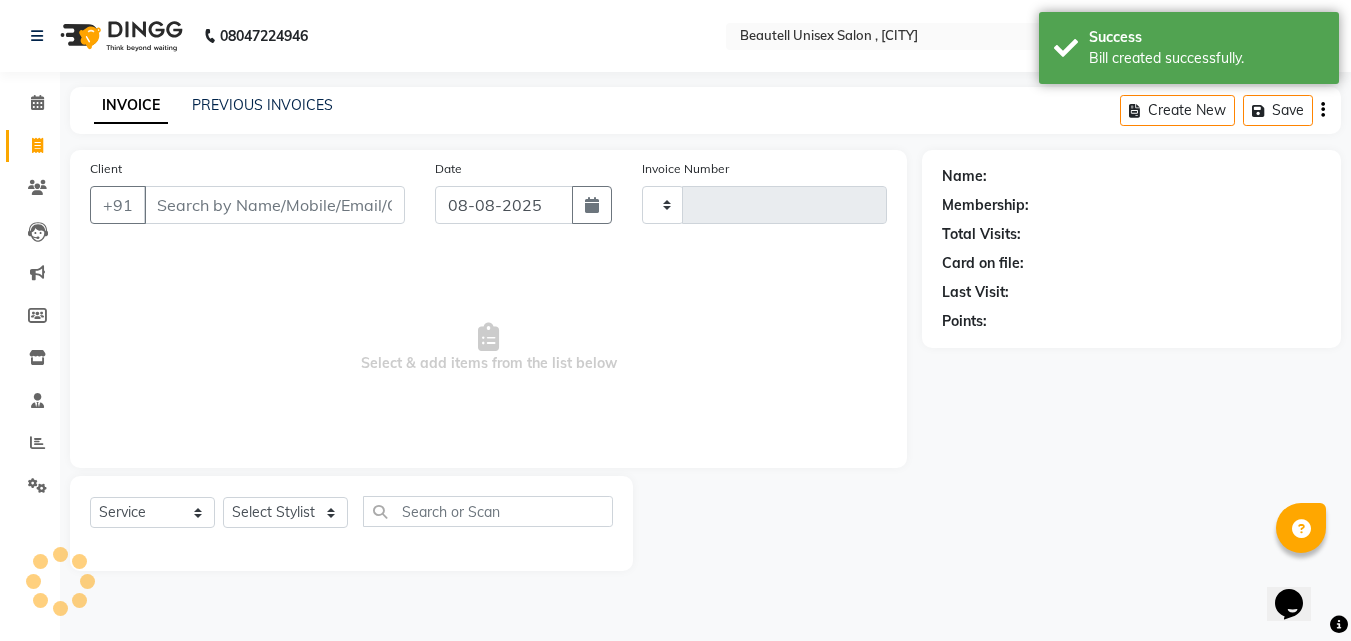 type on "[NUMBER]" 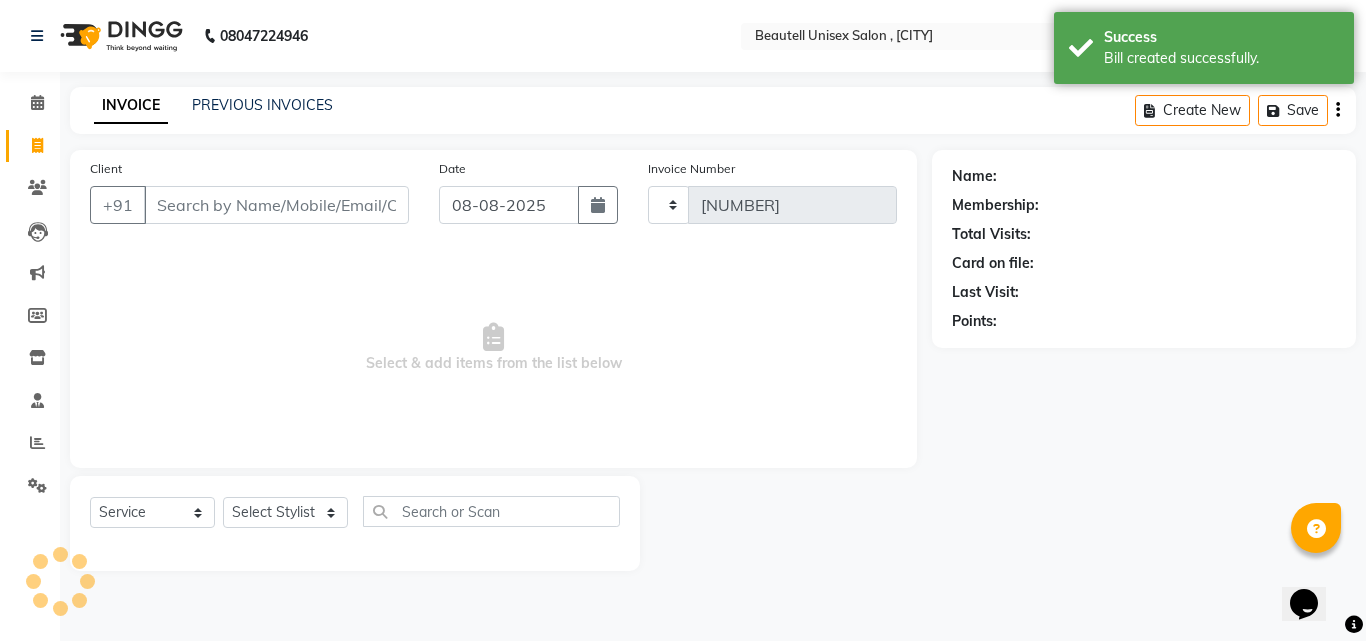 select on "7692" 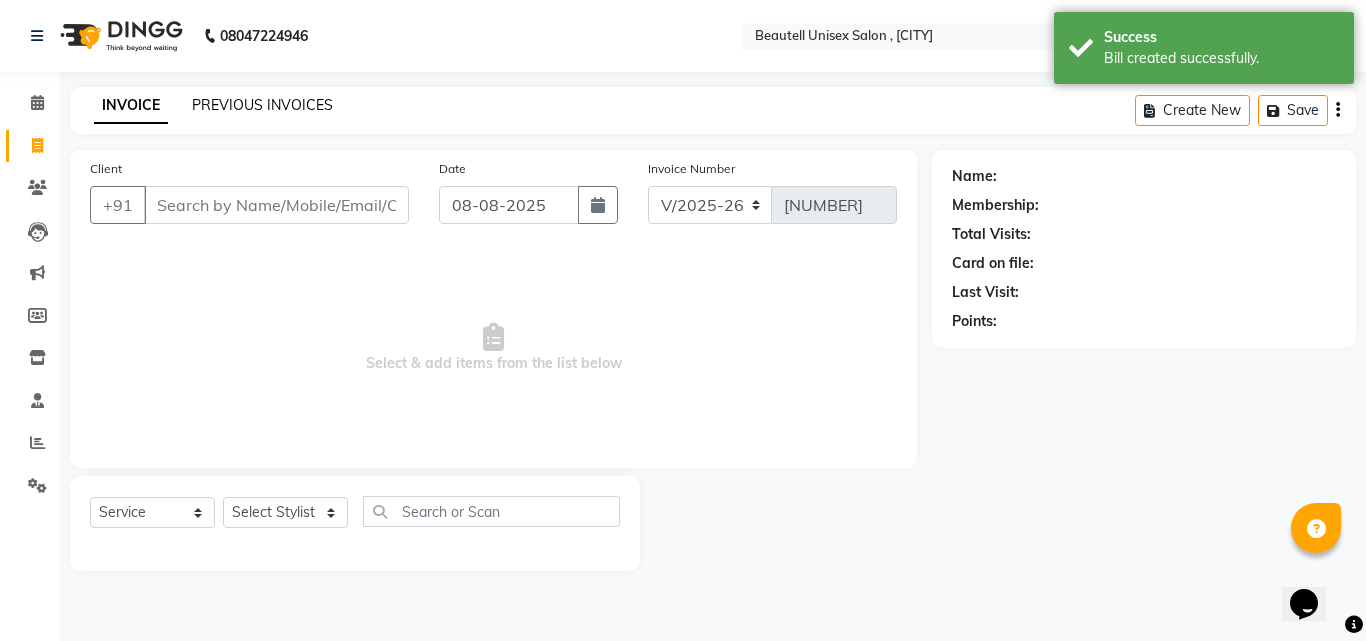 click on "PREVIOUS INVOICES" 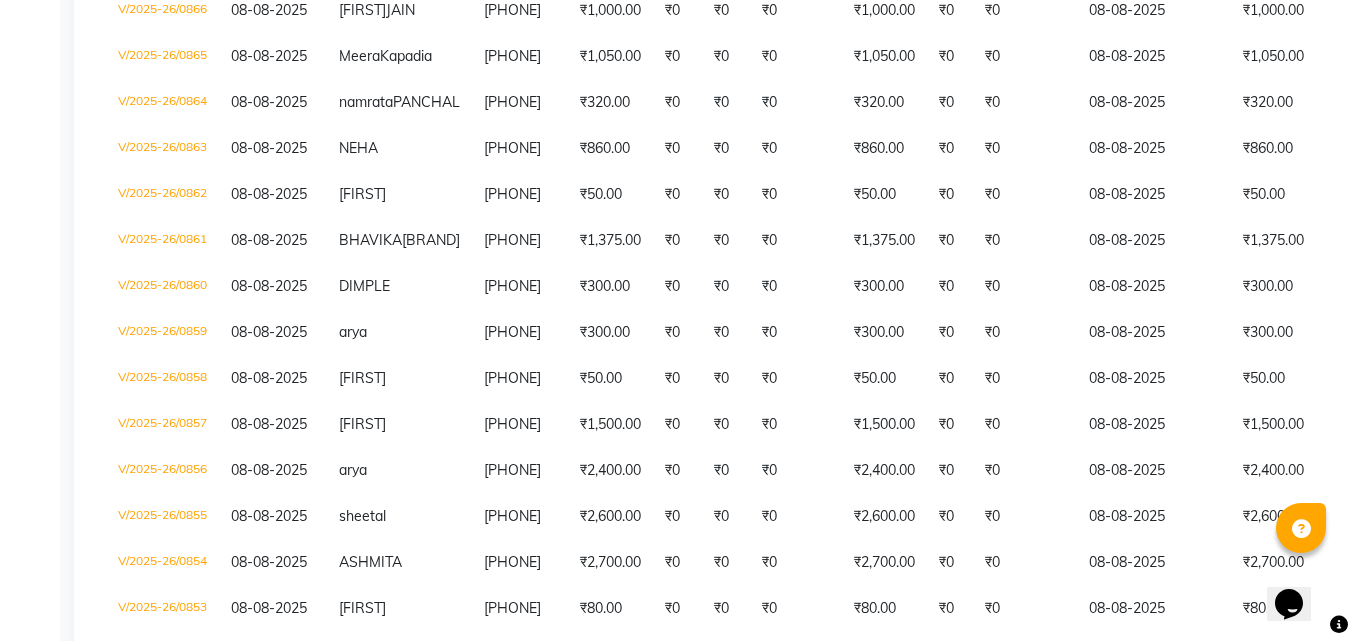 scroll, scrollTop: 560, scrollLeft: 0, axis: vertical 